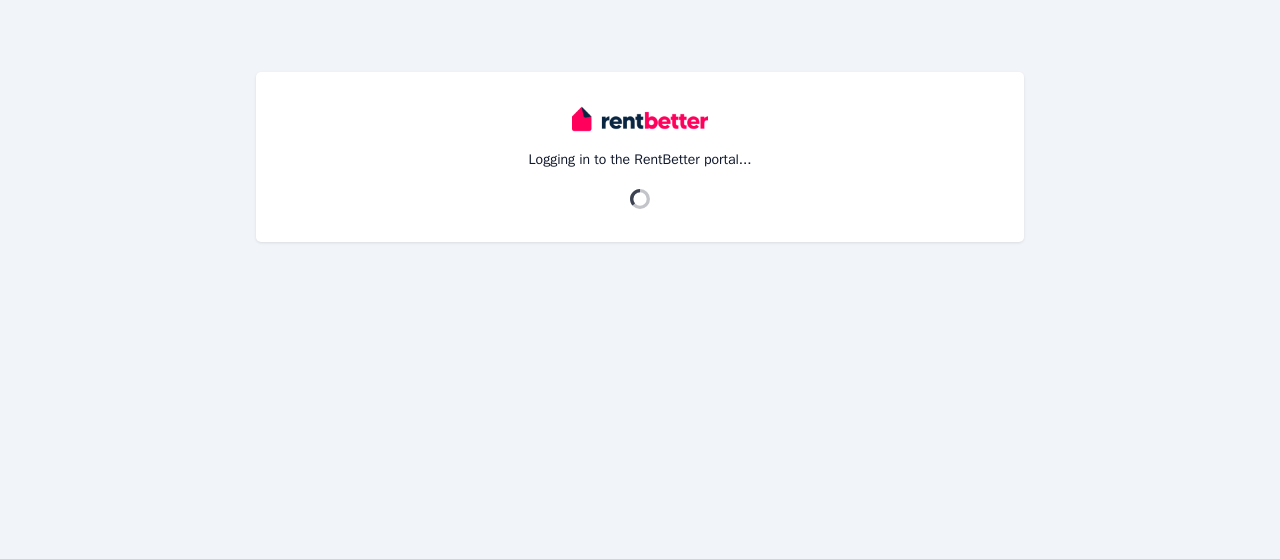 scroll, scrollTop: 0, scrollLeft: 0, axis: both 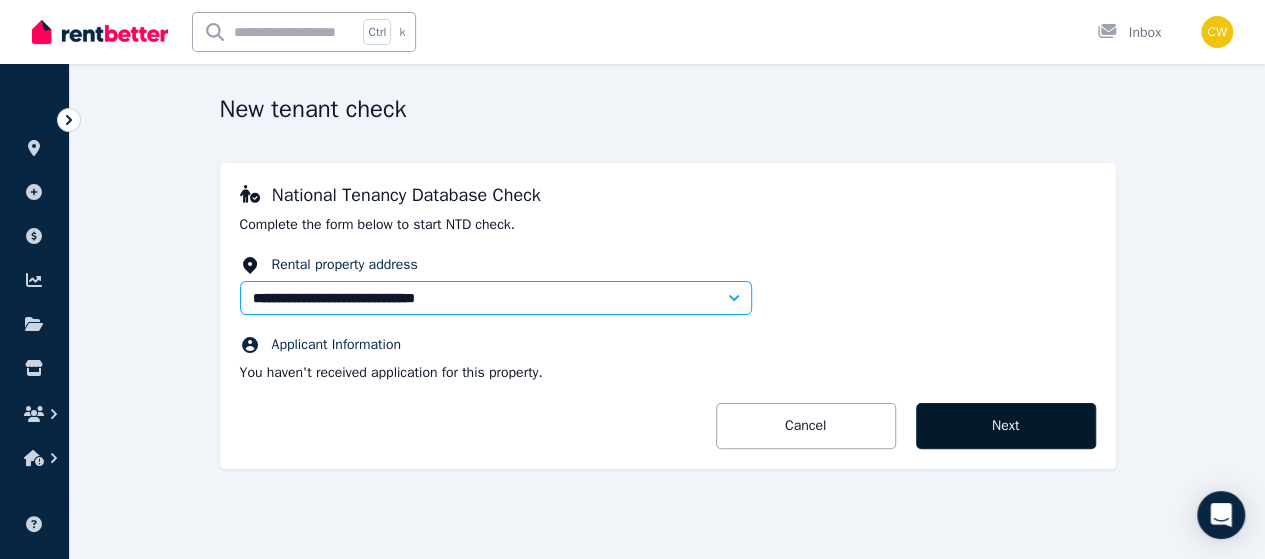 click on "Next" at bounding box center [1006, 426] 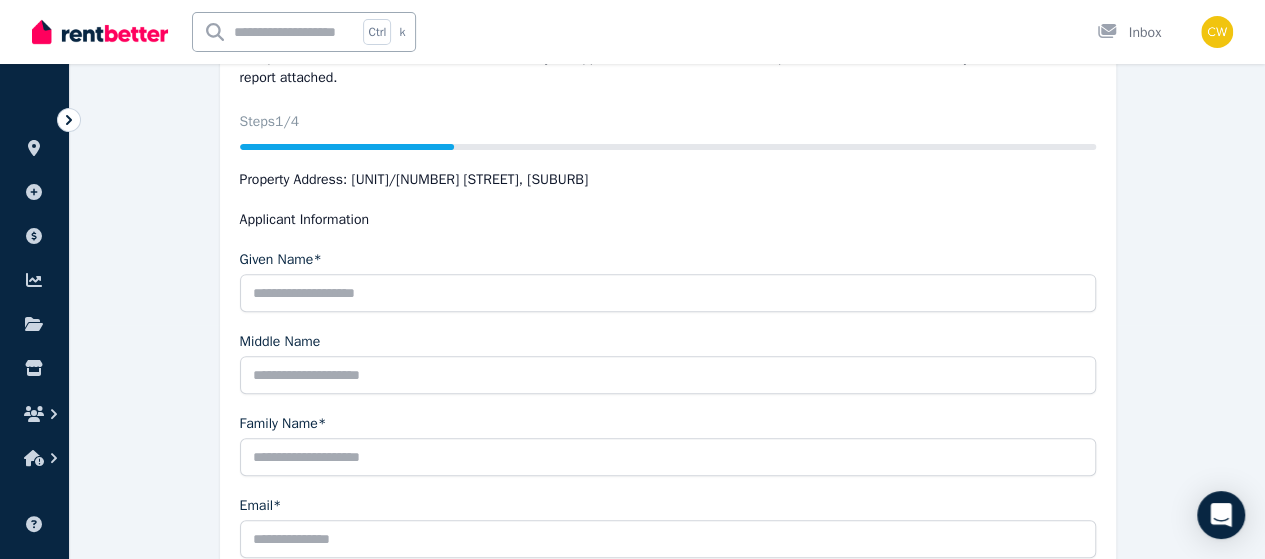 scroll, scrollTop: 263, scrollLeft: 0, axis: vertical 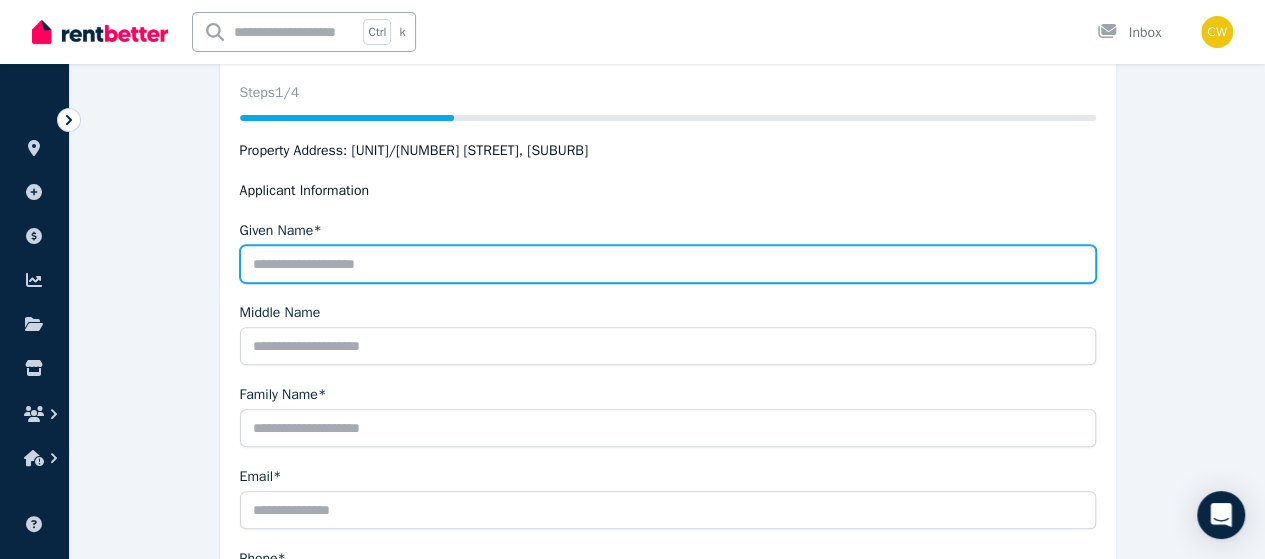 click on "Given Name*" at bounding box center (668, 264) 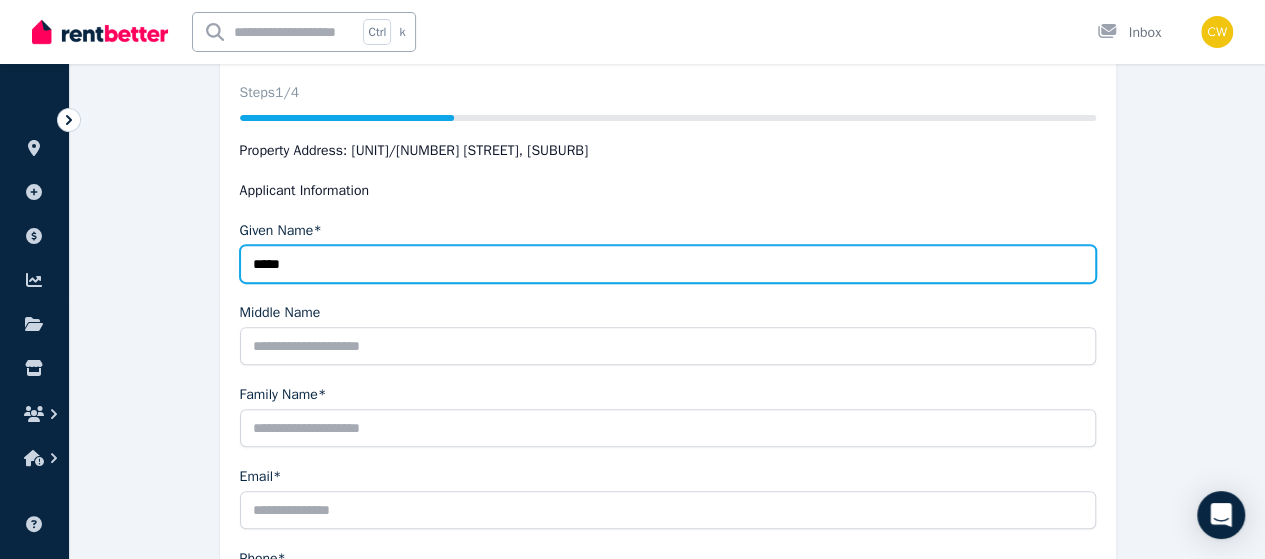 type on "*****" 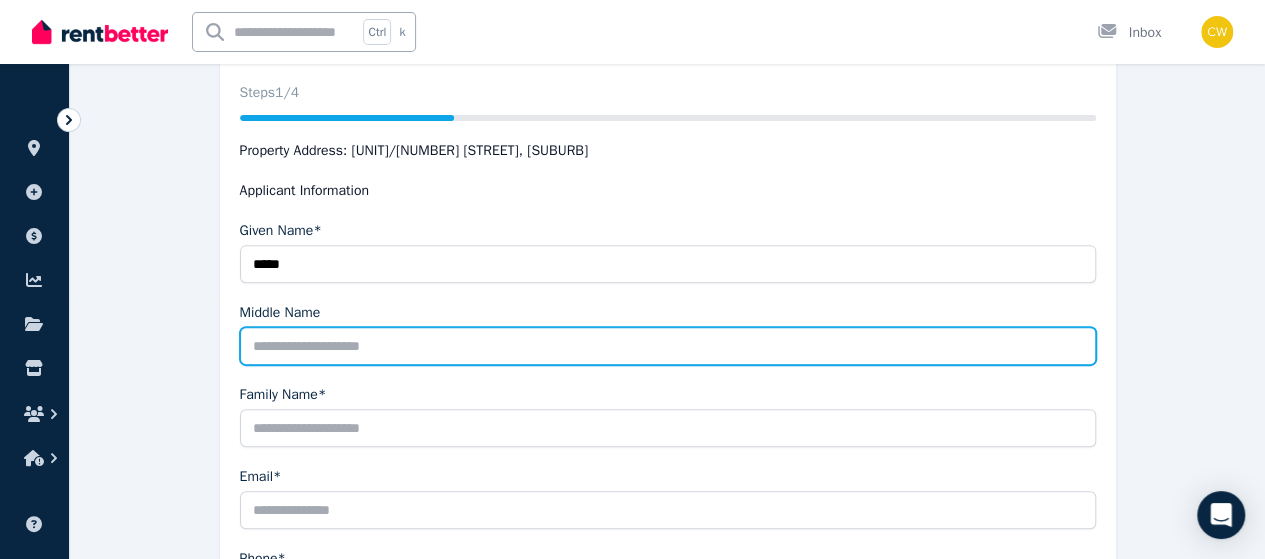 click on "Middle Name" at bounding box center [668, 346] 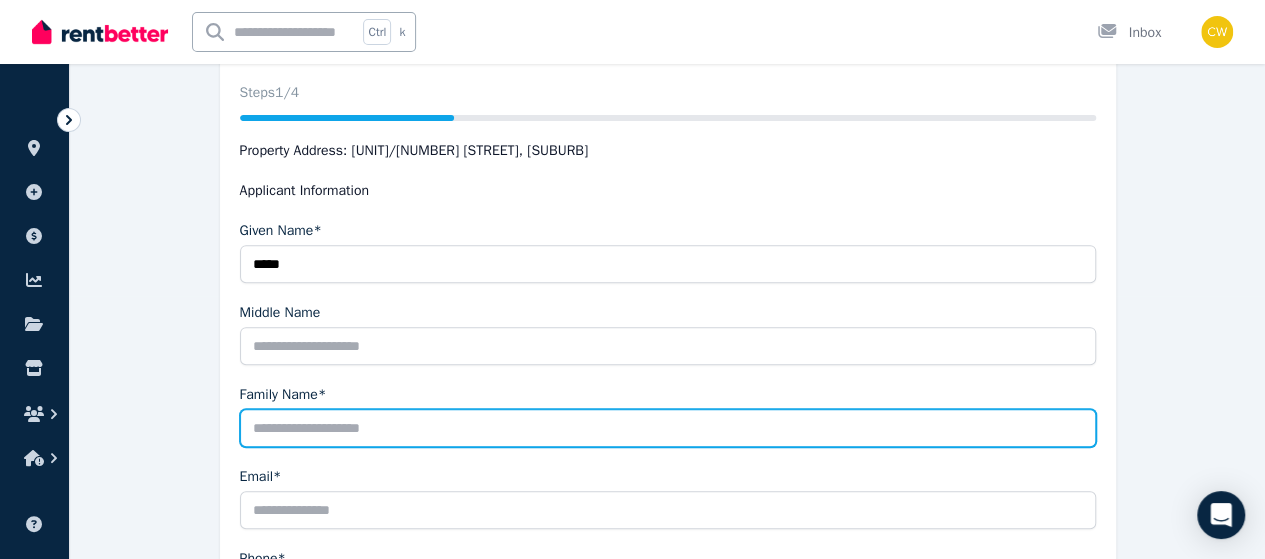 click on "Family Name*" at bounding box center [668, 428] 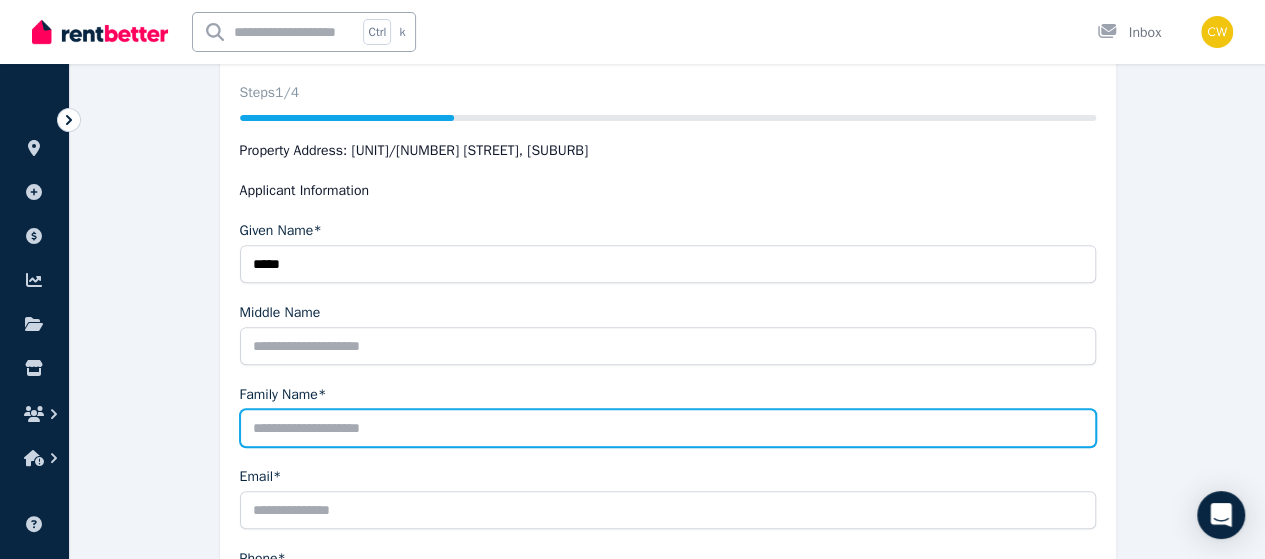 type on "**********" 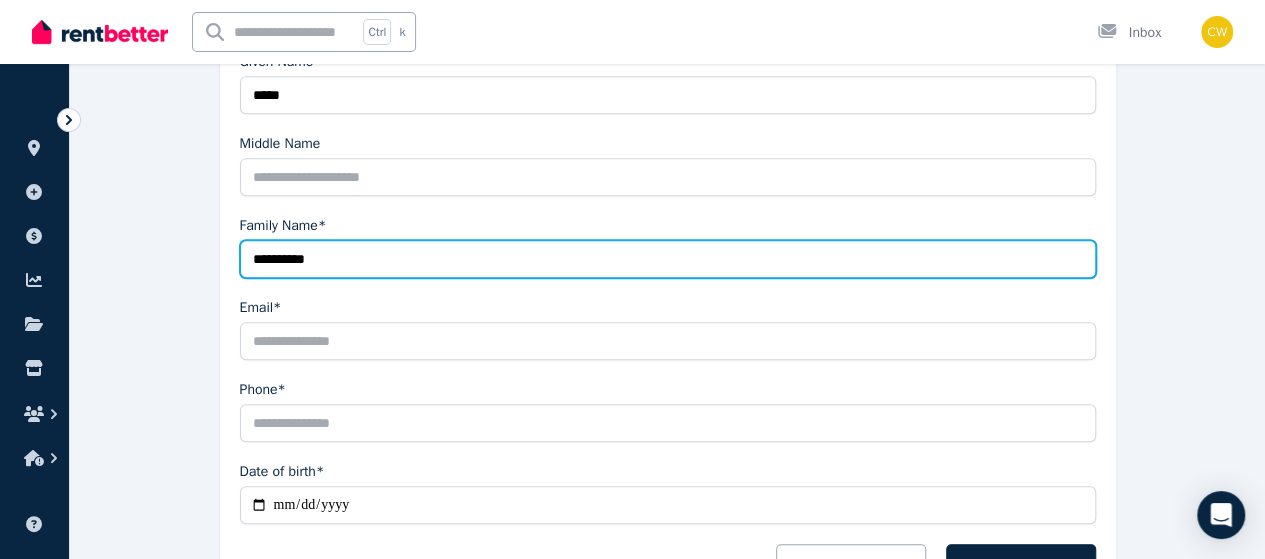 scroll, scrollTop: 463, scrollLeft: 0, axis: vertical 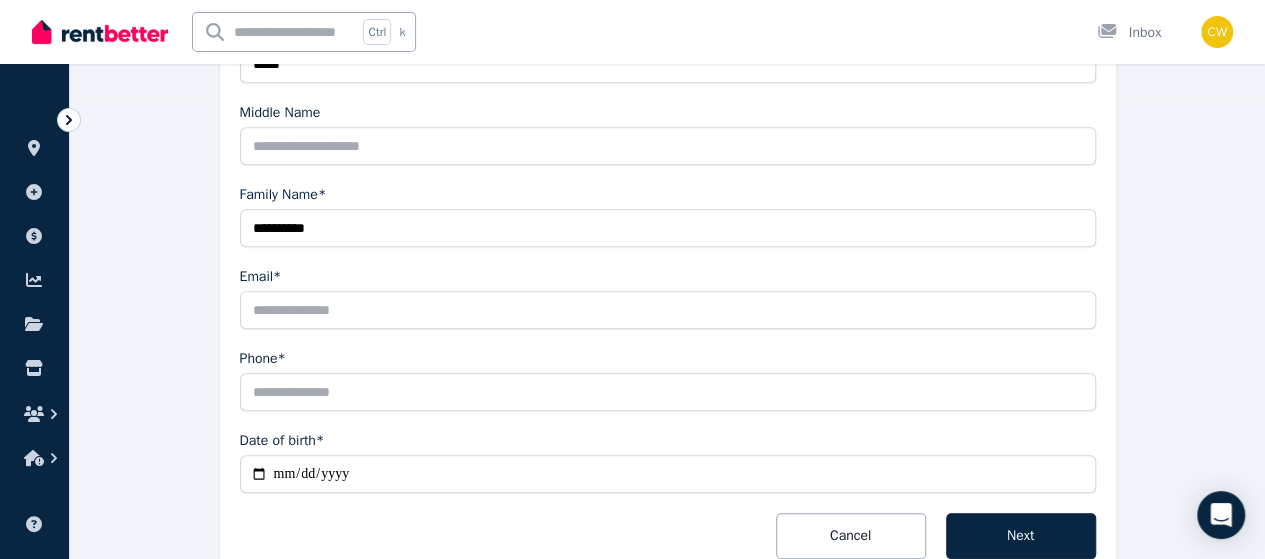 click on "Email*" at bounding box center (668, 310) 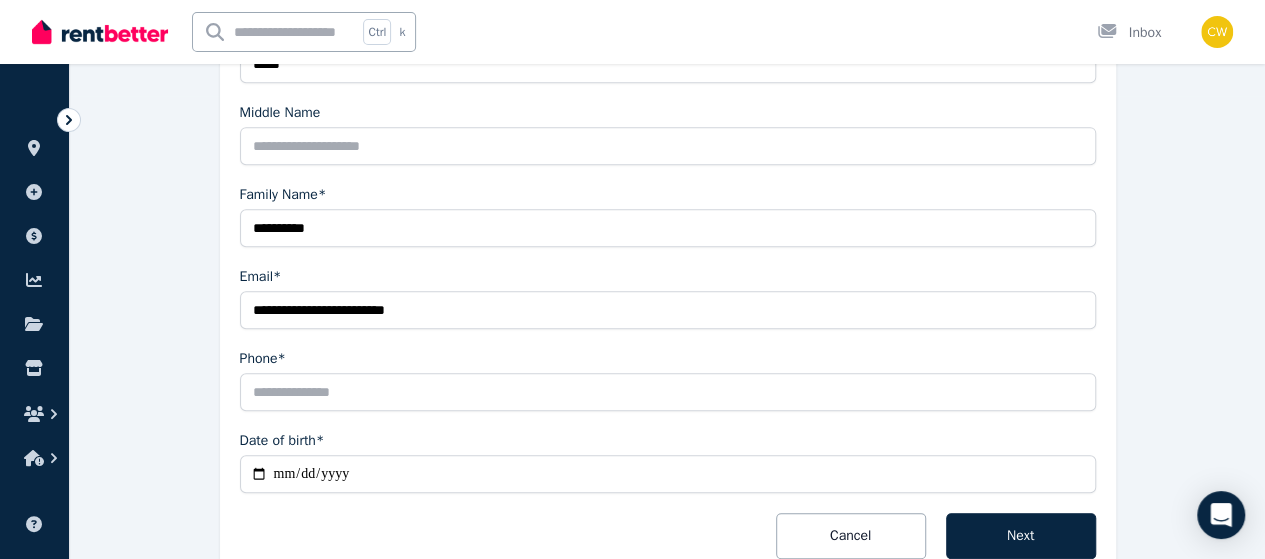 click on "Phone*" at bounding box center [668, 392] 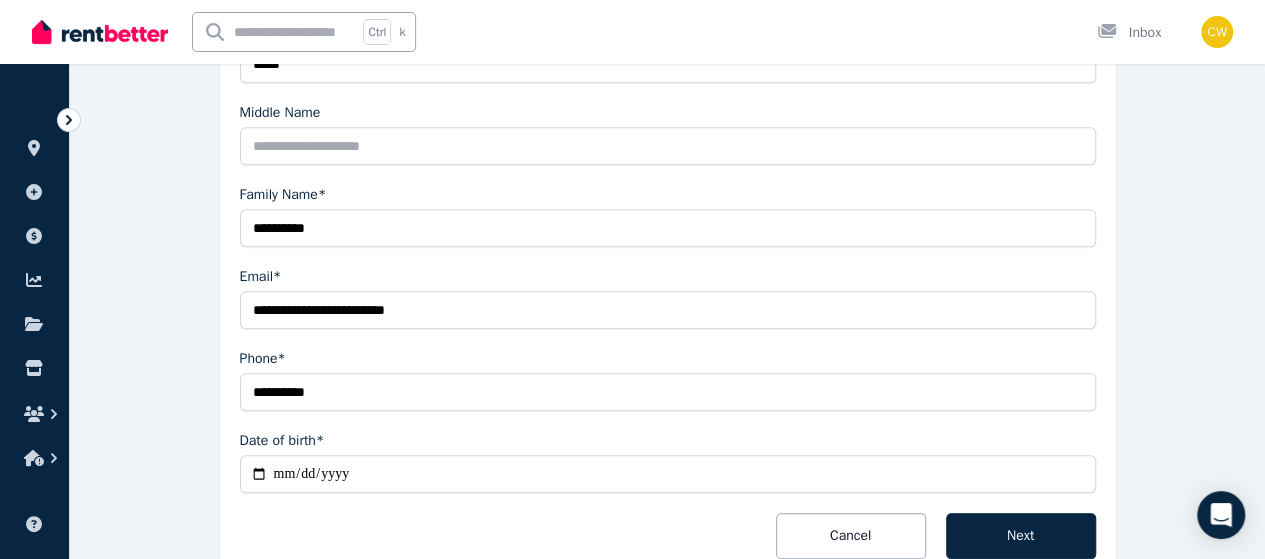 click on "Date of birth*" at bounding box center [668, 474] 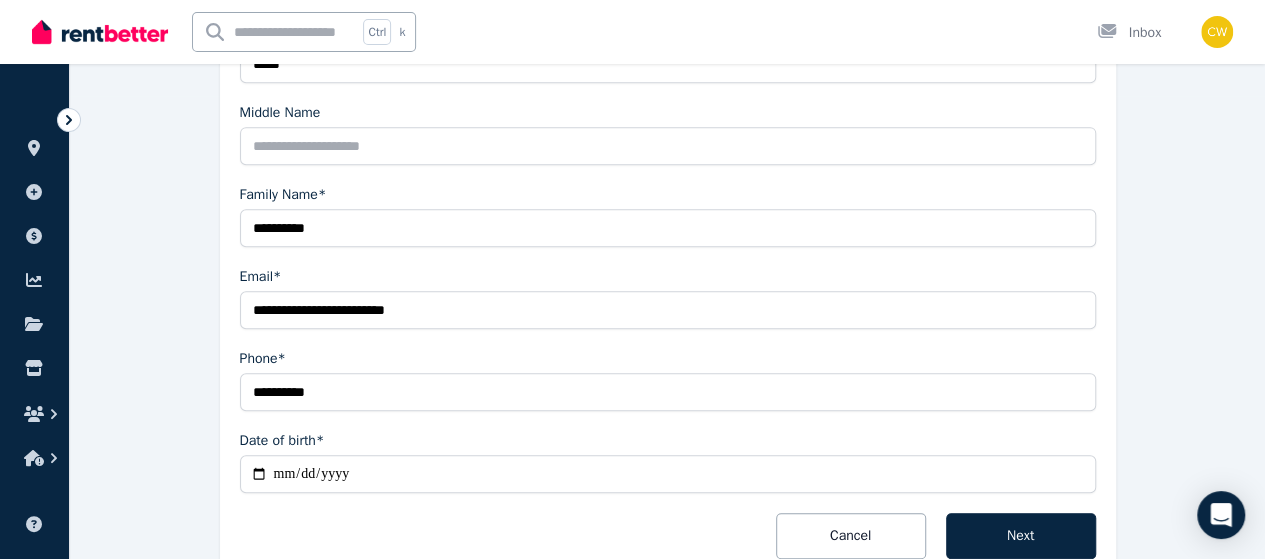 type on "**********" 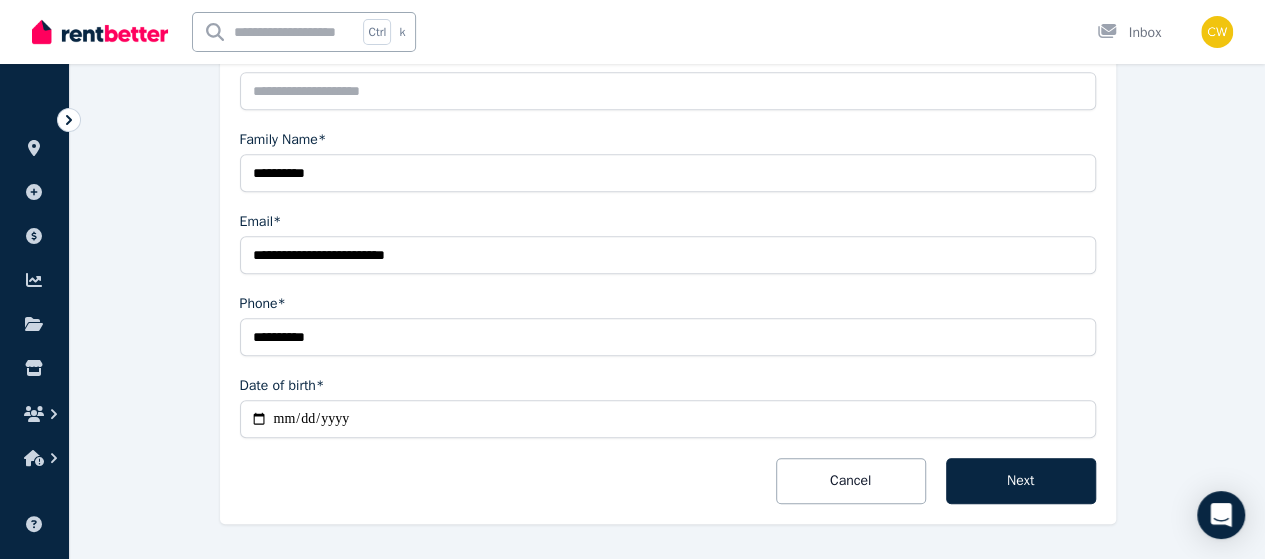 scroll, scrollTop: 563, scrollLeft: 0, axis: vertical 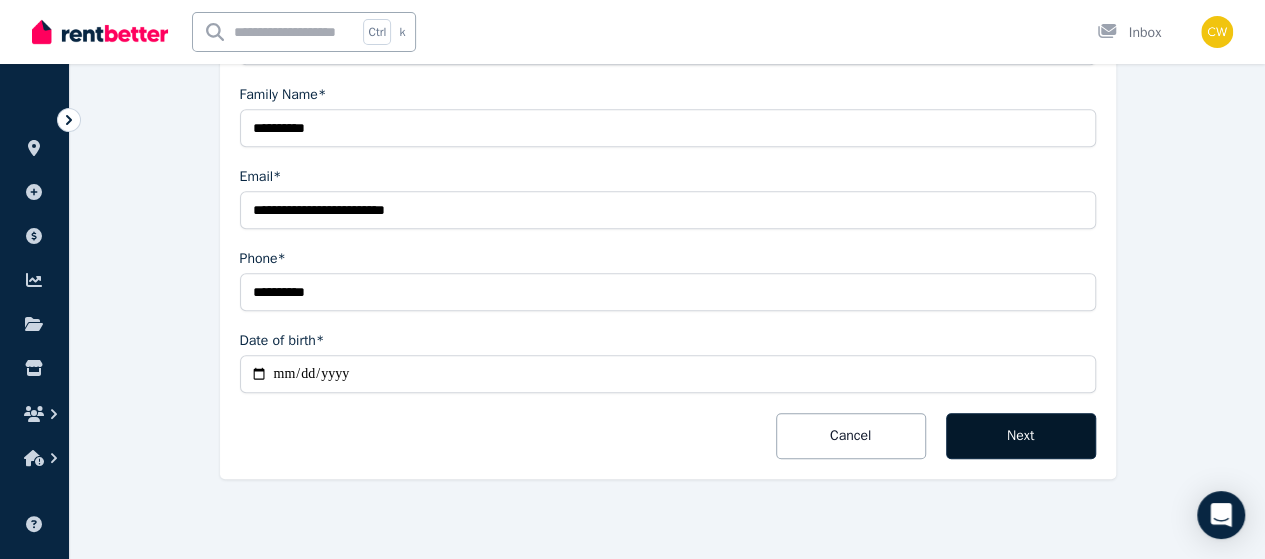 click on "Next" at bounding box center [1021, 436] 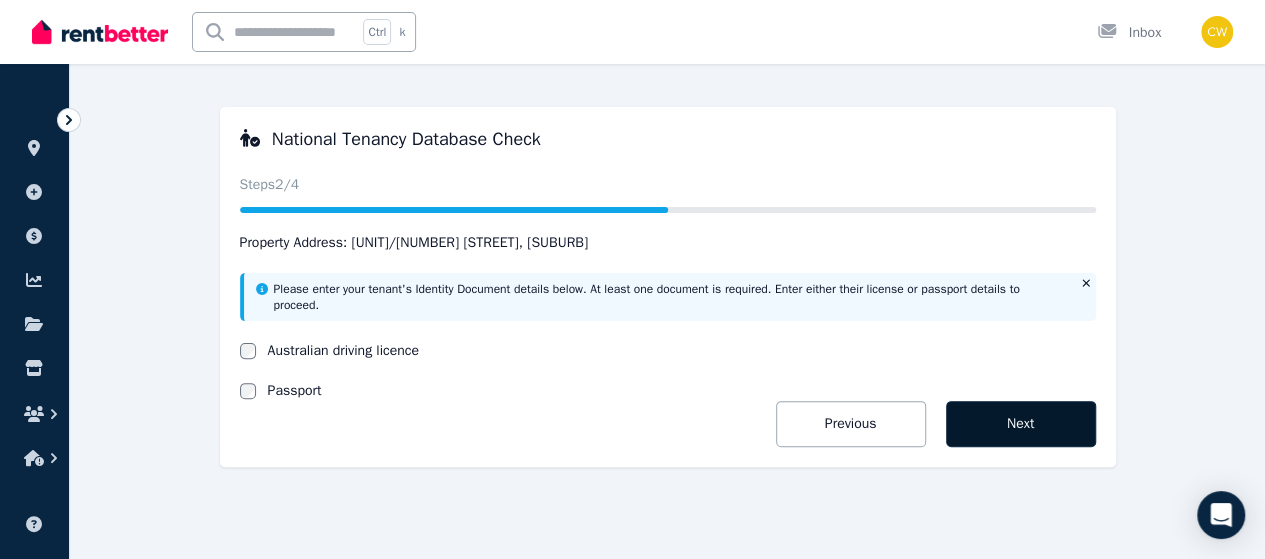 scroll, scrollTop: 111, scrollLeft: 0, axis: vertical 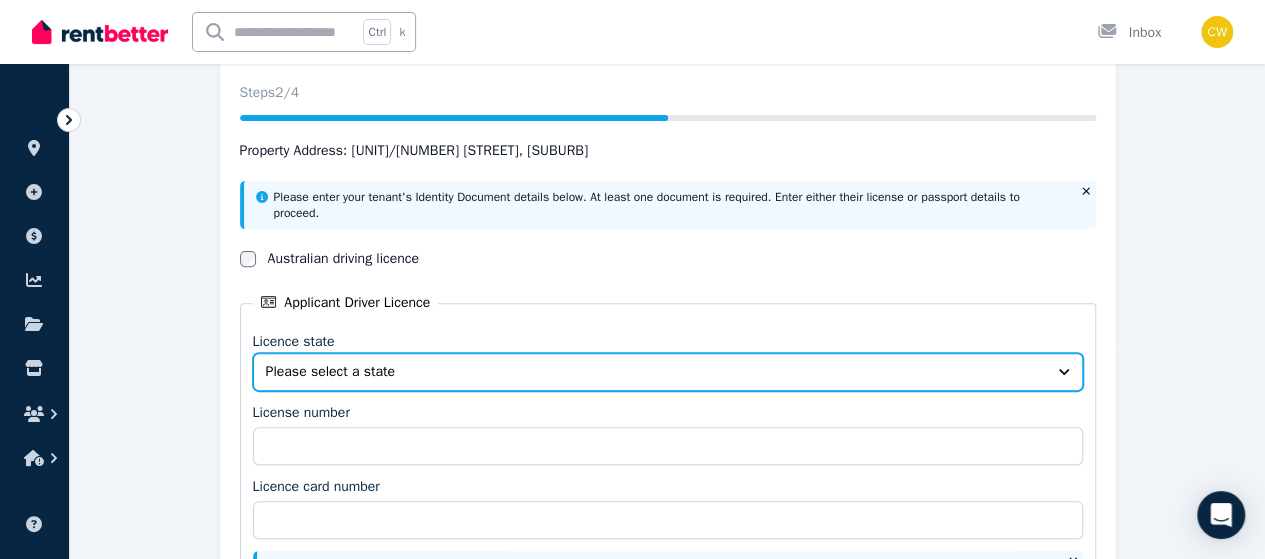 click on "Please select a state" at bounding box center (654, 372) 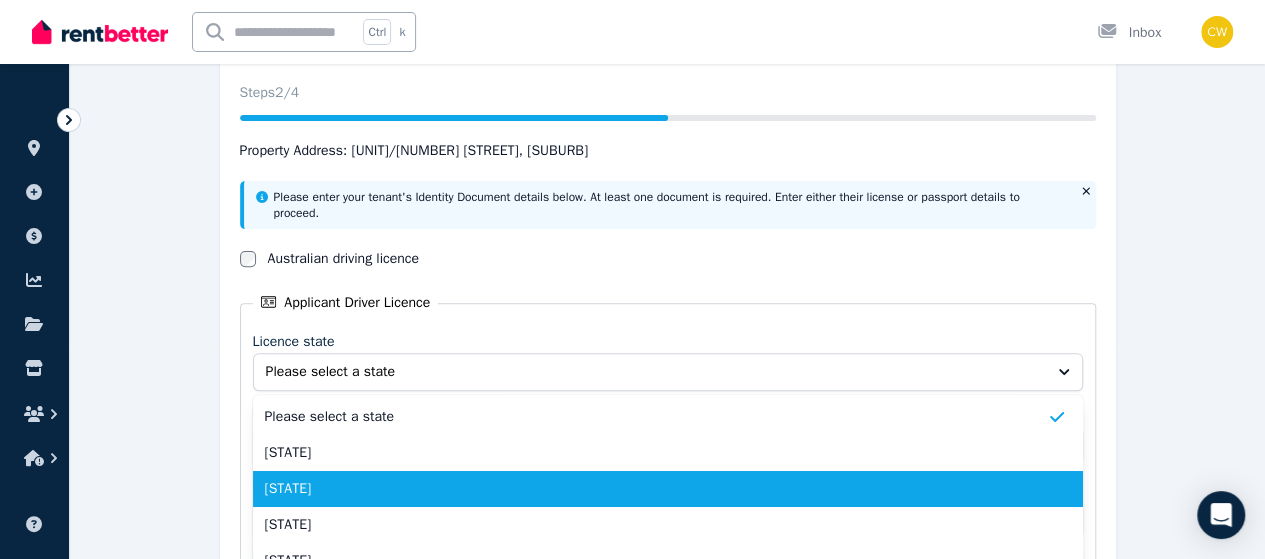 click on "[STATE]" at bounding box center [656, 489] 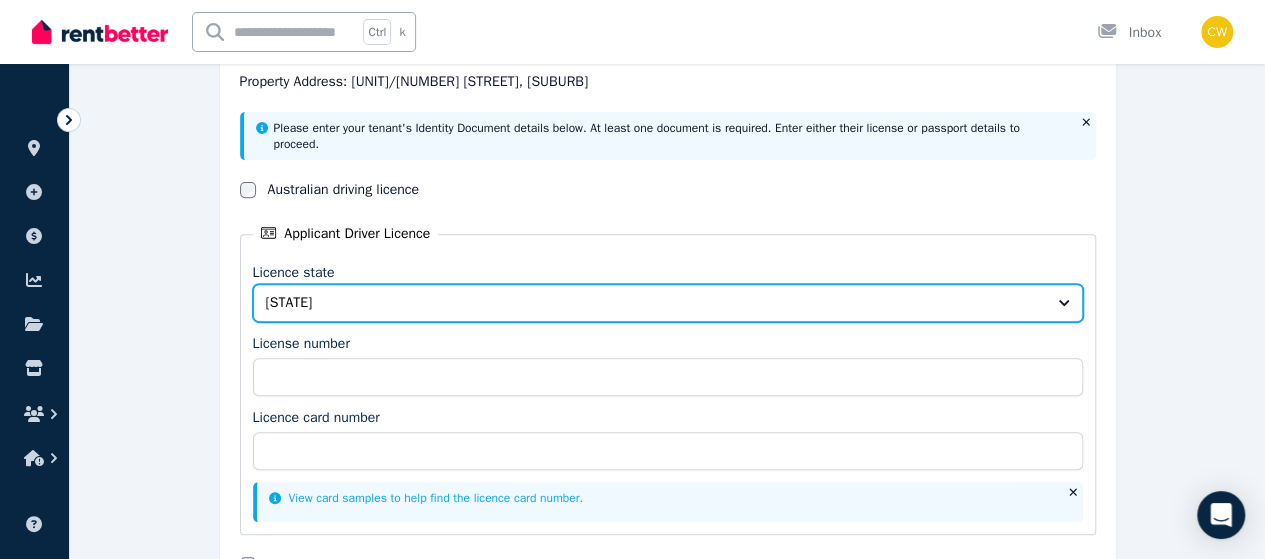 scroll, scrollTop: 311, scrollLeft: 0, axis: vertical 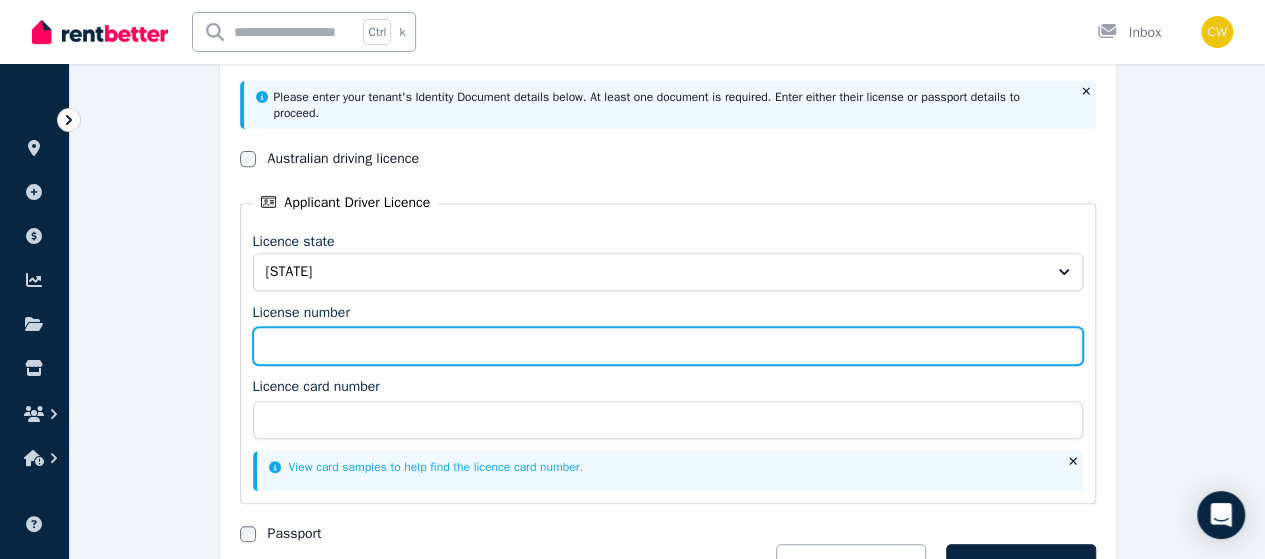 click on "License number" at bounding box center [668, 346] 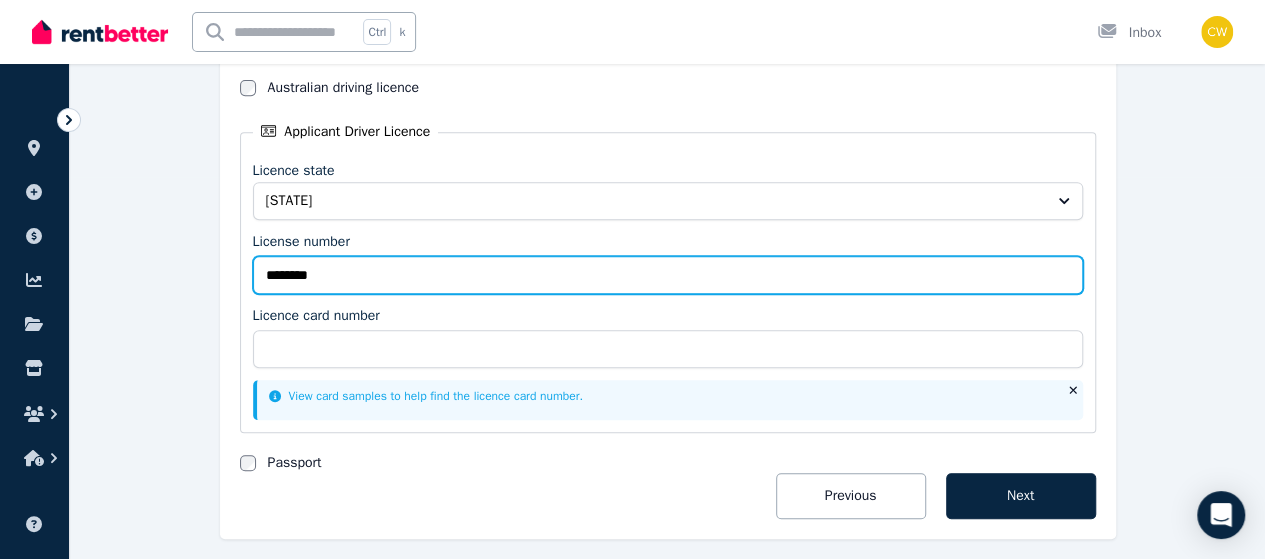 scroll, scrollTop: 411, scrollLeft: 0, axis: vertical 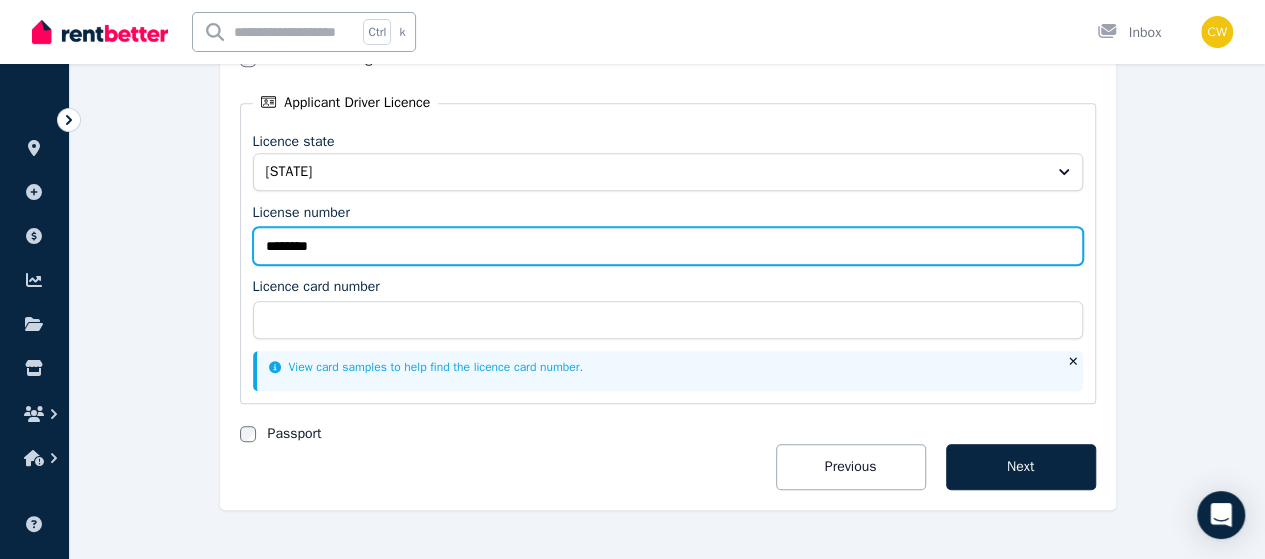 type on "********" 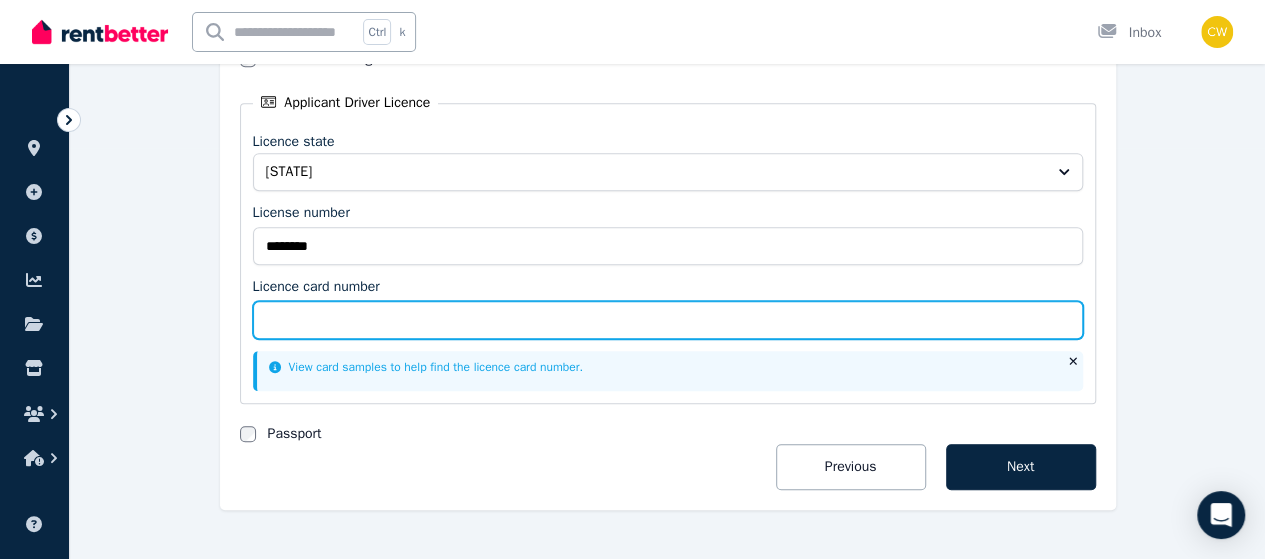 click on "Licence card number" at bounding box center (668, 320) 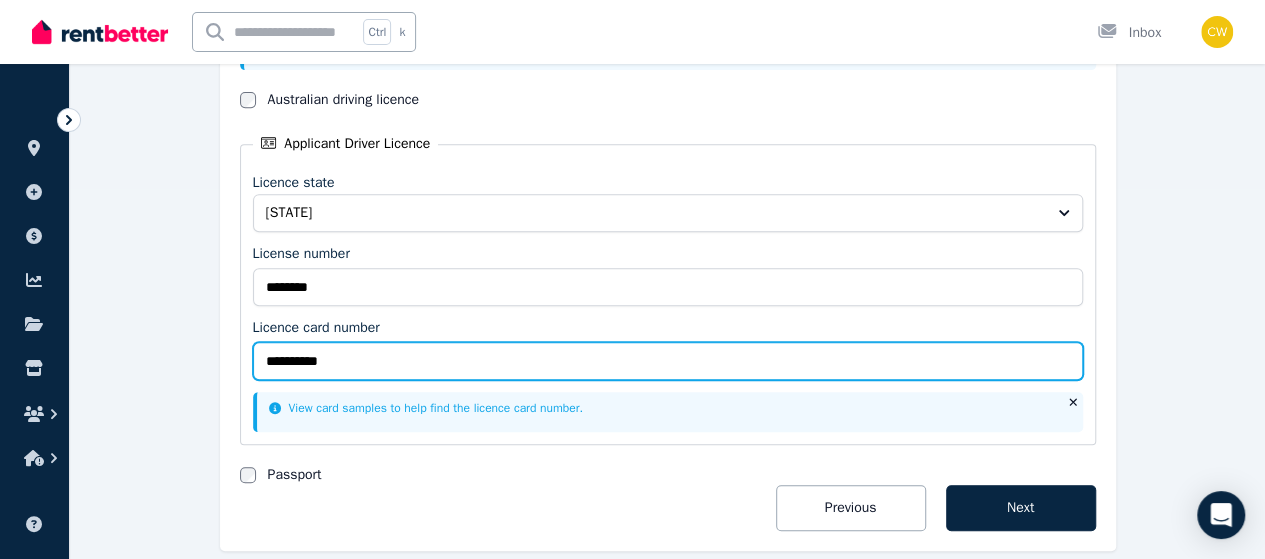 scroll, scrollTop: 411, scrollLeft: 0, axis: vertical 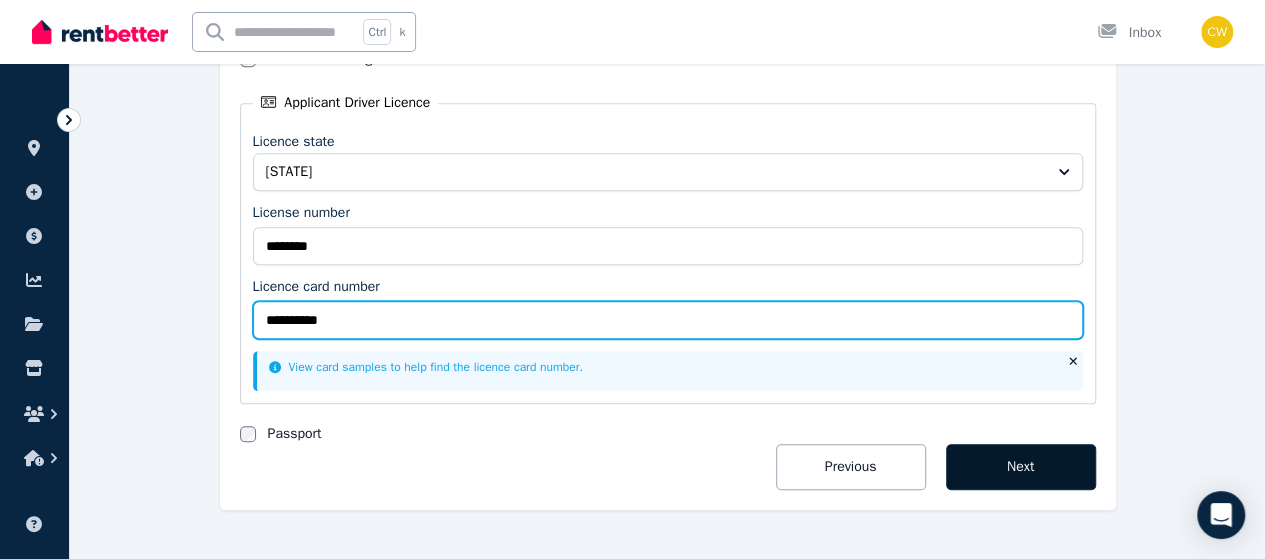 type on "**********" 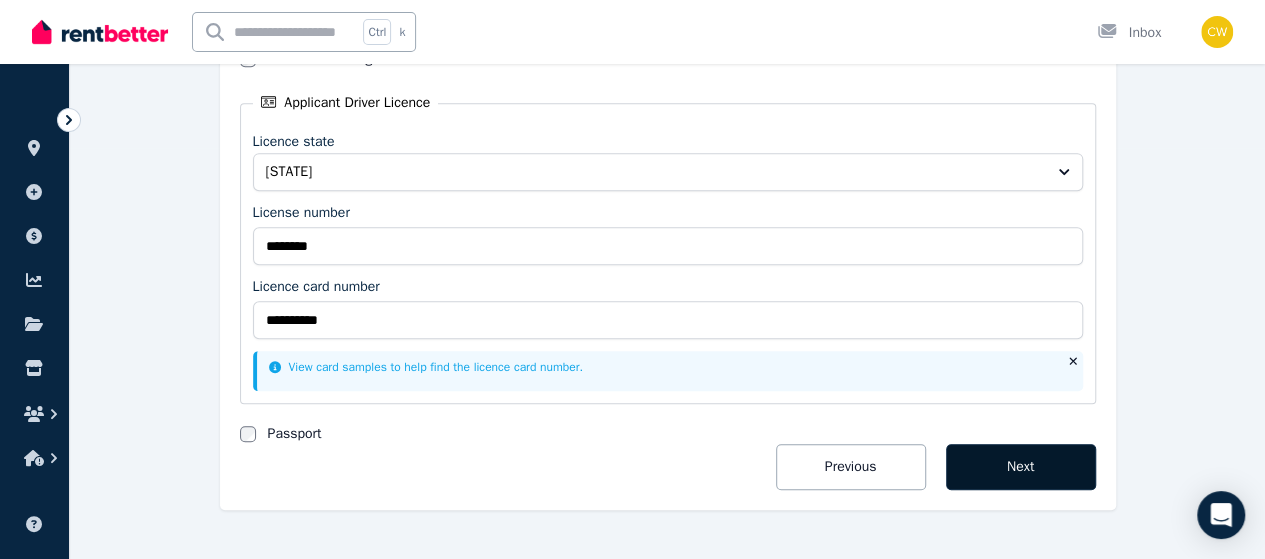 click on "Next" at bounding box center [1021, 467] 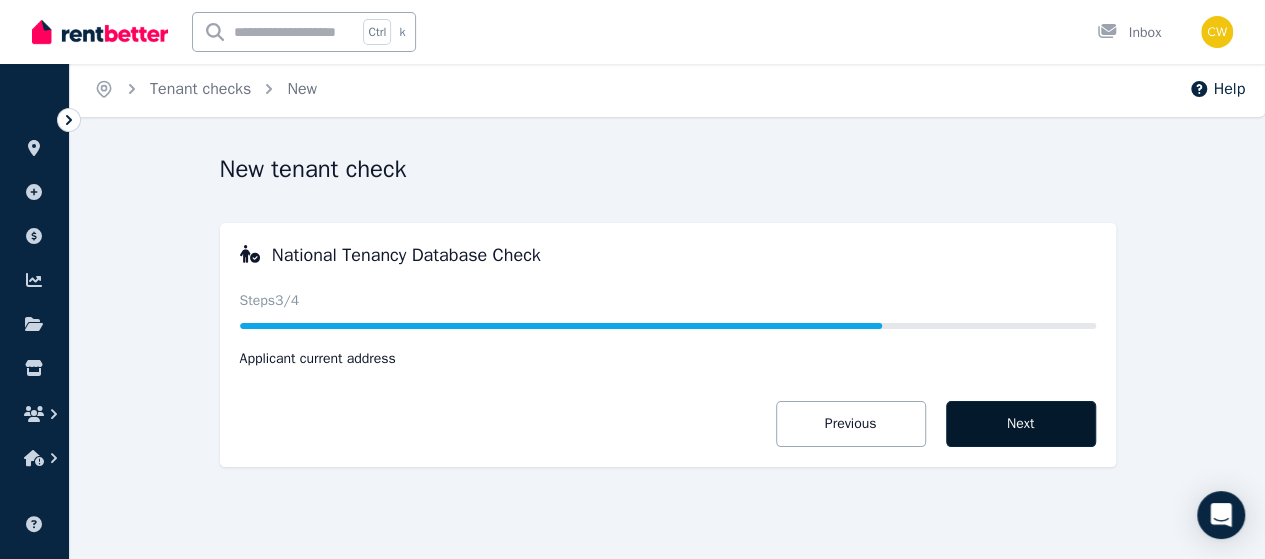 scroll, scrollTop: 0, scrollLeft: 0, axis: both 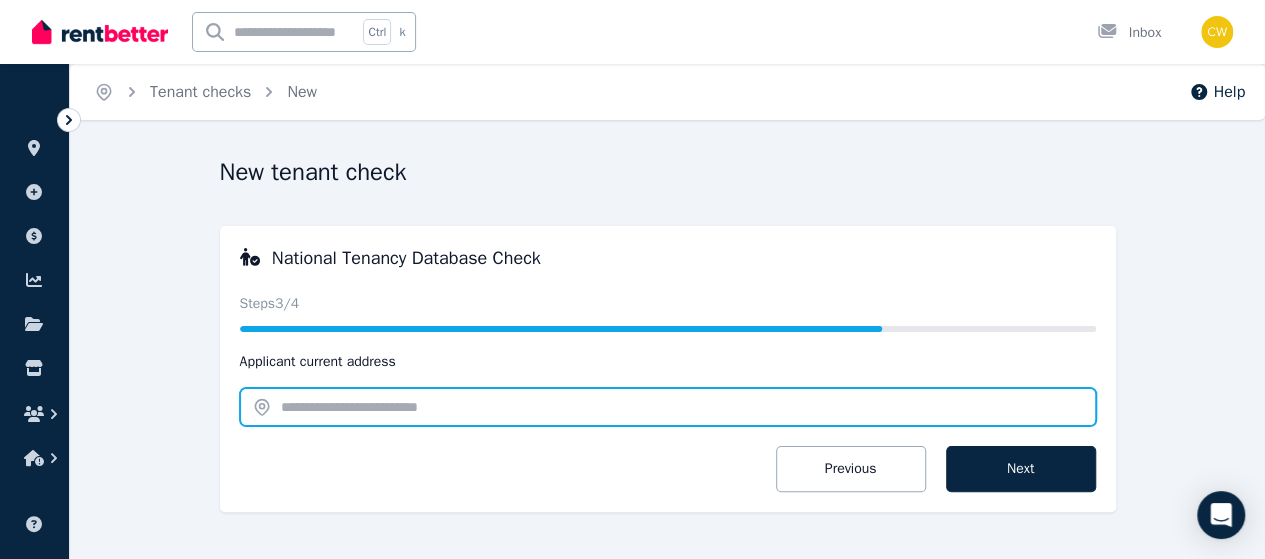 click at bounding box center [668, 407] 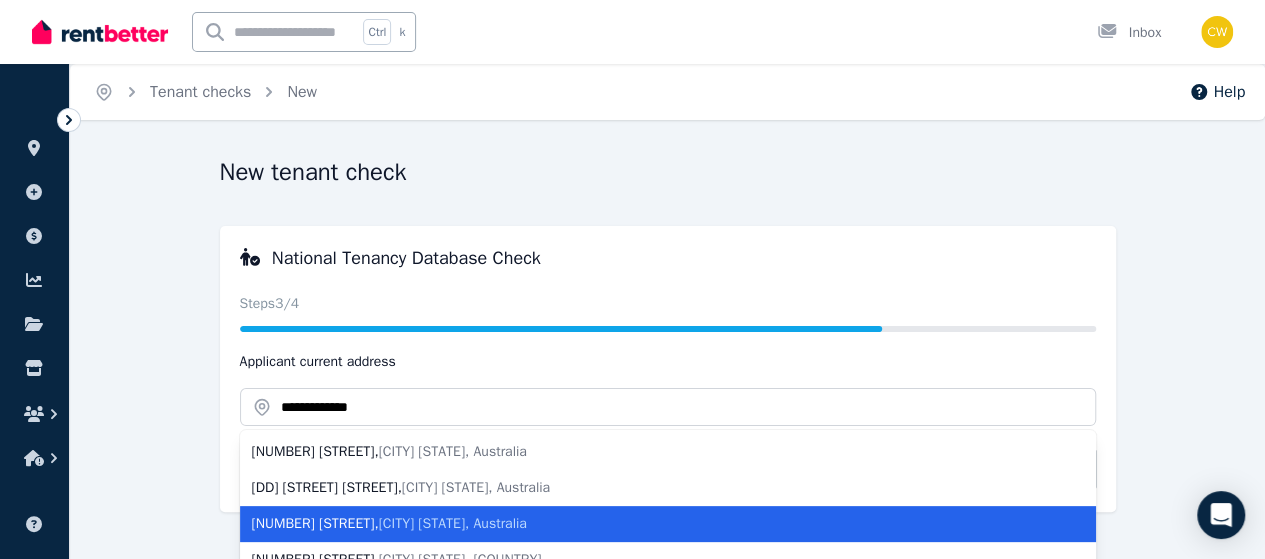 click on "[NUMBER] [STREET] , [CITY] [STATE], [COUNTRY]" at bounding box center (656, 524) 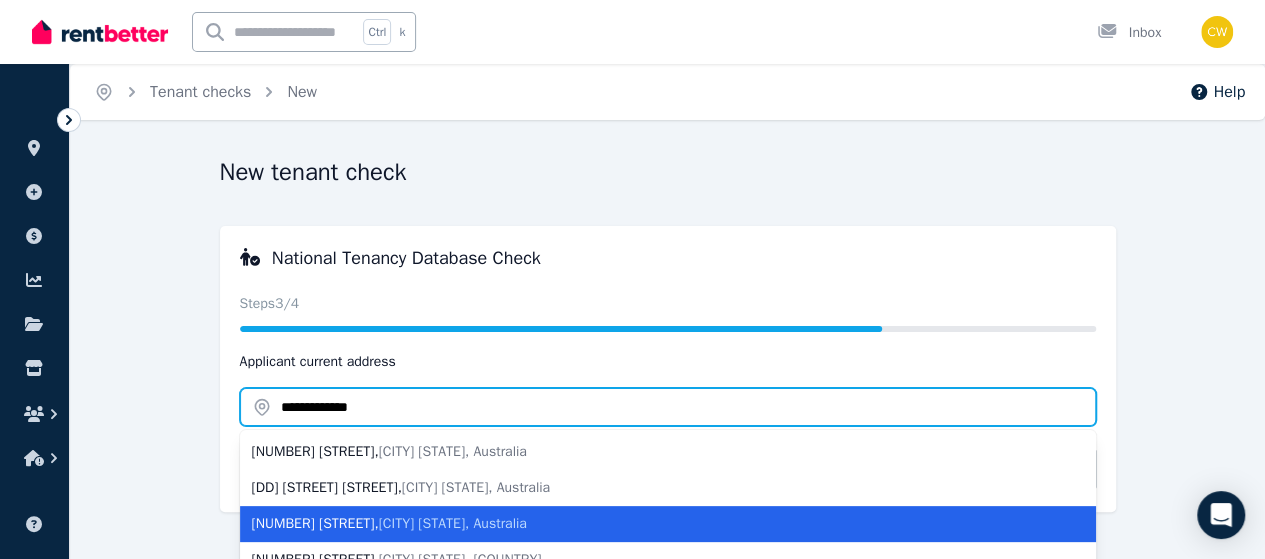 type on "**********" 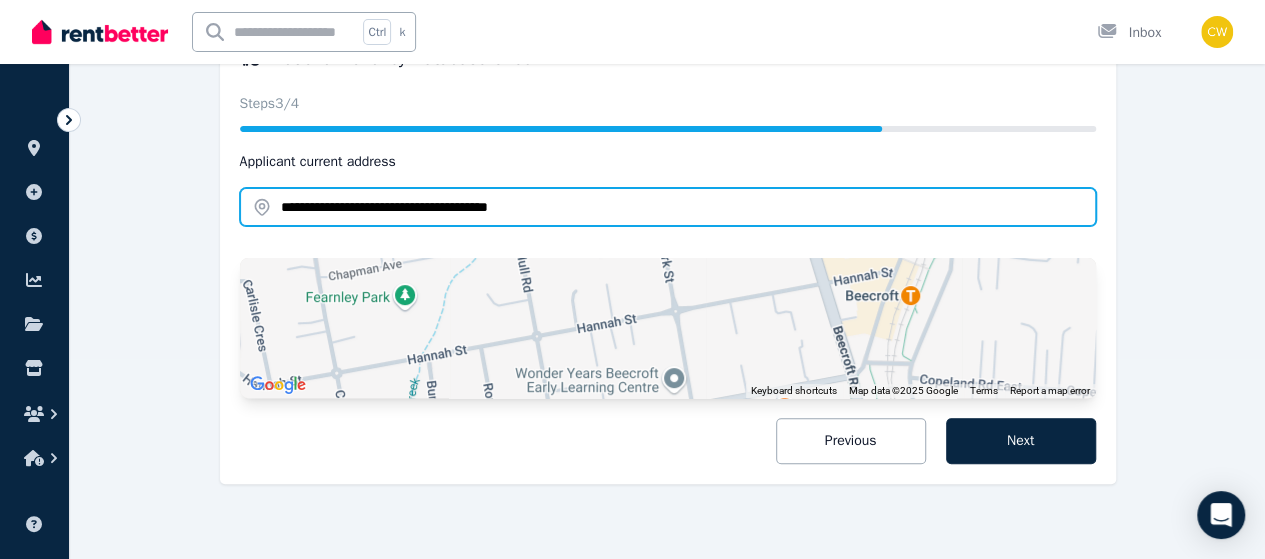 scroll, scrollTop: 215, scrollLeft: 0, axis: vertical 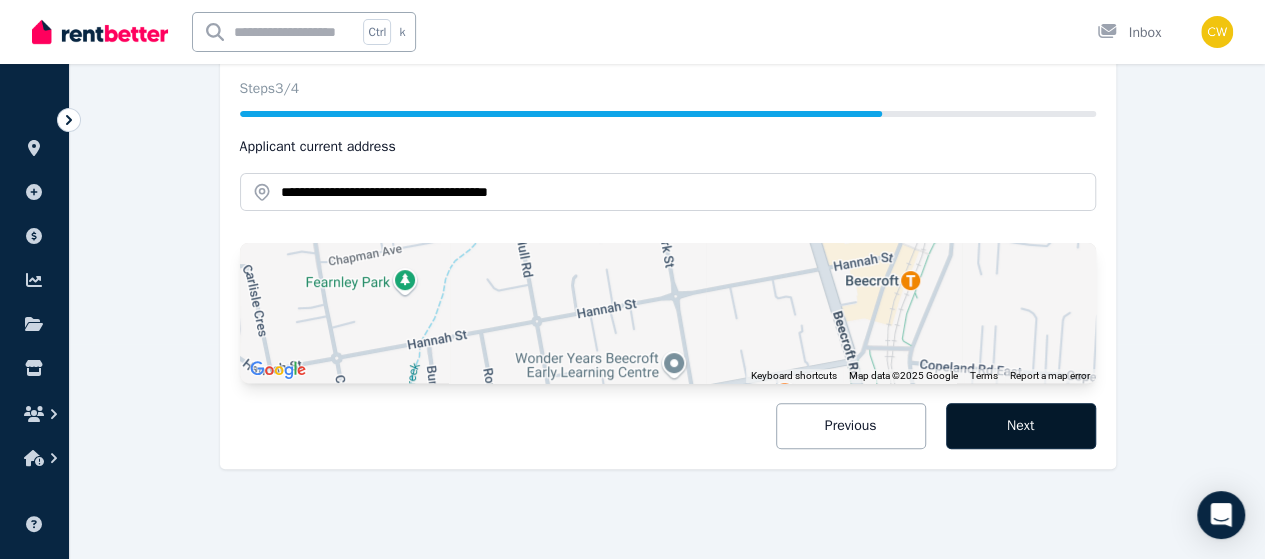 click on "Next" at bounding box center (1021, 426) 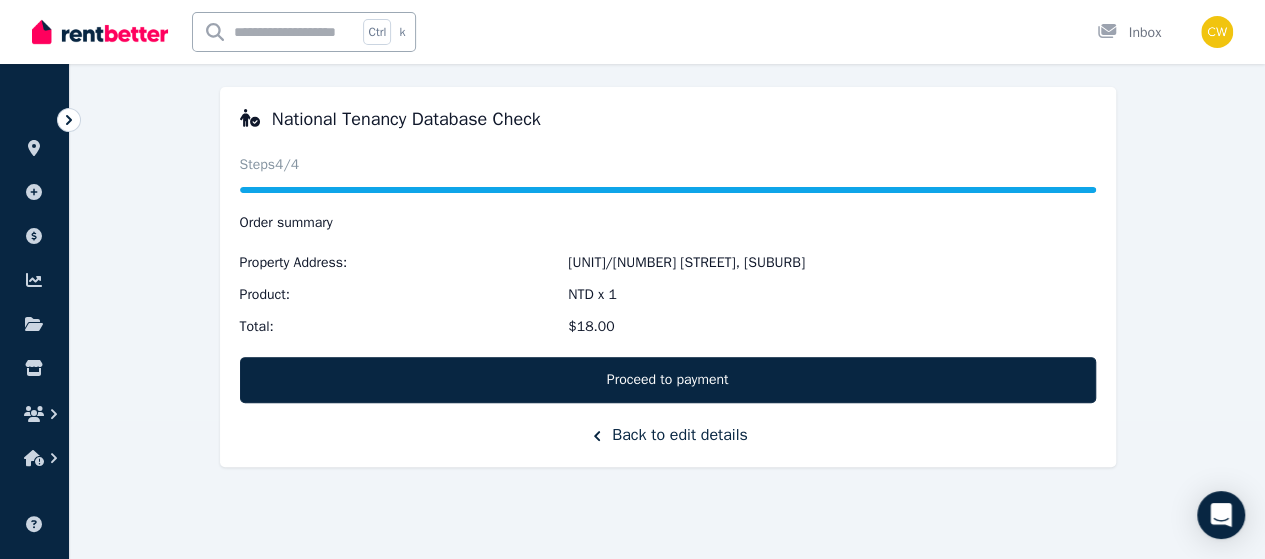 scroll, scrollTop: 138, scrollLeft: 0, axis: vertical 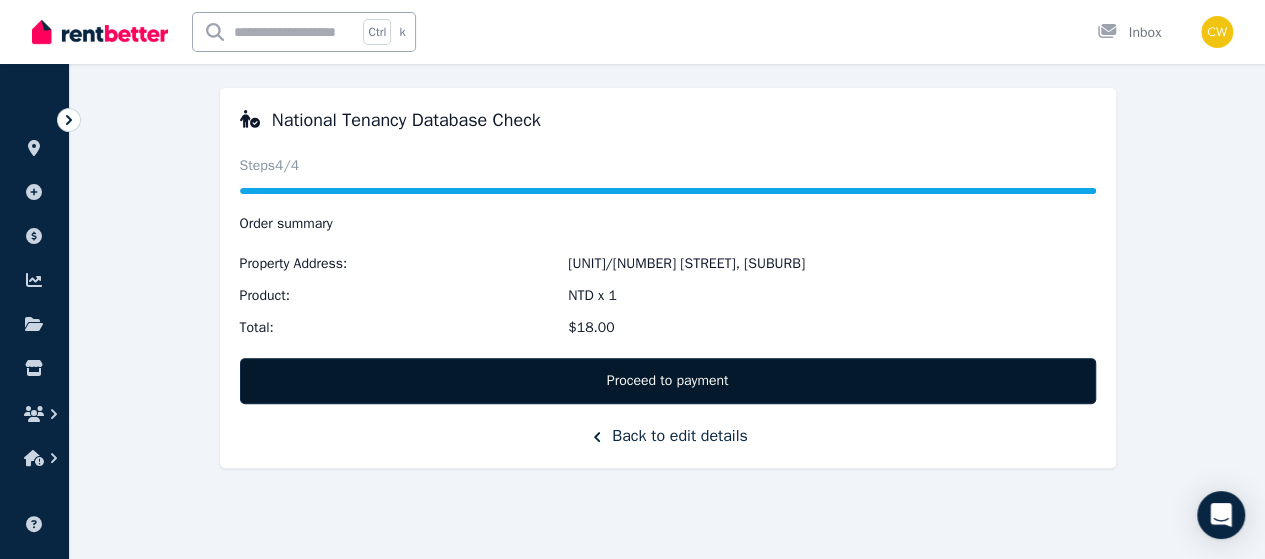 click on "Proceed to payment" at bounding box center (668, 381) 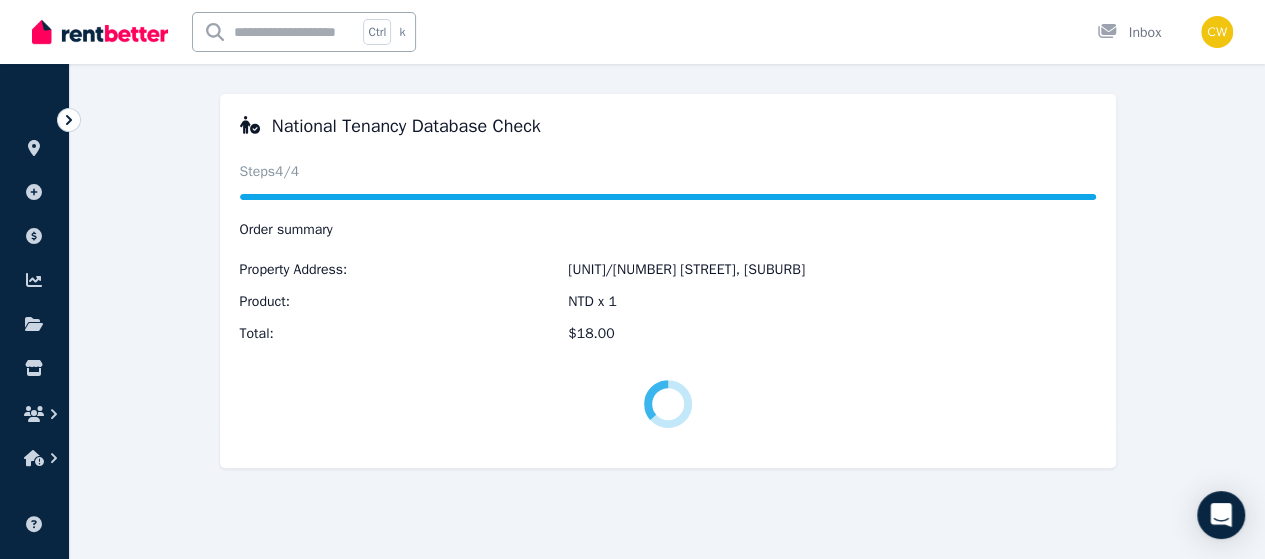 scroll, scrollTop: 104, scrollLeft: 0, axis: vertical 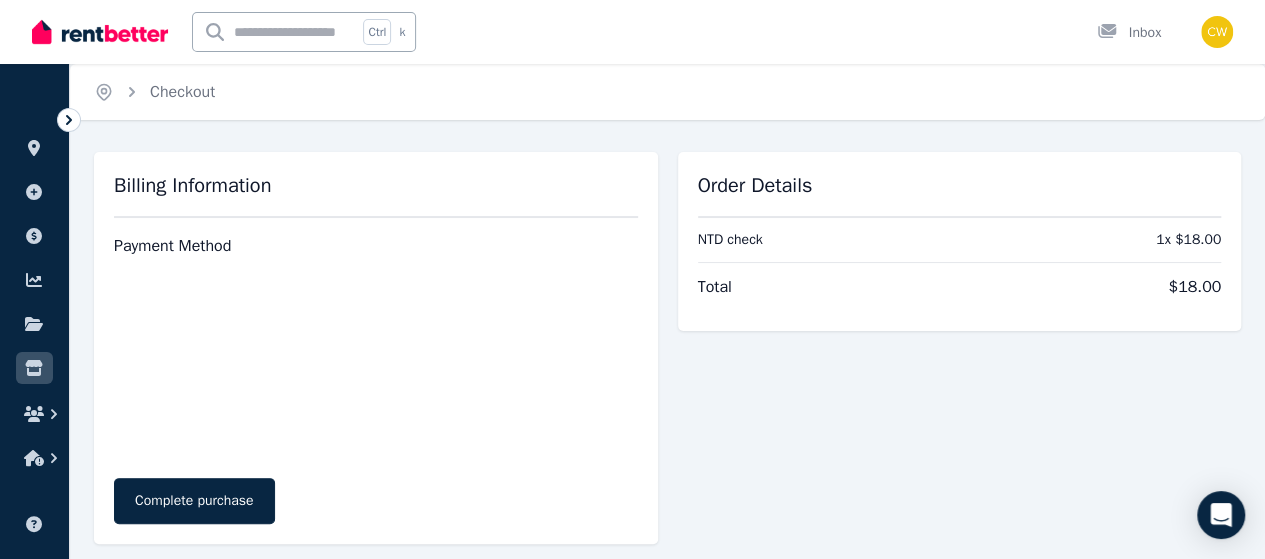 click on "Complete purchase" at bounding box center (194, 501) 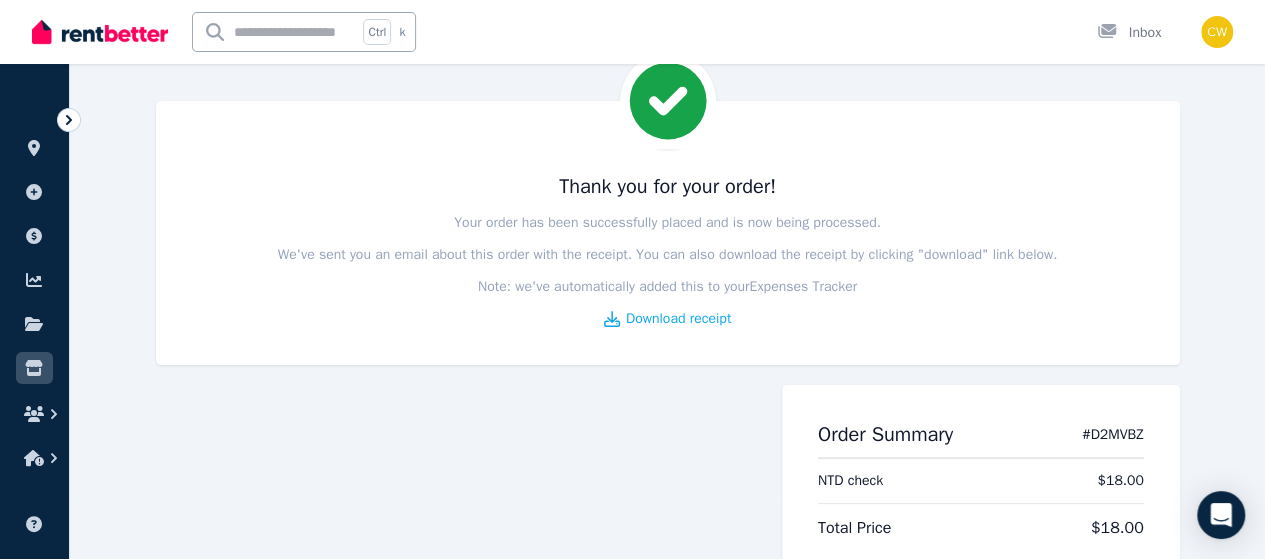 scroll, scrollTop: 0, scrollLeft: 0, axis: both 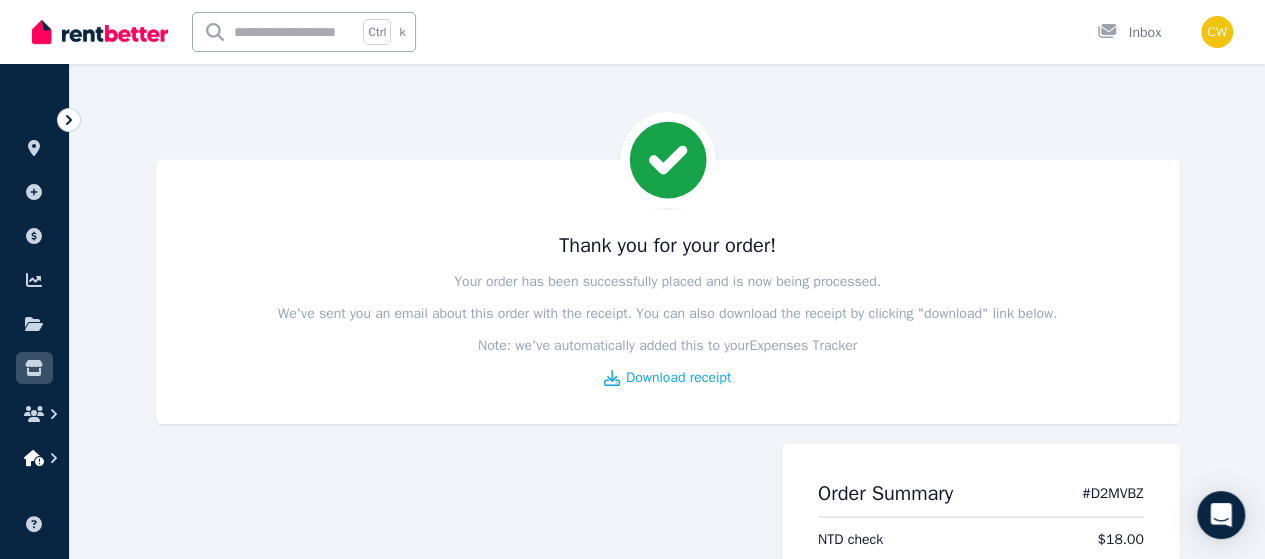 click 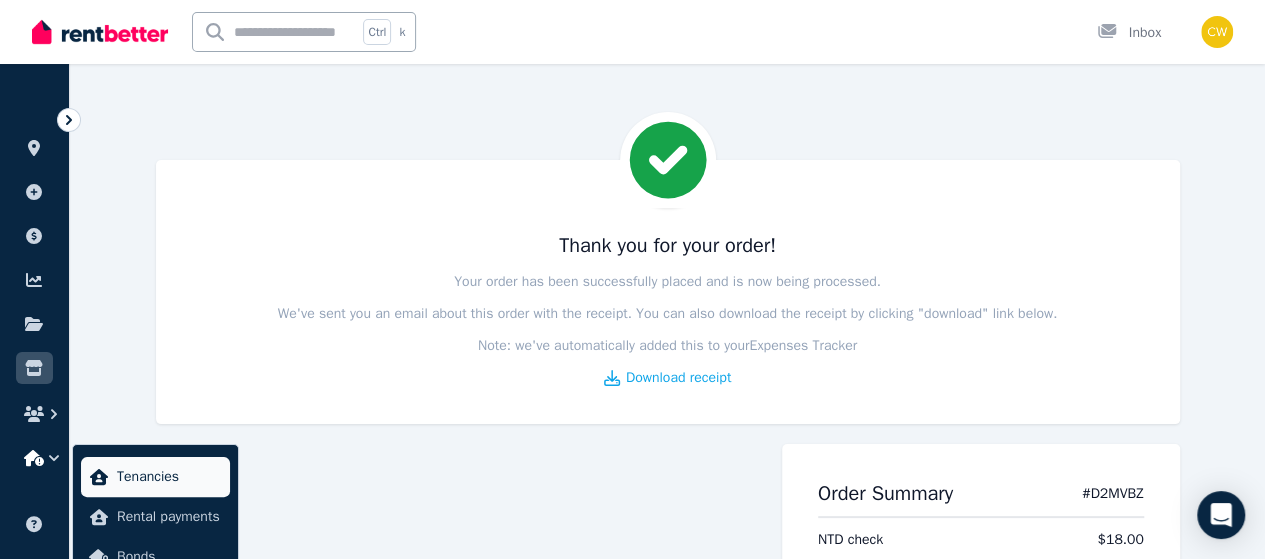 click on "Tenancies" at bounding box center [169, 477] 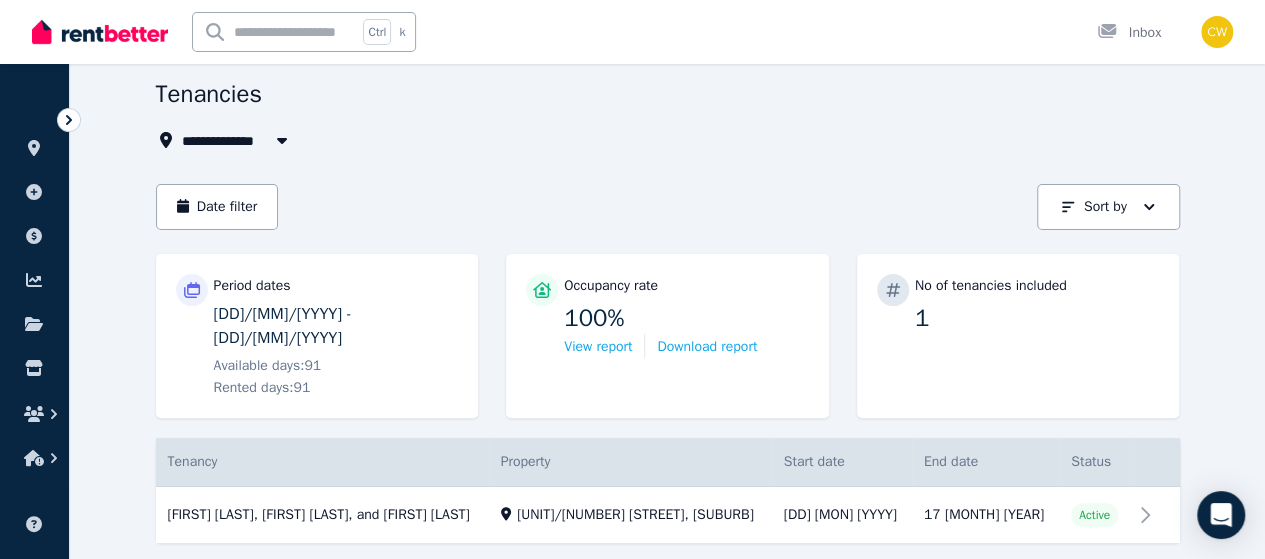 scroll, scrollTop: 104, scrollLeft: 0, axis: vertical 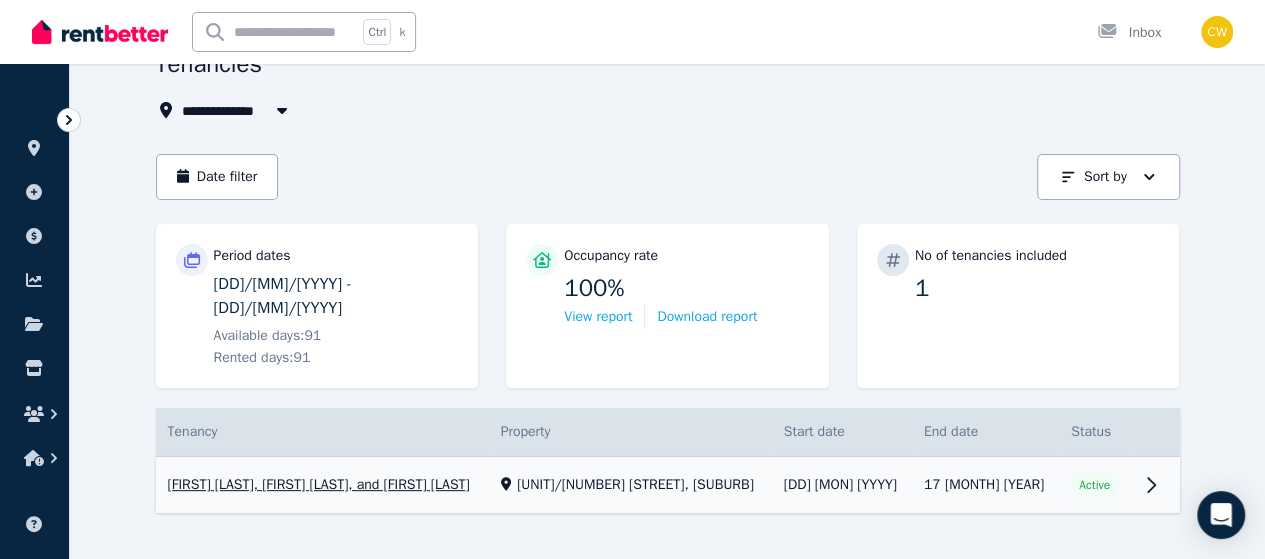 click on "View property details" at bounding box center [668, 485] 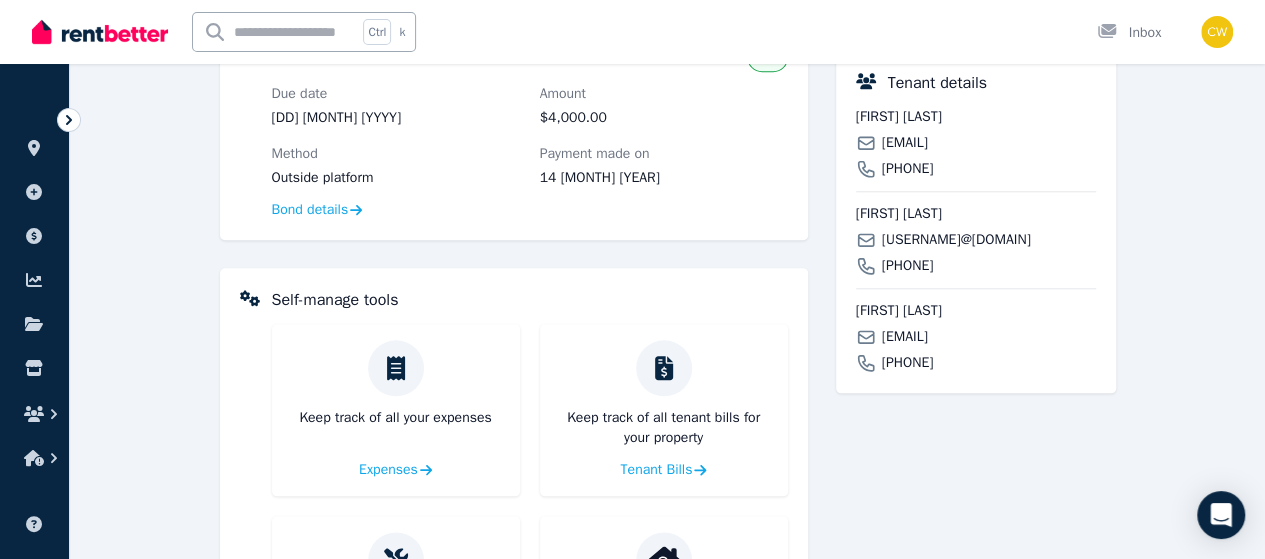 scroll, scrollTop: 1000, scrollLeft: 0, axis: vertical 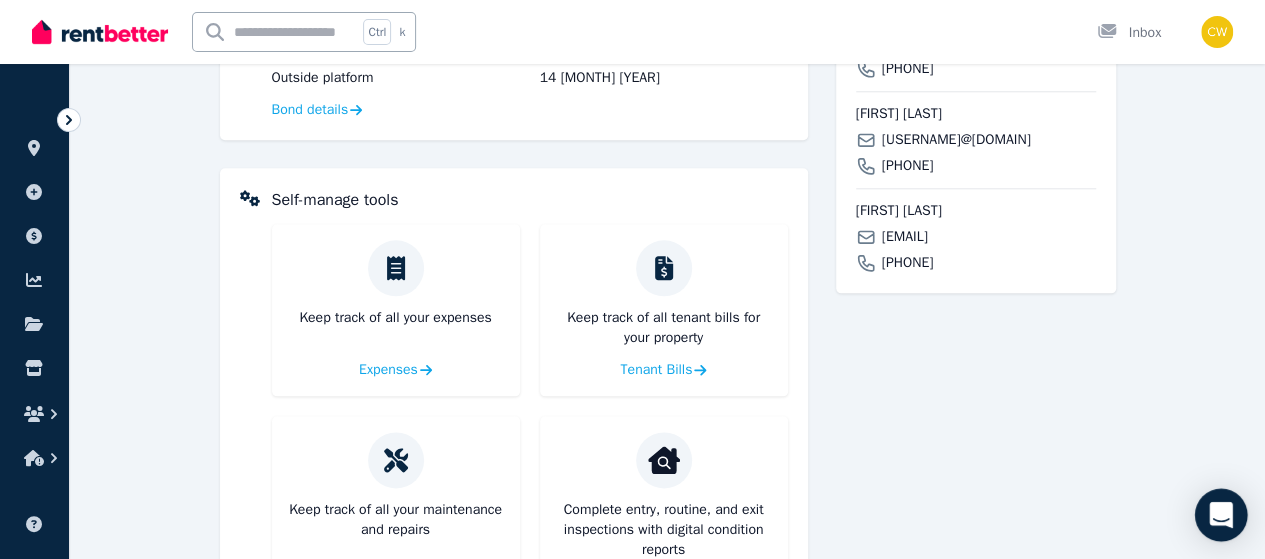 click 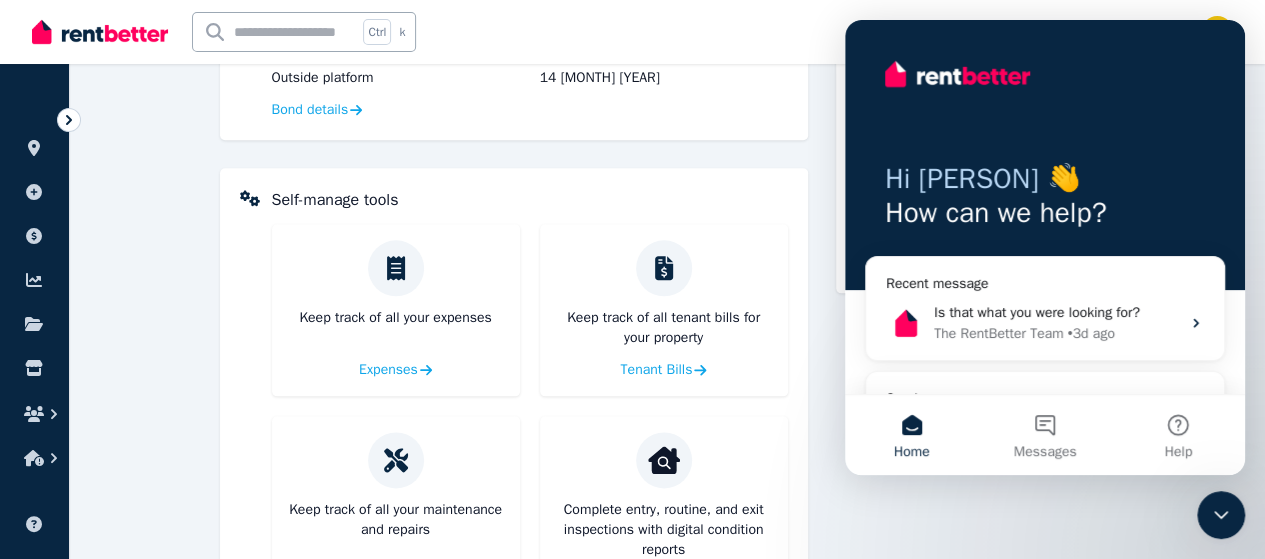 scroll, scrollTop: 0, scrollLeft: 0, axis: both 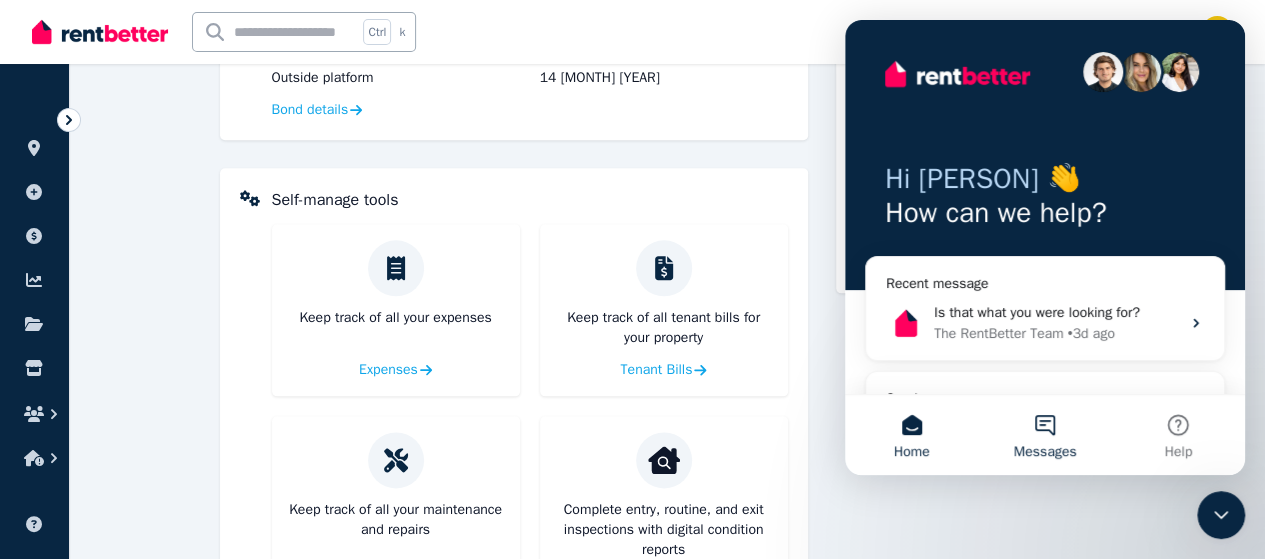 click on "Messages" at bounding box center [1044, 435] 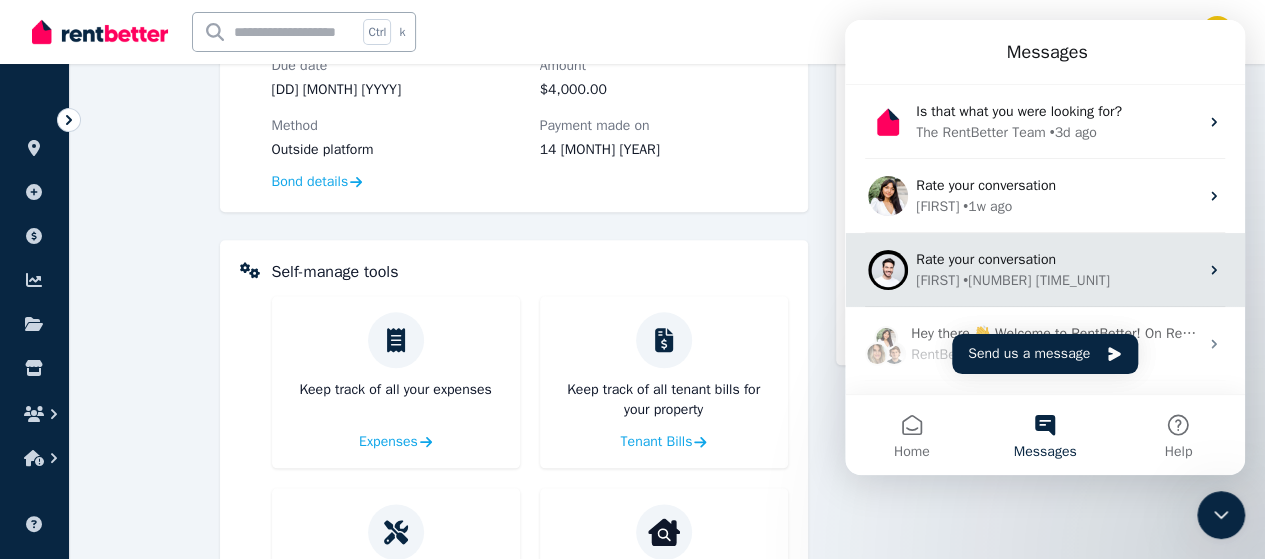 scroll, scrollTop: 900, scrollLeft: 0, axis: vertical 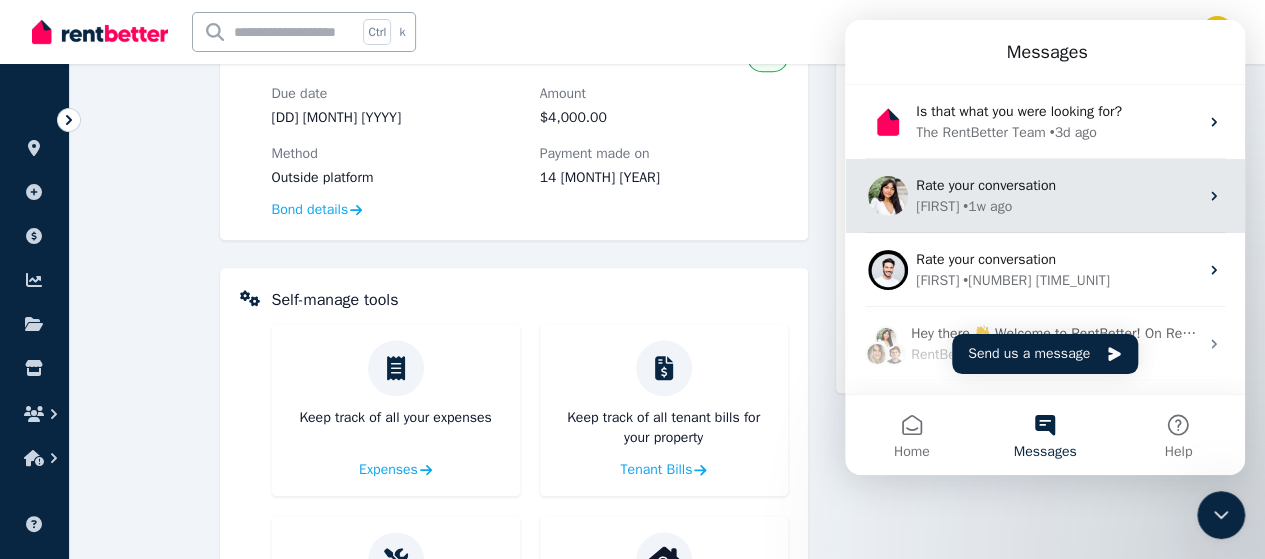 click on "[PERSON] • 1w ago" at bounding box center [1057, 206] 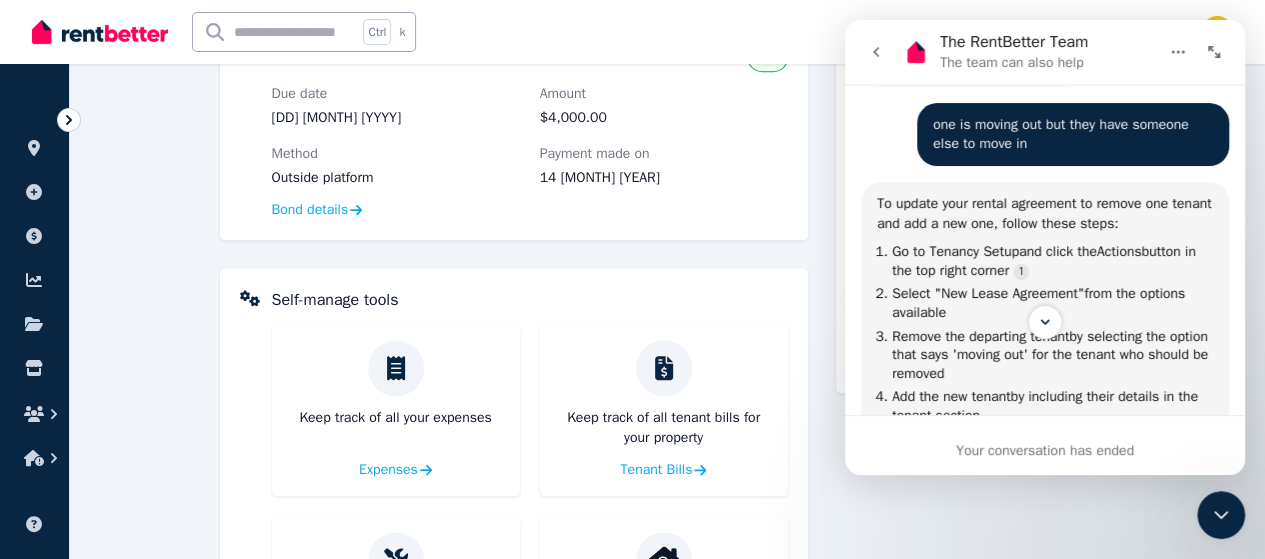 scroll, scrollTop: 957, scrollLeft: 0, axis: vertical 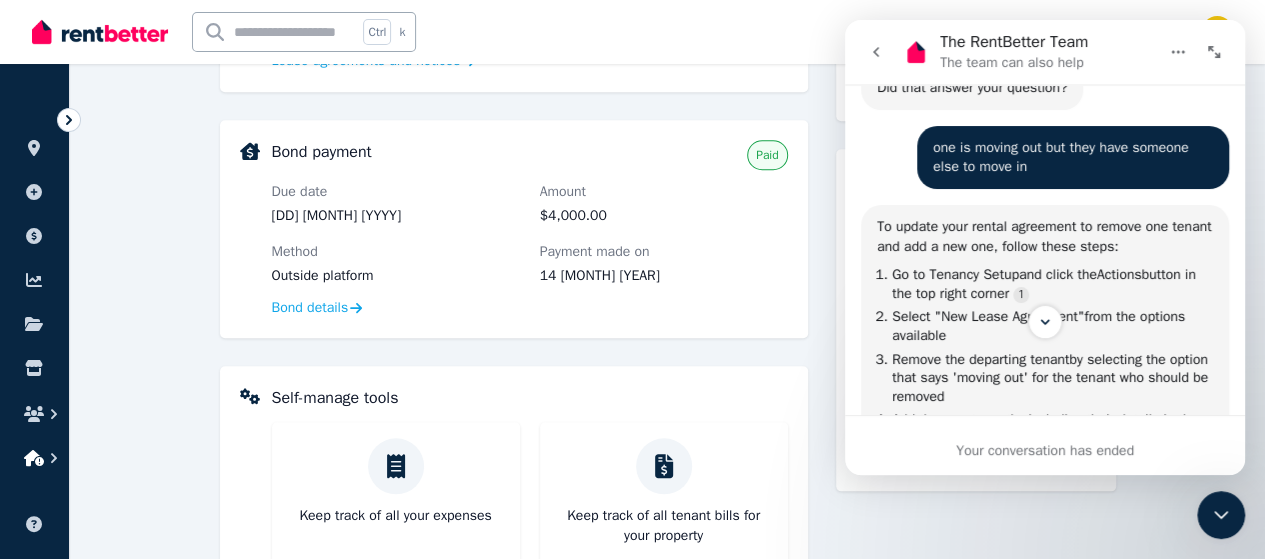 click 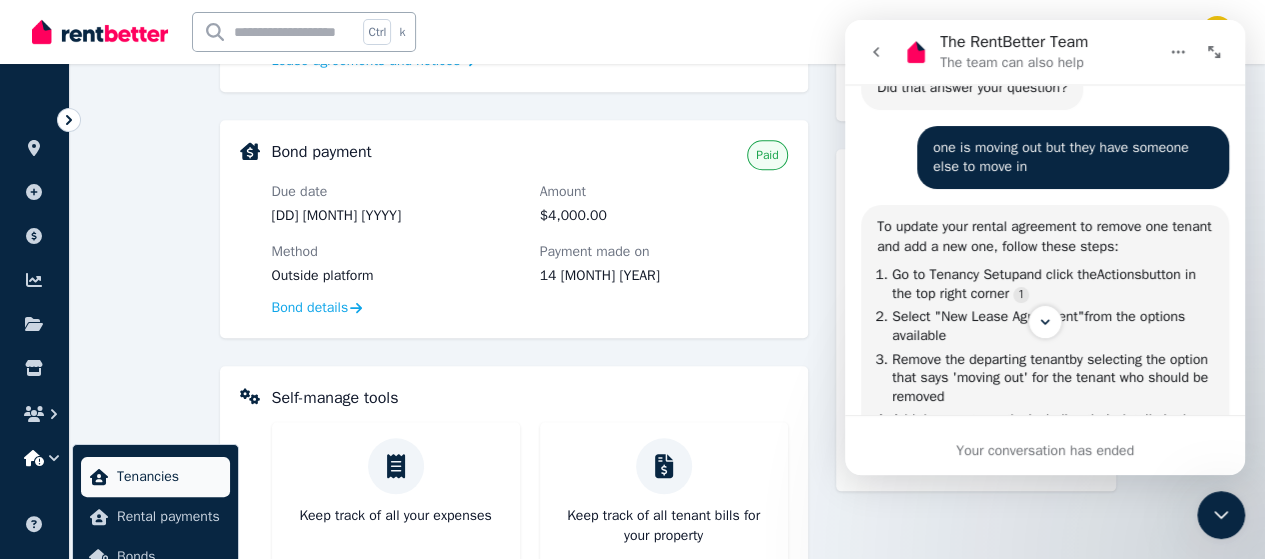click on "Tenancies" at bounding box center [155, 477] 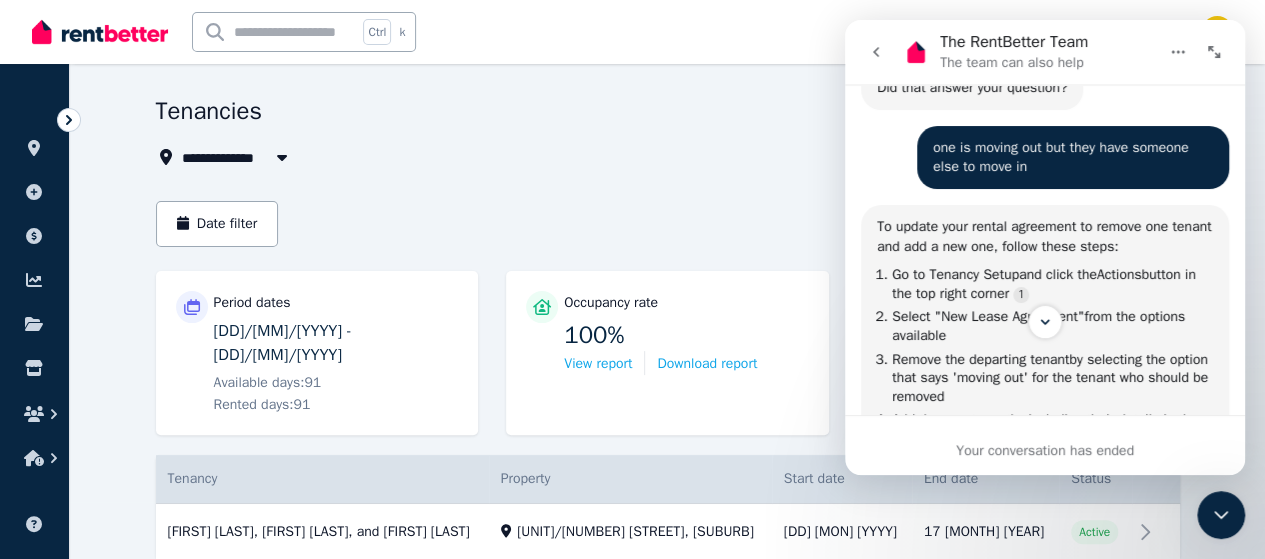 scroll, scrollTop: 0, scrollLeft: 0, axis: both 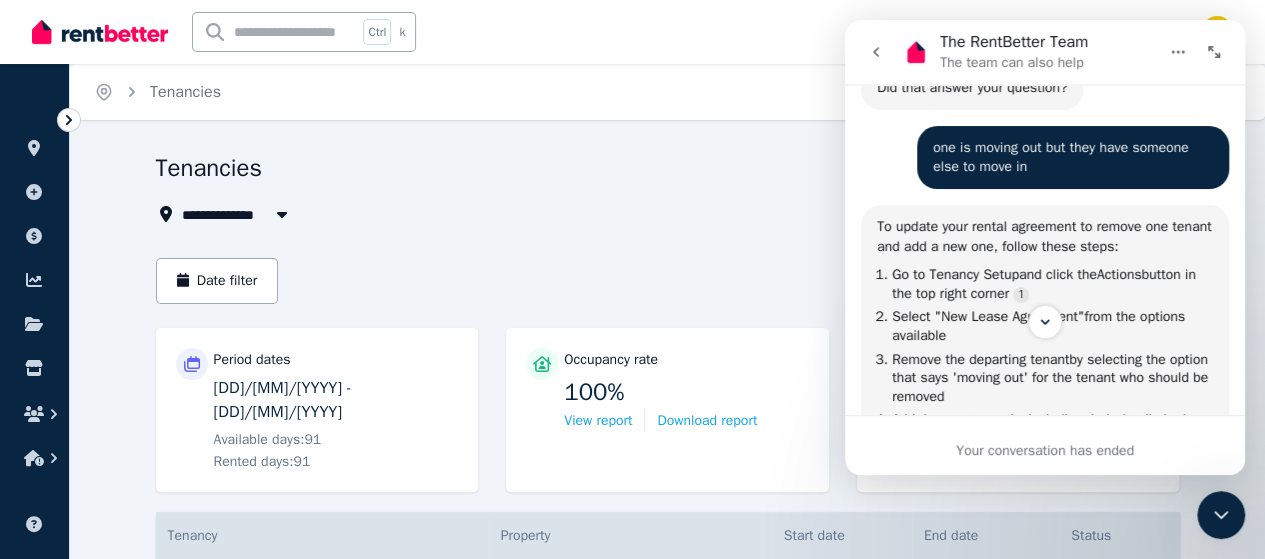 click at bounding box center [876, 52] 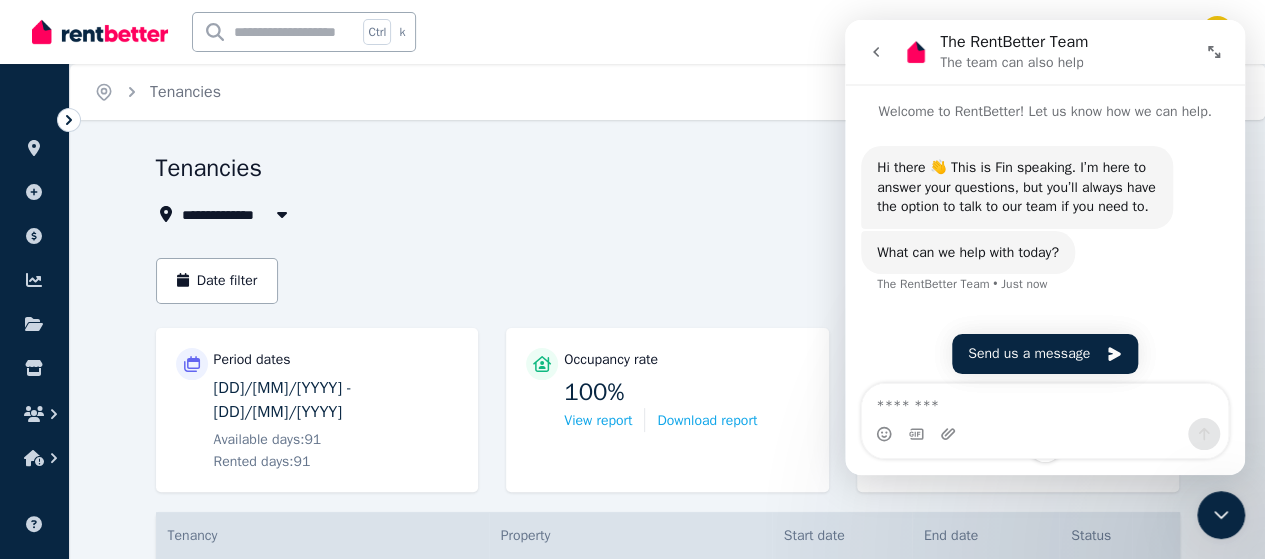 scroll, scrollTop: 0, scrollLeft: 0, axis: both 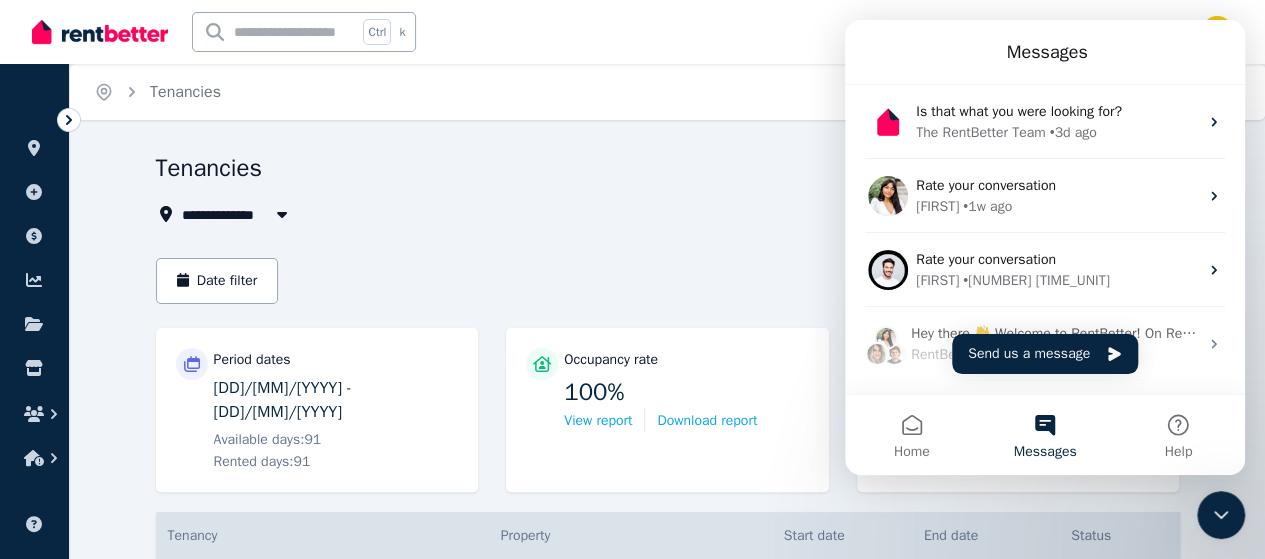 click on "Messages" at bounding box center [1045, 52] 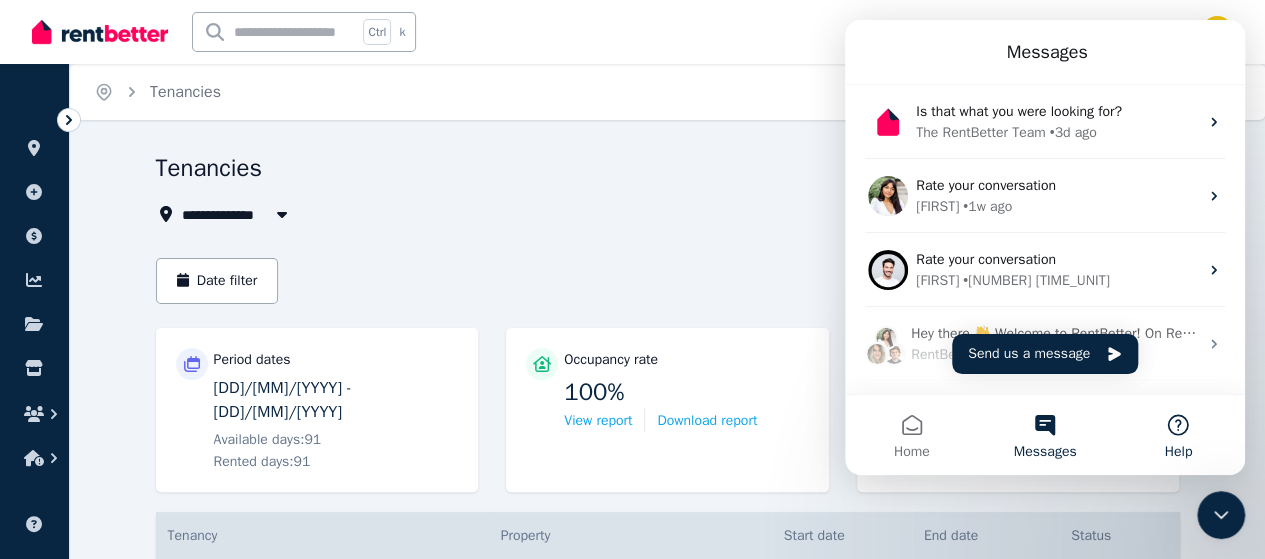 click on "Help" at bounding box center (1178, 435) 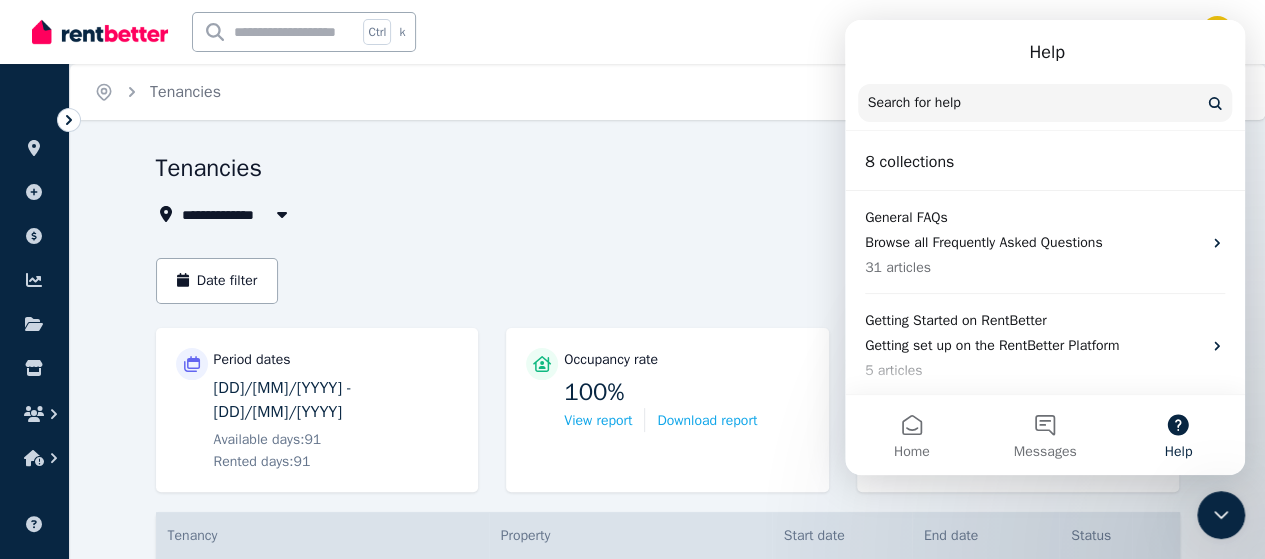 click 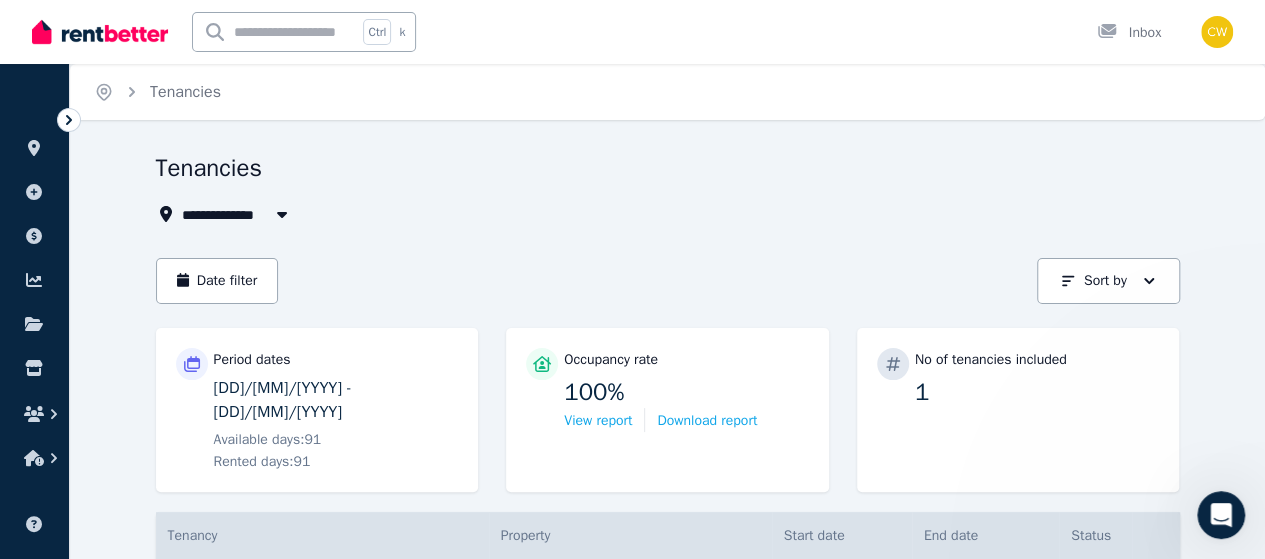 scroll, scrollTop: 0, scrollLeft: 0, axis: both 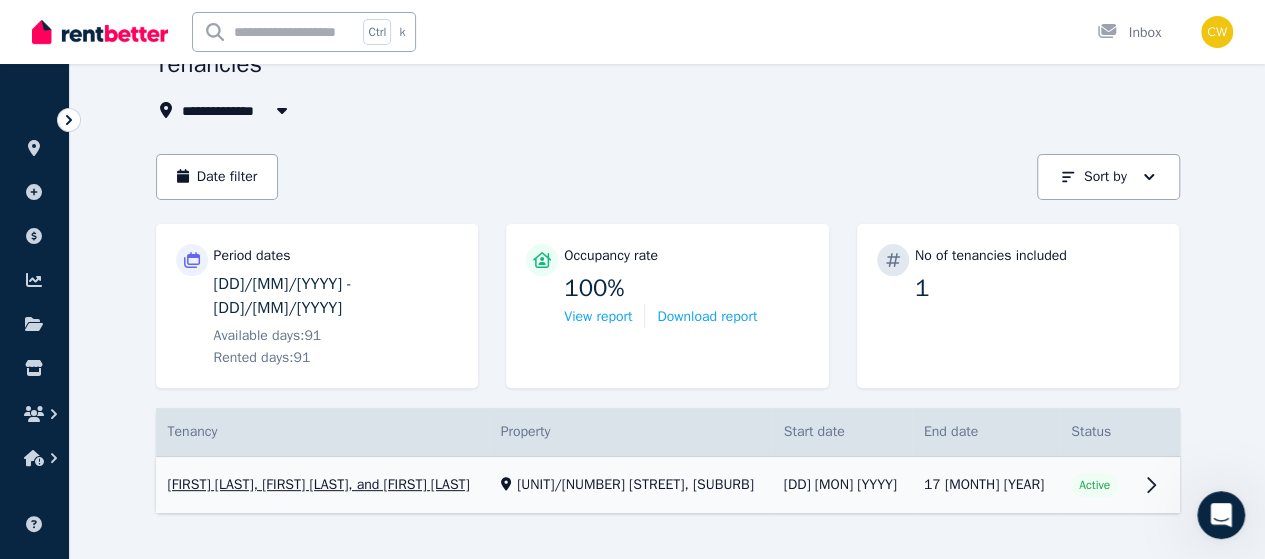 click on "View property details" at bounding box center (668, 485) 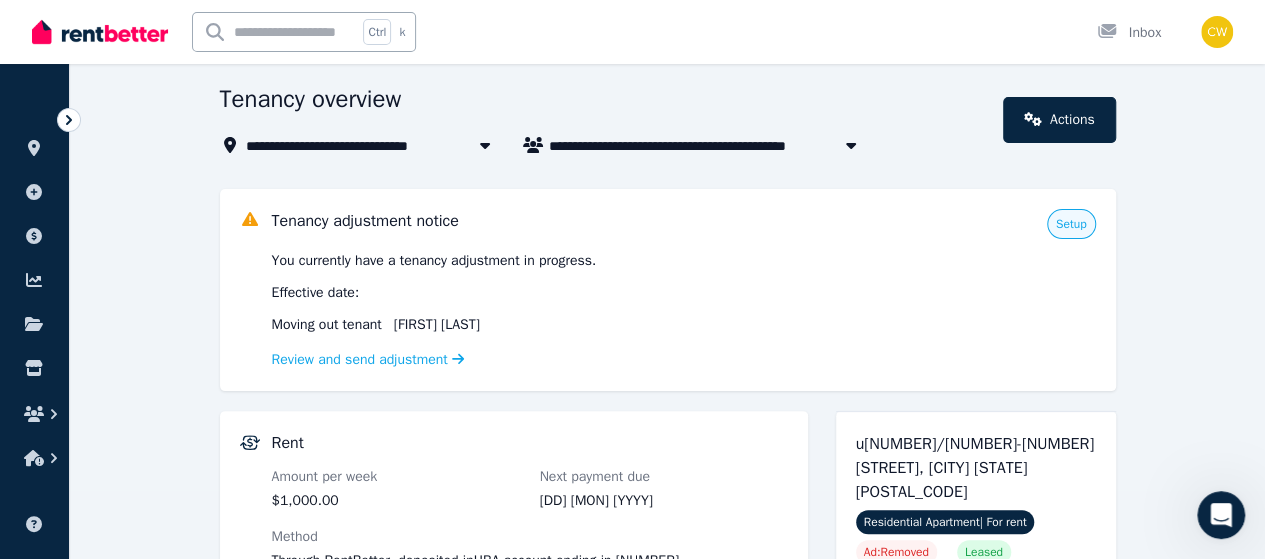scroll, scrollTop: 100, scrollLeft: 0, axis: vertical 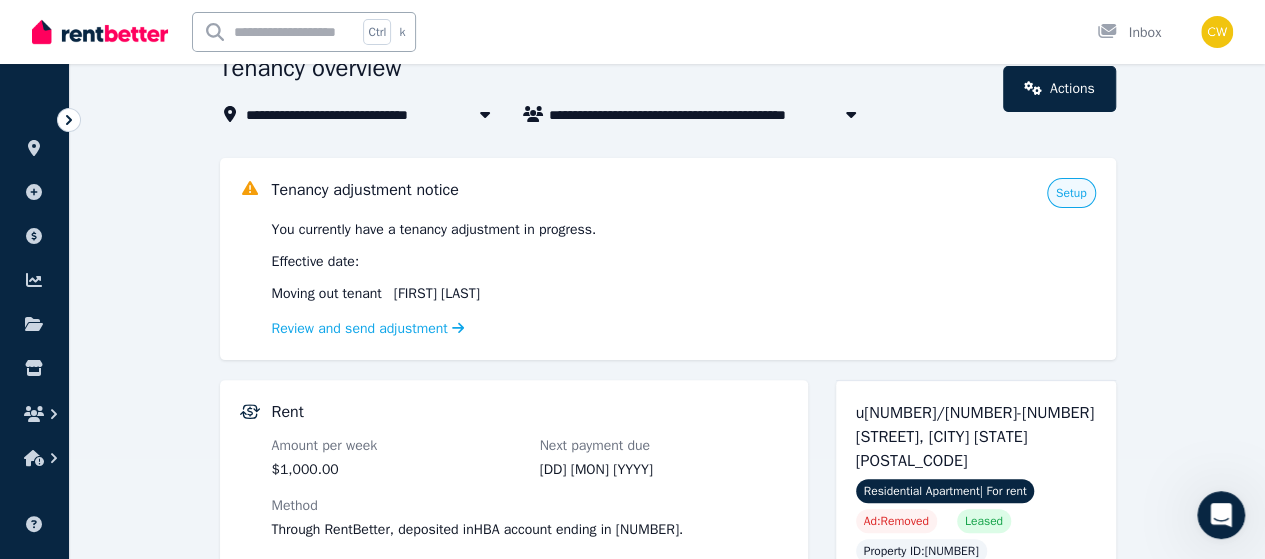 drag, startPoint x: 1219, startPoint y: 506, endPoint x: 1532, endPoint y: 910, distance: 511.06262 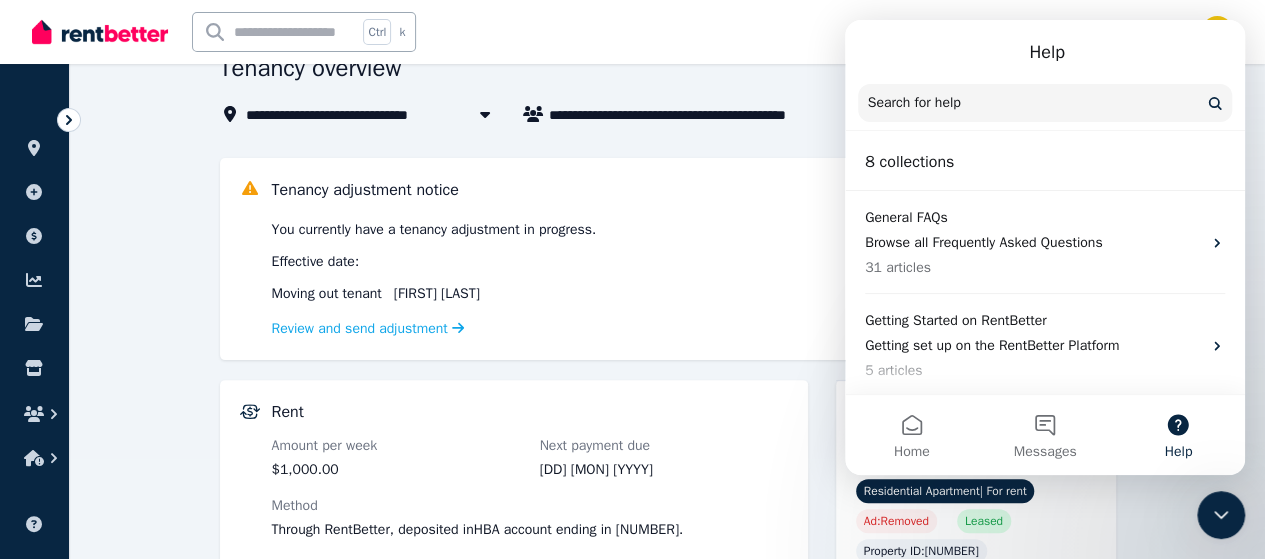 click on "Moving out tenant [PERSON]" at bounding box center [684, 294] 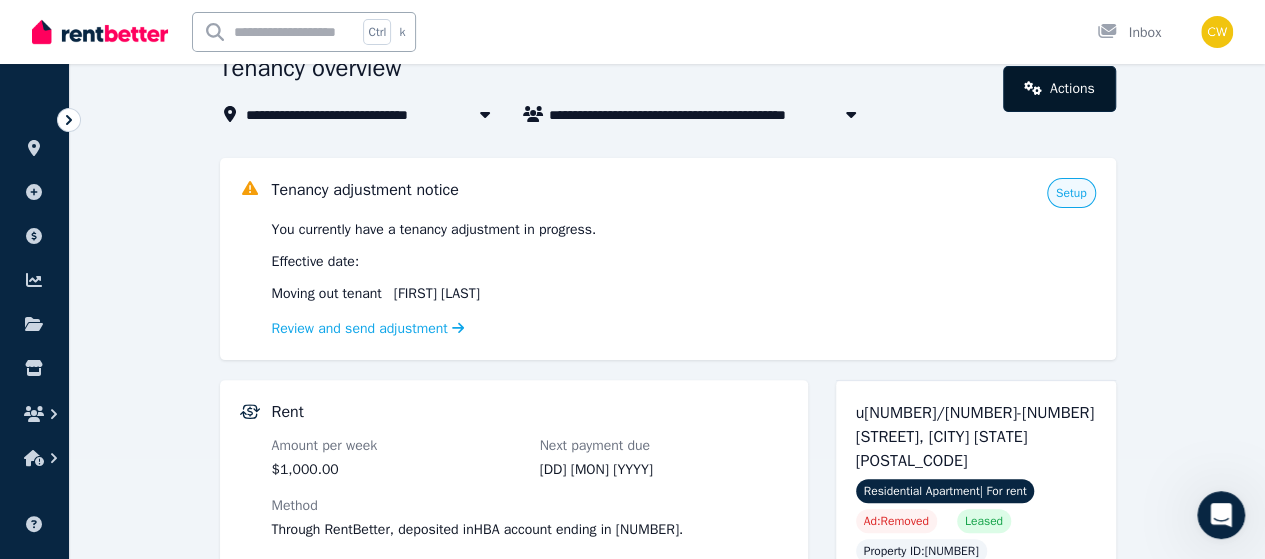 click on "Actions" at bounding box center (1059, 89) 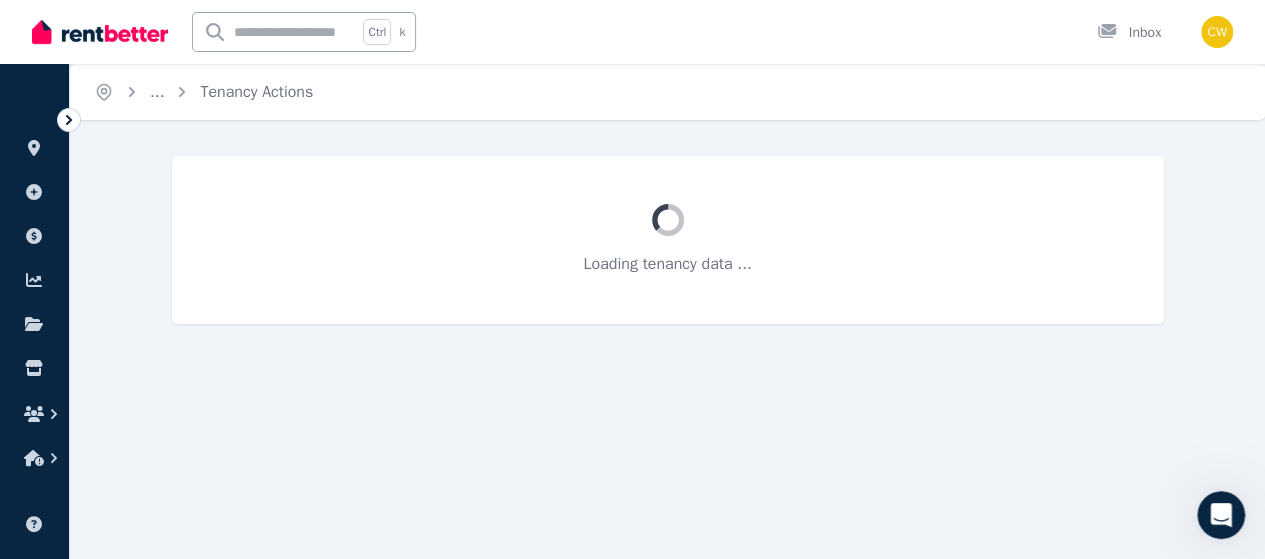 scroll, scrollTop: 0, scrollLeft: 0, axis: both 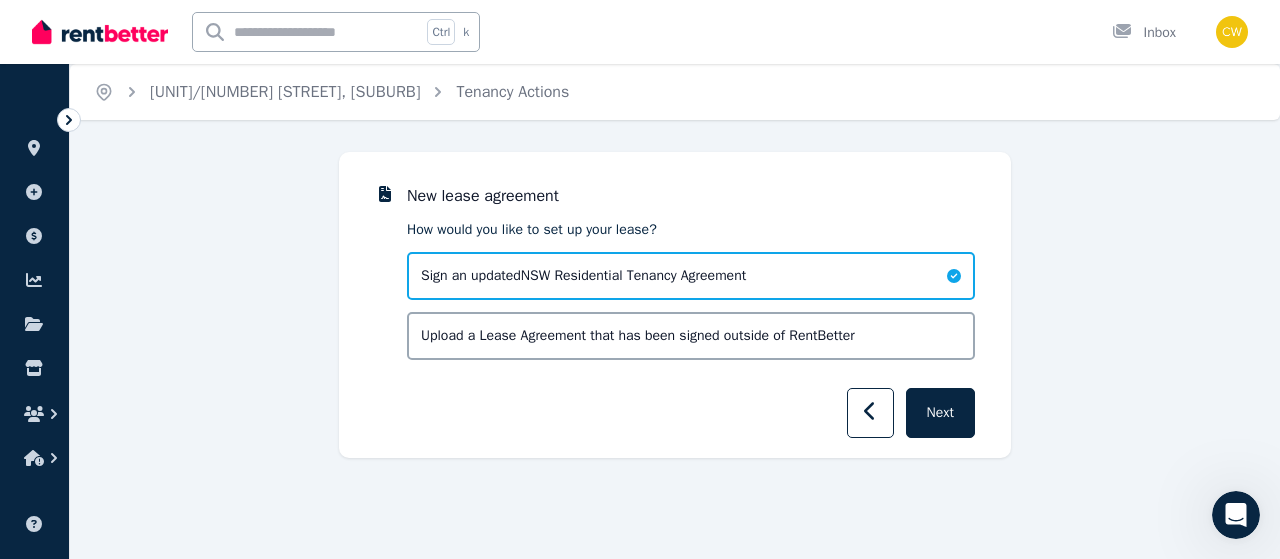 click on "Sign an updated [STATE] Residential Tenancy Agreement" at bounding box center (691, 276) 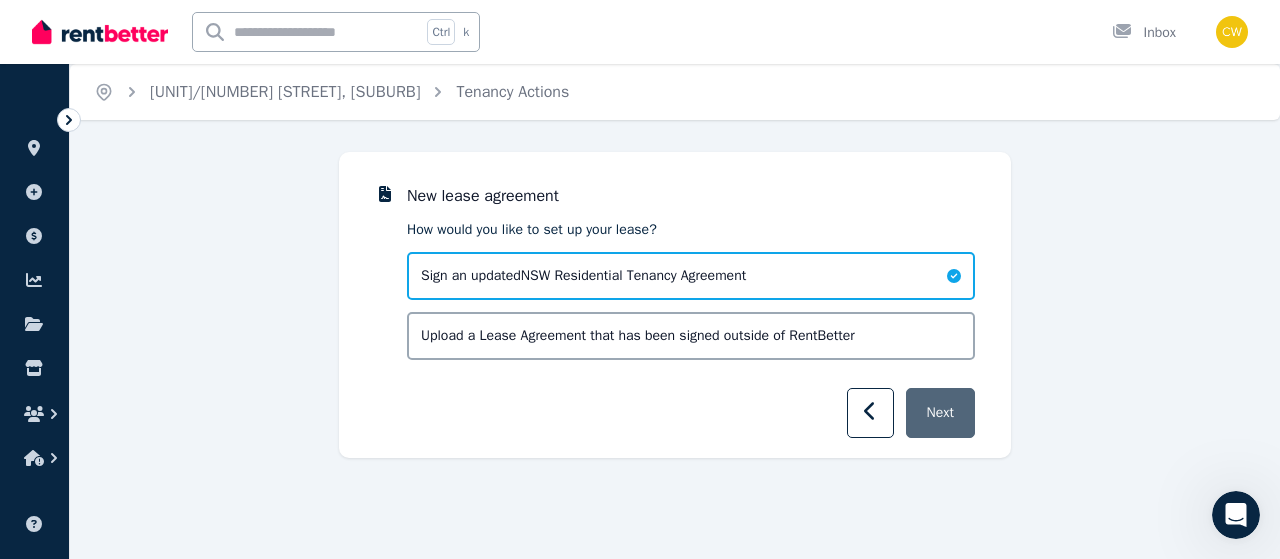 click on "Next" at bounding box center (940, 413) 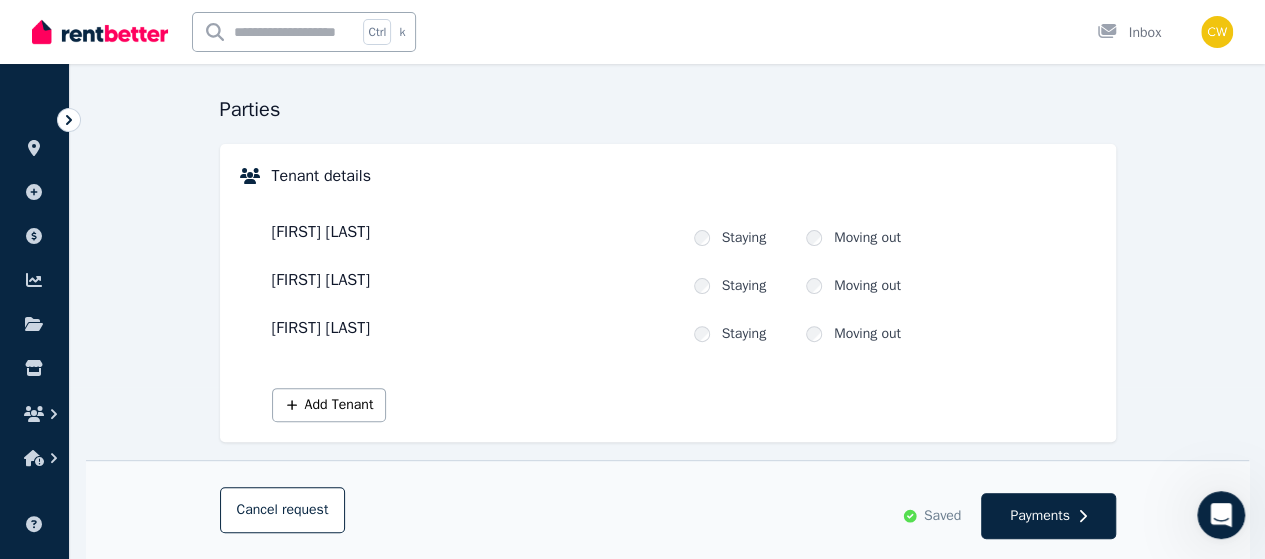 scroll, scrollTop: 200, scrollLeft: 0, axis: vertical 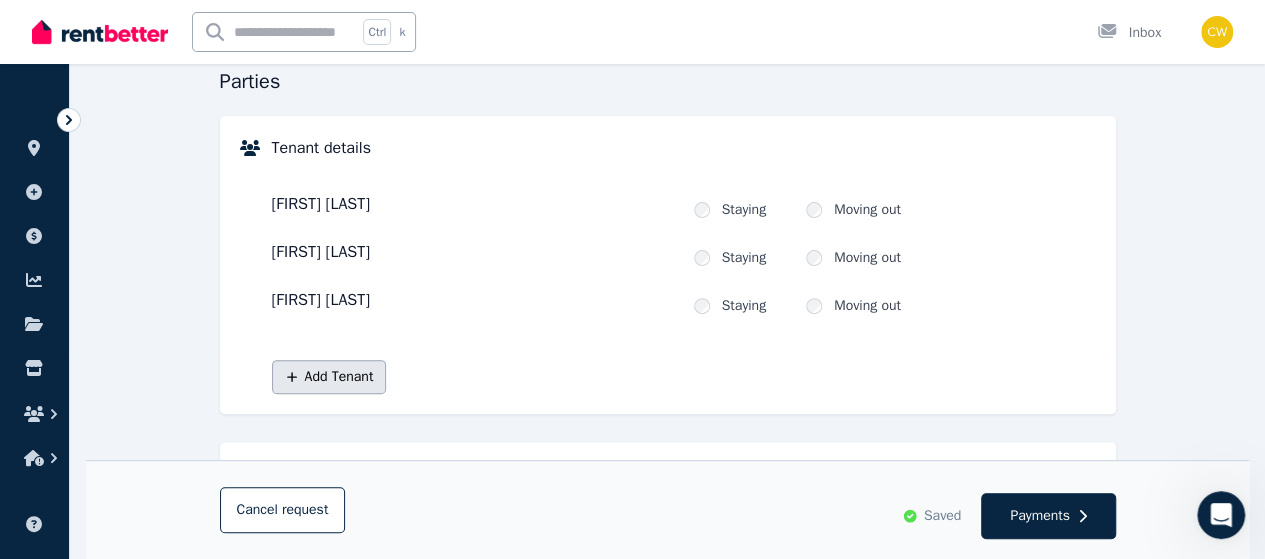 click on "Add Tenant" at bounding box center [329, 377] 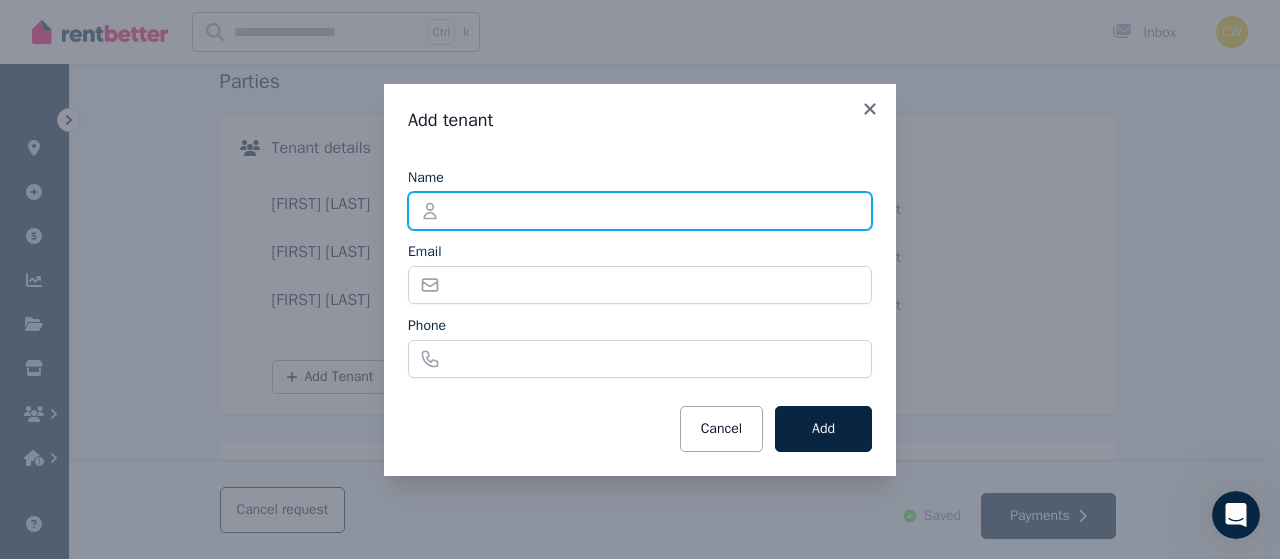 click on "Name" at bounding box center (640, 211) 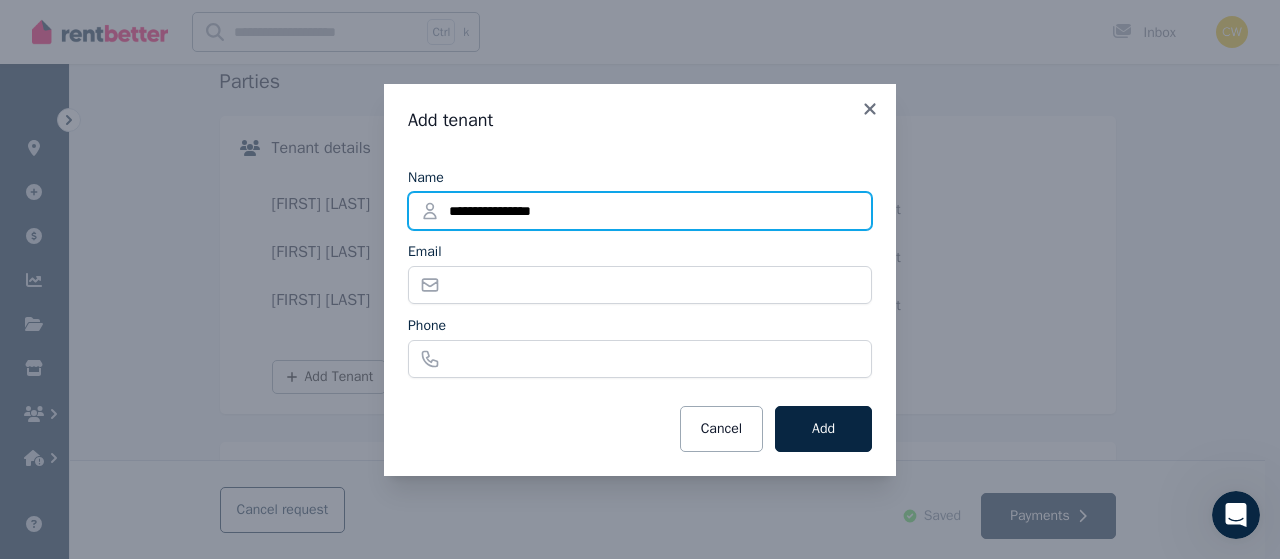 type on "**********" 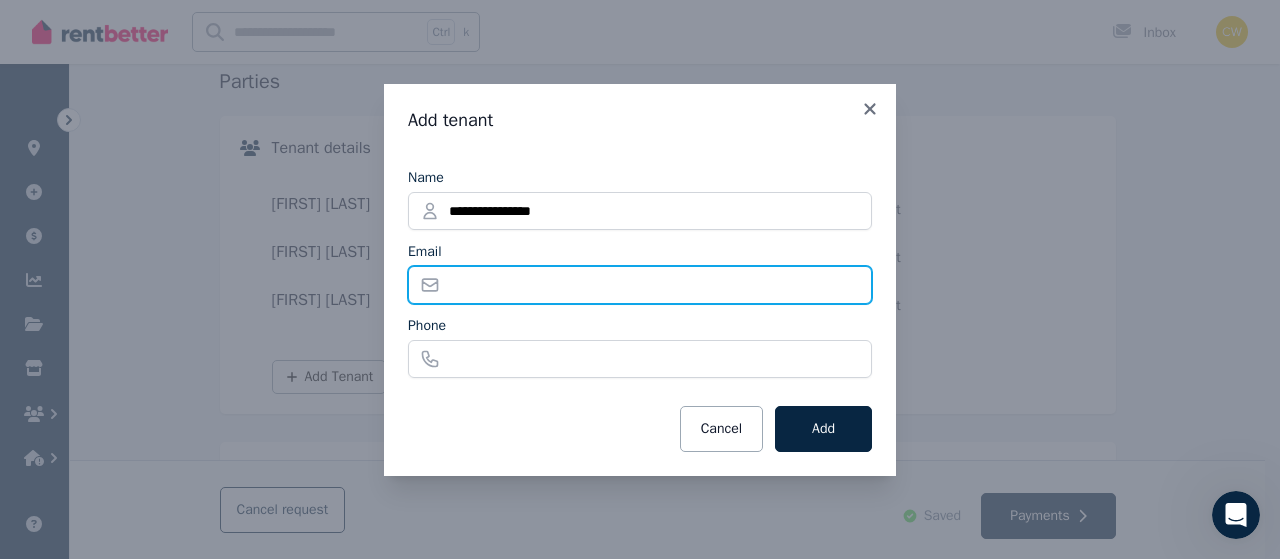 click on "Email" at bounding box center [640, 285] 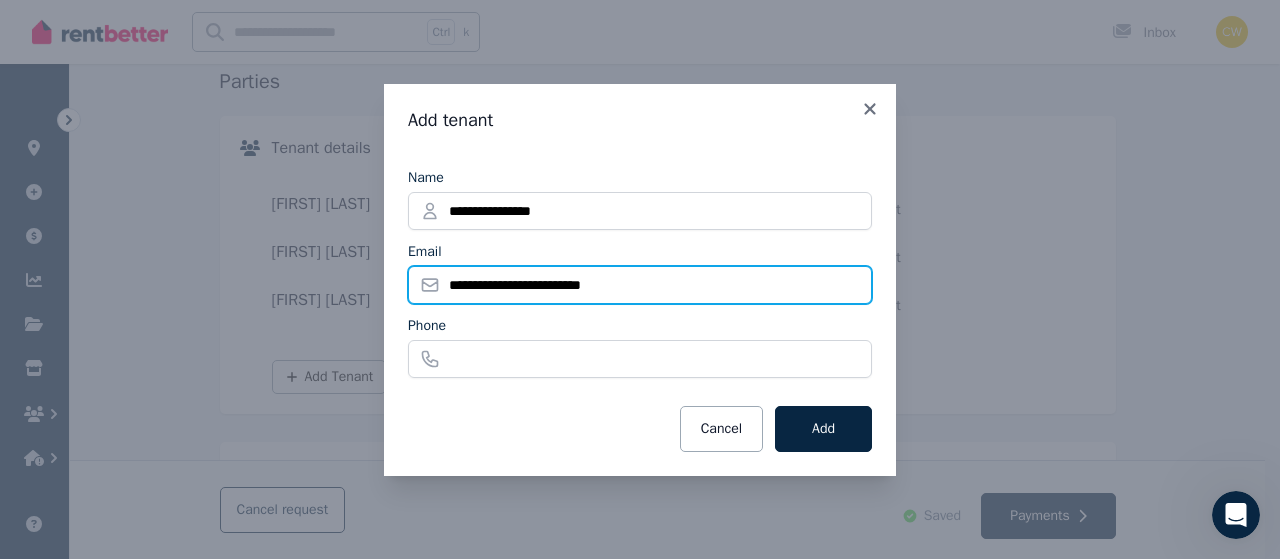 type on "**********" 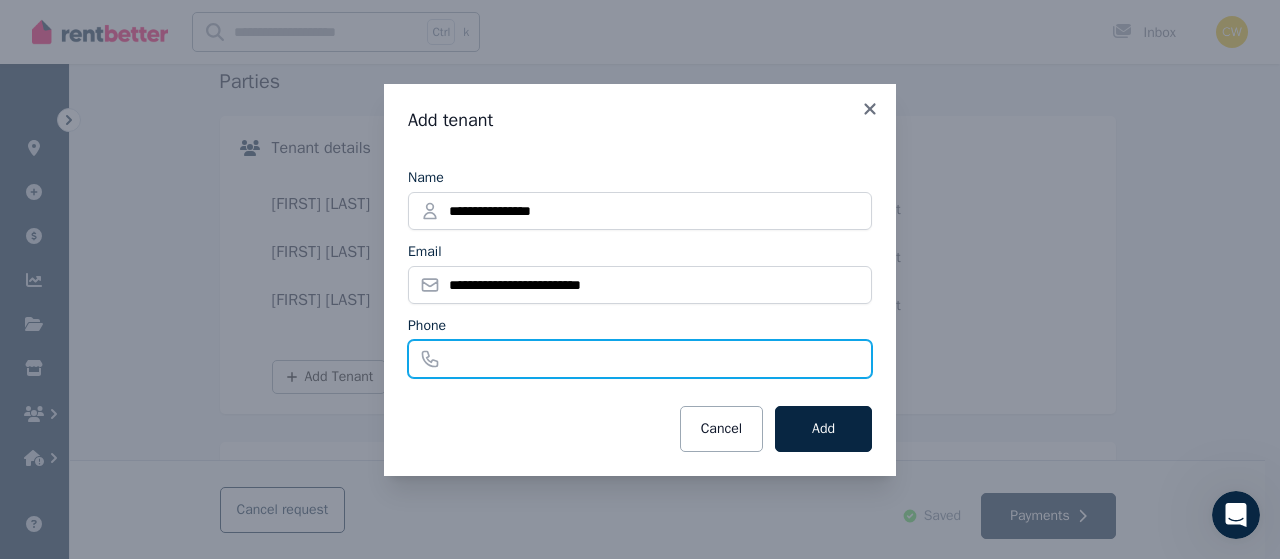 click on "Phone" at bounding box center [640, 359] 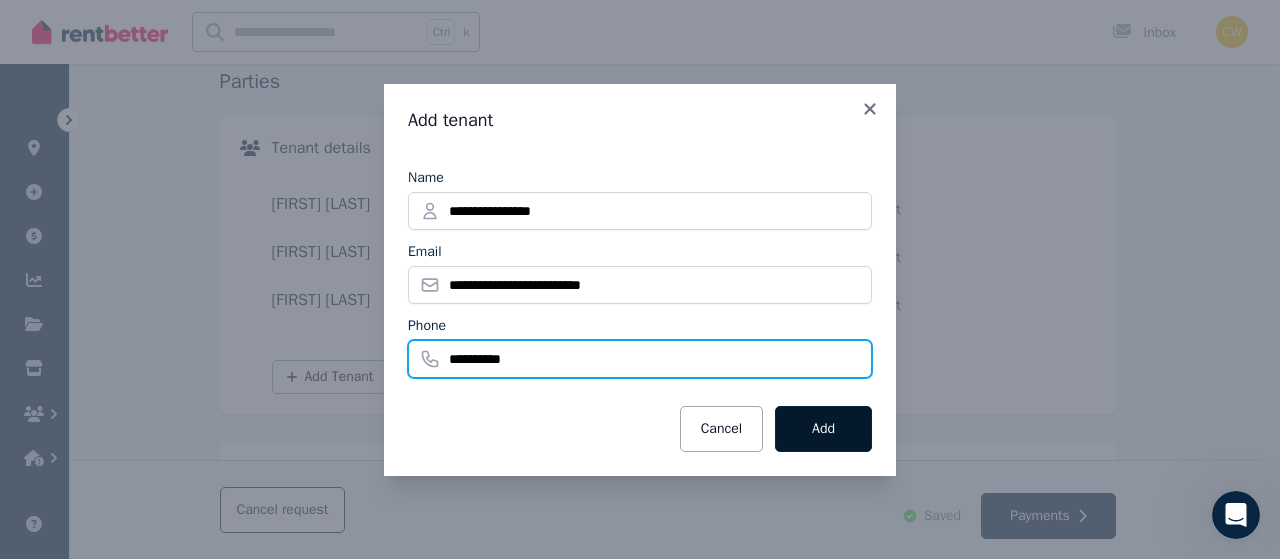 type on "**********" 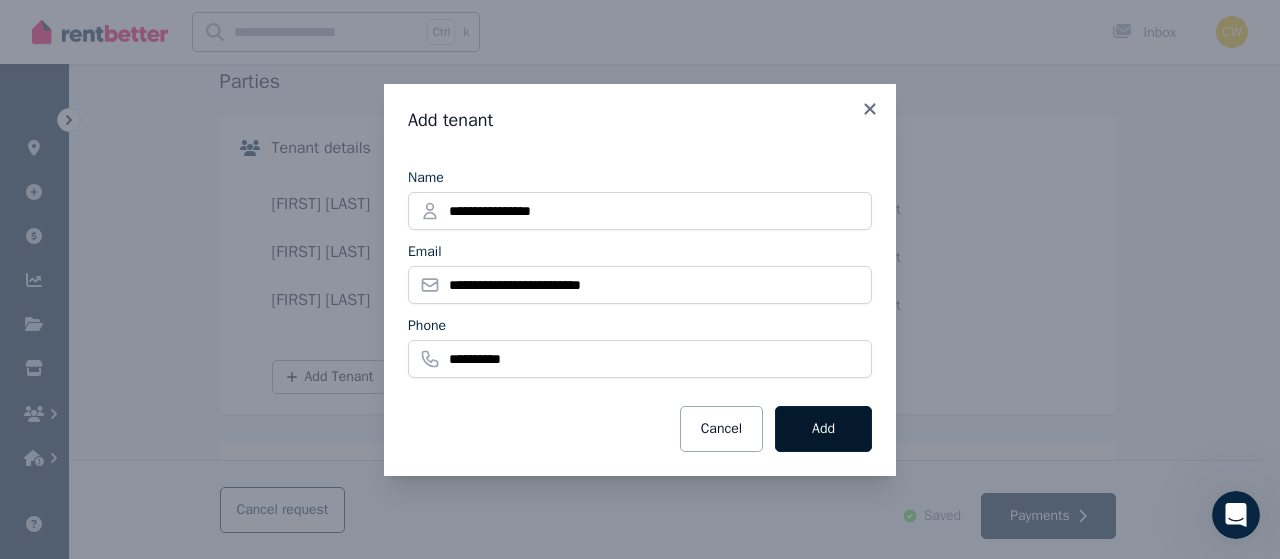 click on "Add" at bounding box center [823, 429] 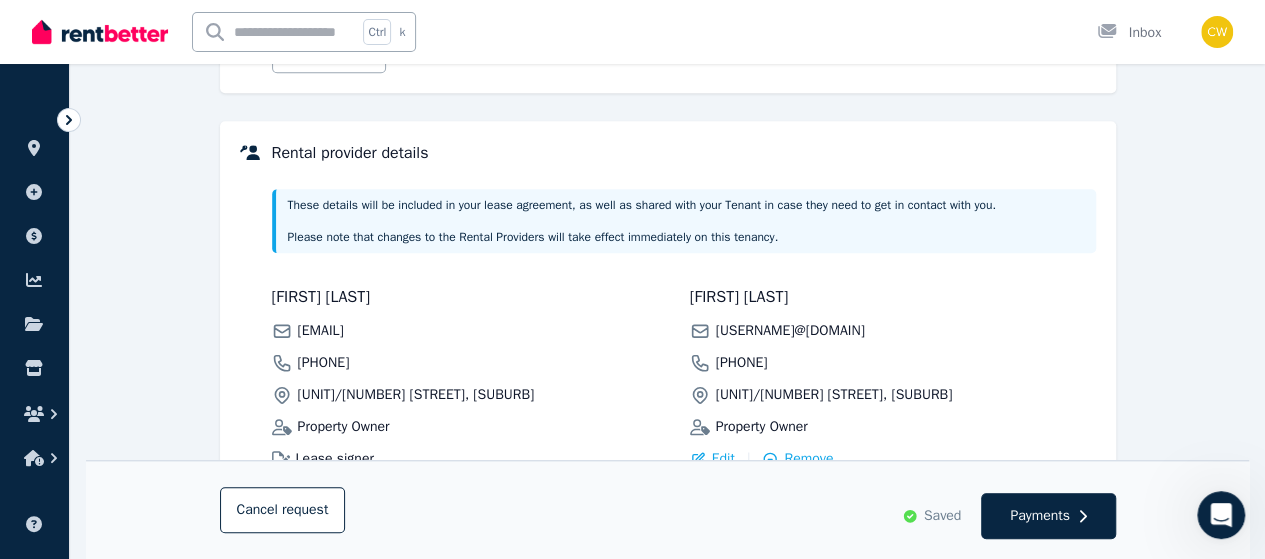 scroll, scrollTop: 700, scrollLeft: 0, axis: vertical 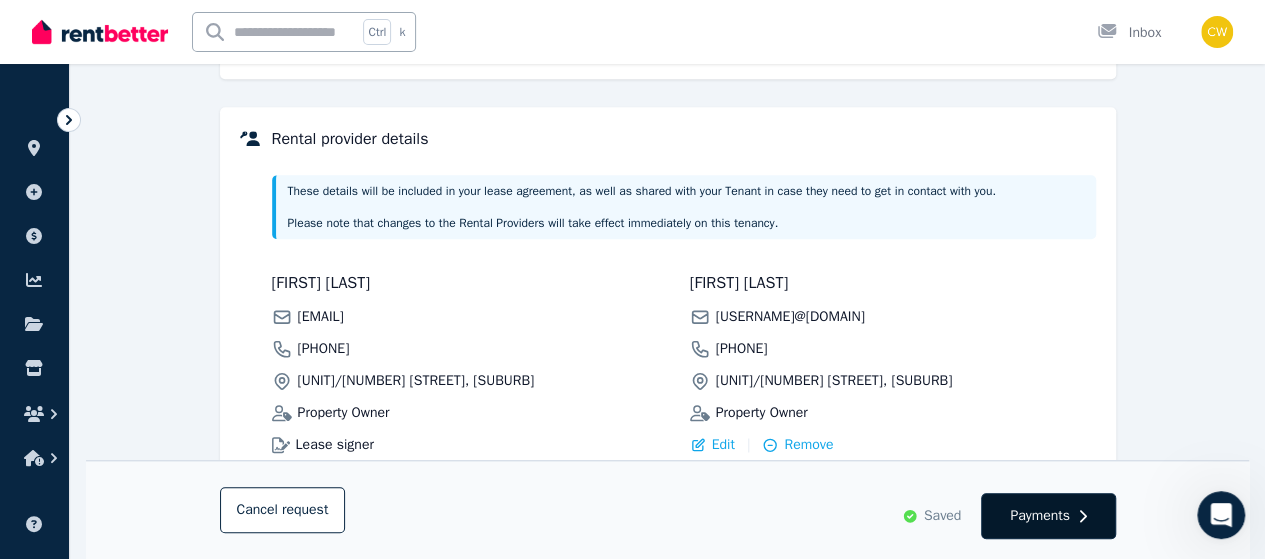 click on "Payments" at bounding box center [1040, 516] 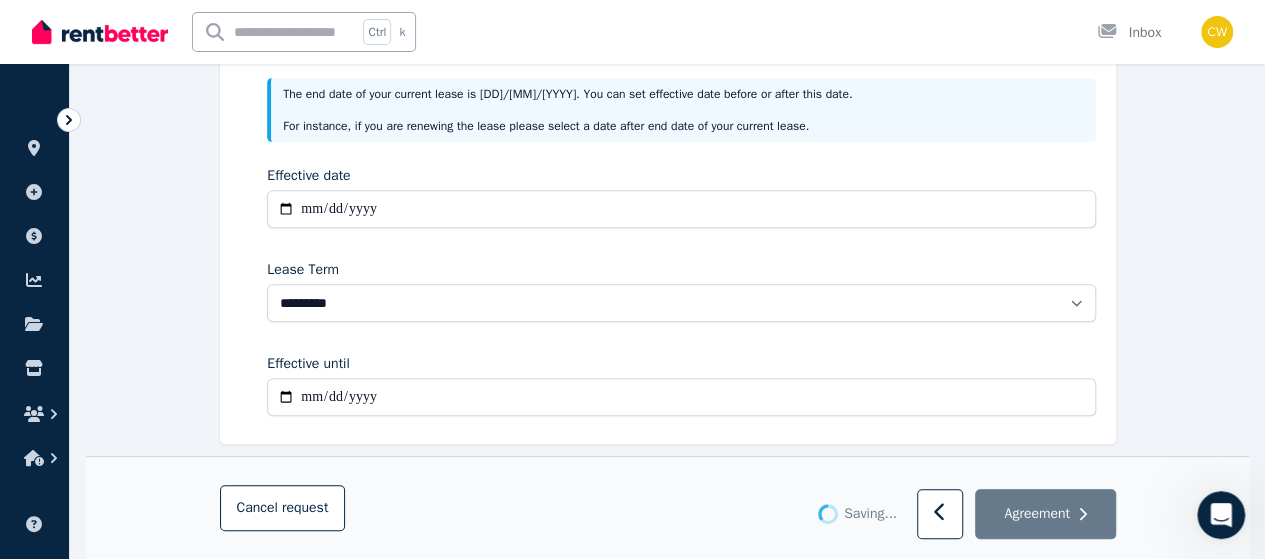 scroll, scrollTop: 300, scrollLeft: 0, axis: vertical 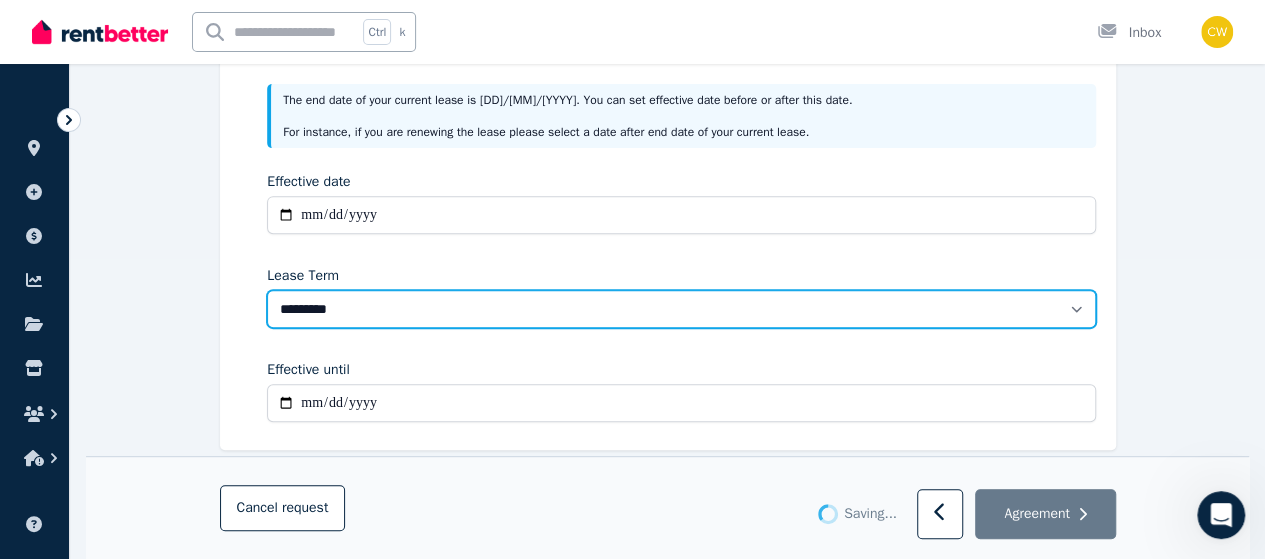click on "******** ******** ********* ******* ******* ******* ******* ***** ********" at bounding box center [681, 309] 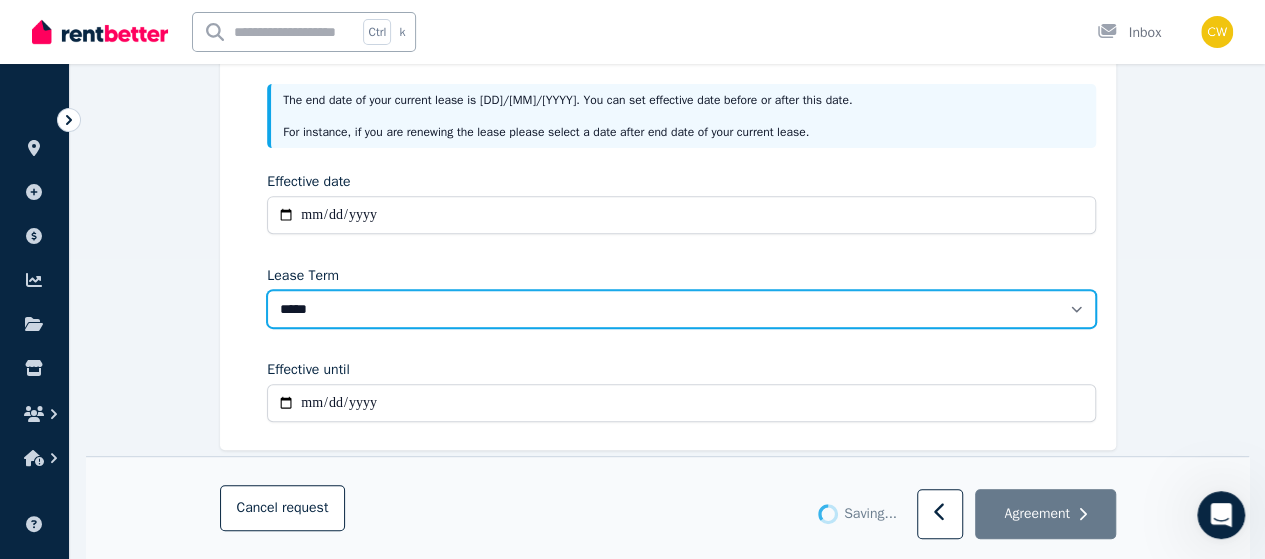 click on "******** ******** ********* ******* ******* ******* ******* ***** ********" at bounding box center [681, 309] 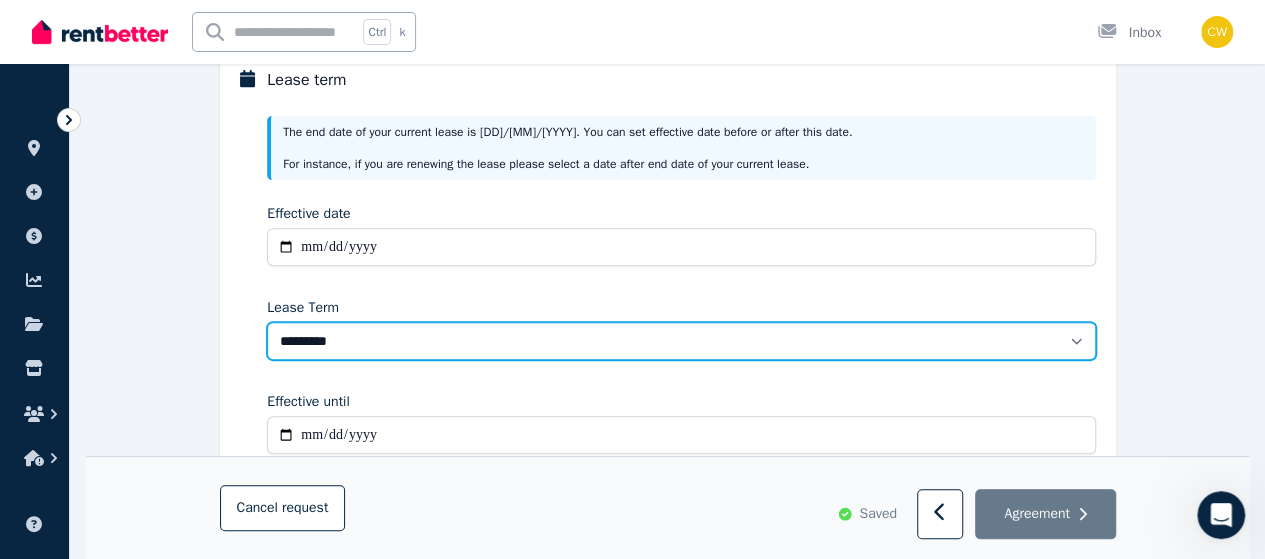 scroll, scrollTop: 300, scrollLeft: 0, axis: vertical 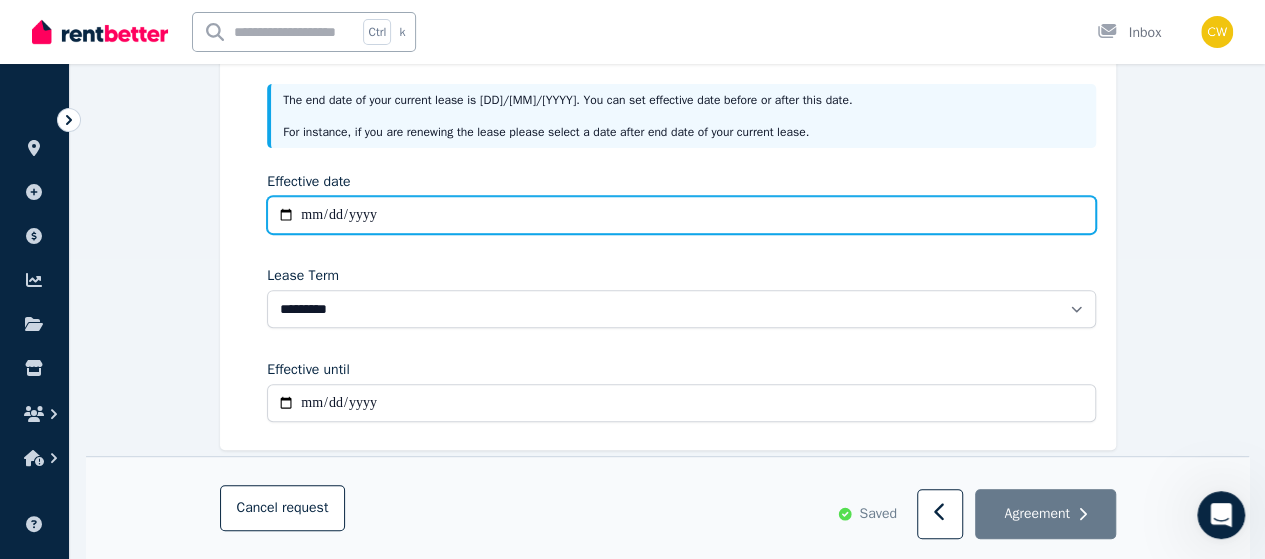 click on "Effective date" at bounding box center (681, 215) 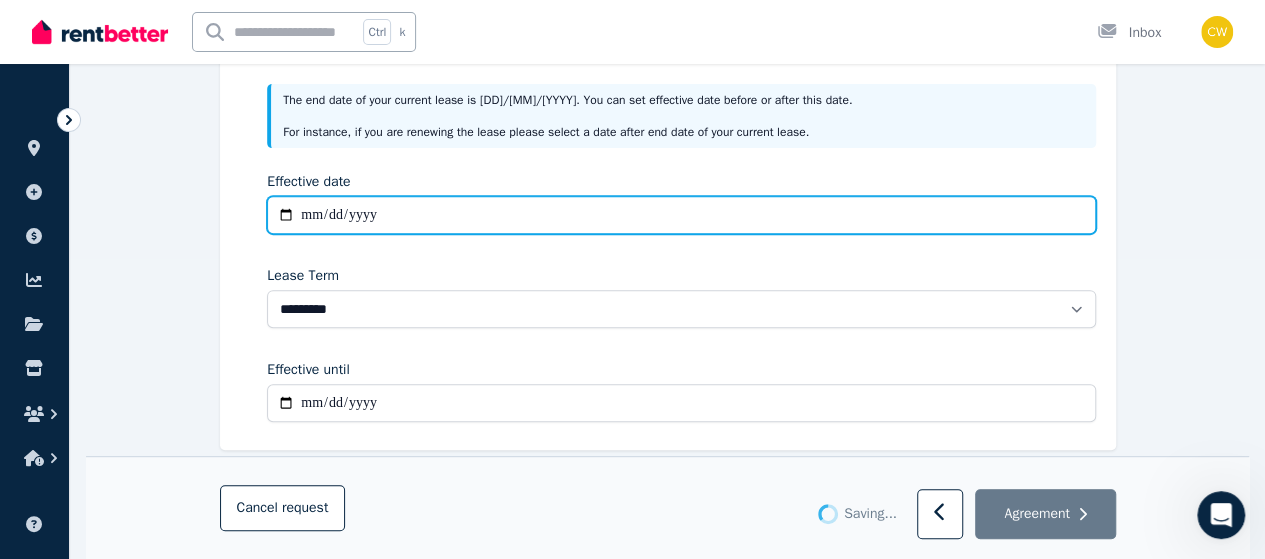 click on "Effective date" at bounding box center (681, 215) 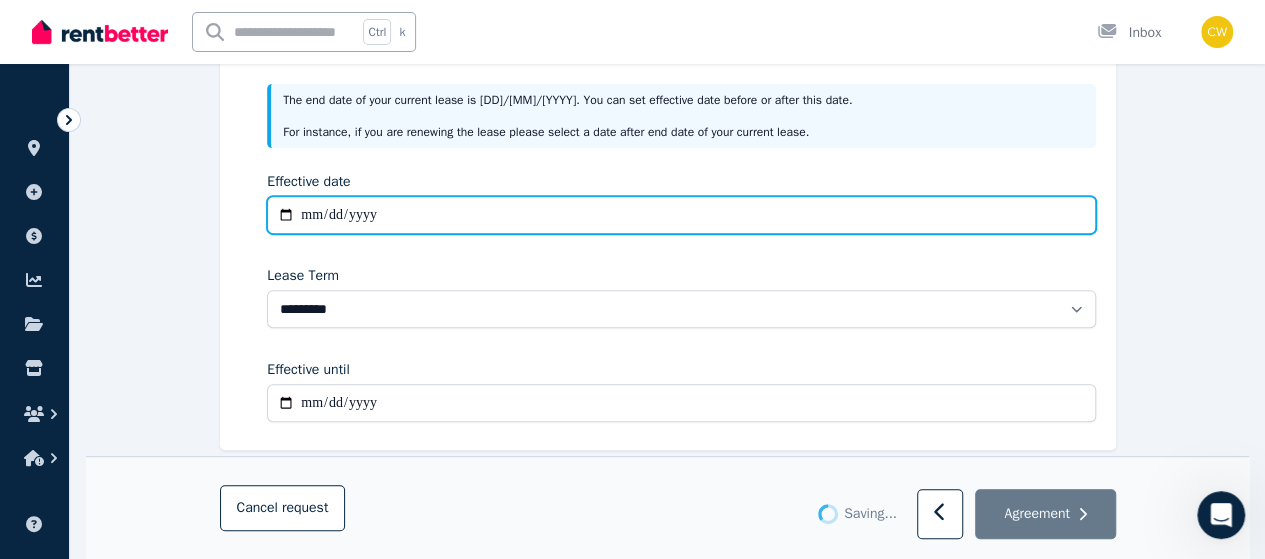type on "**********" 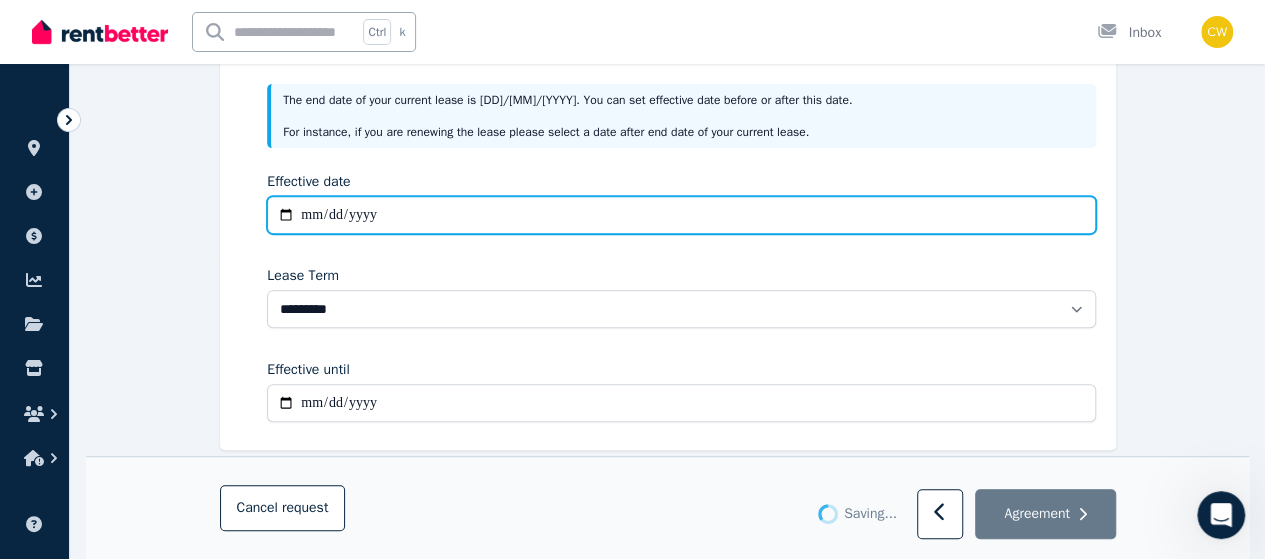 type on "**********" 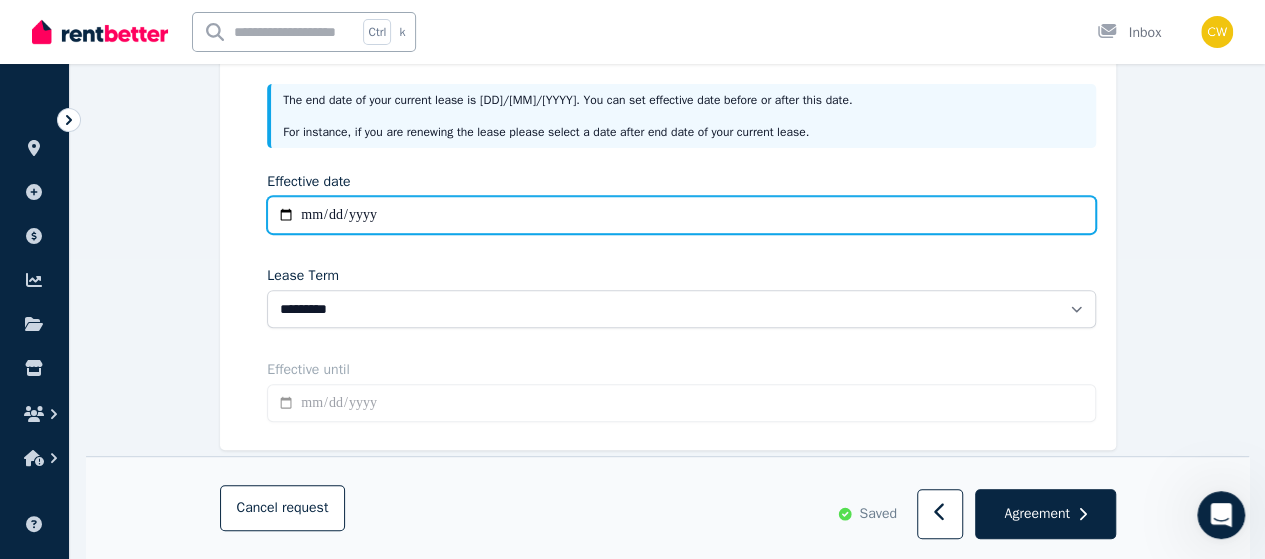 type on "**********" 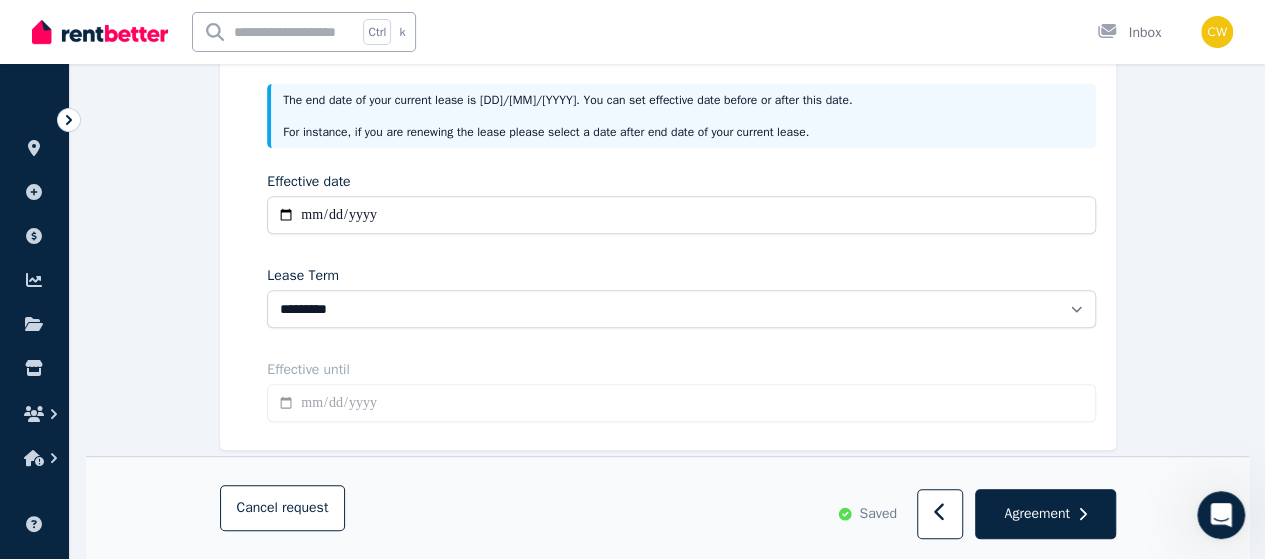click on "**********" at bounding box center [681, 403] 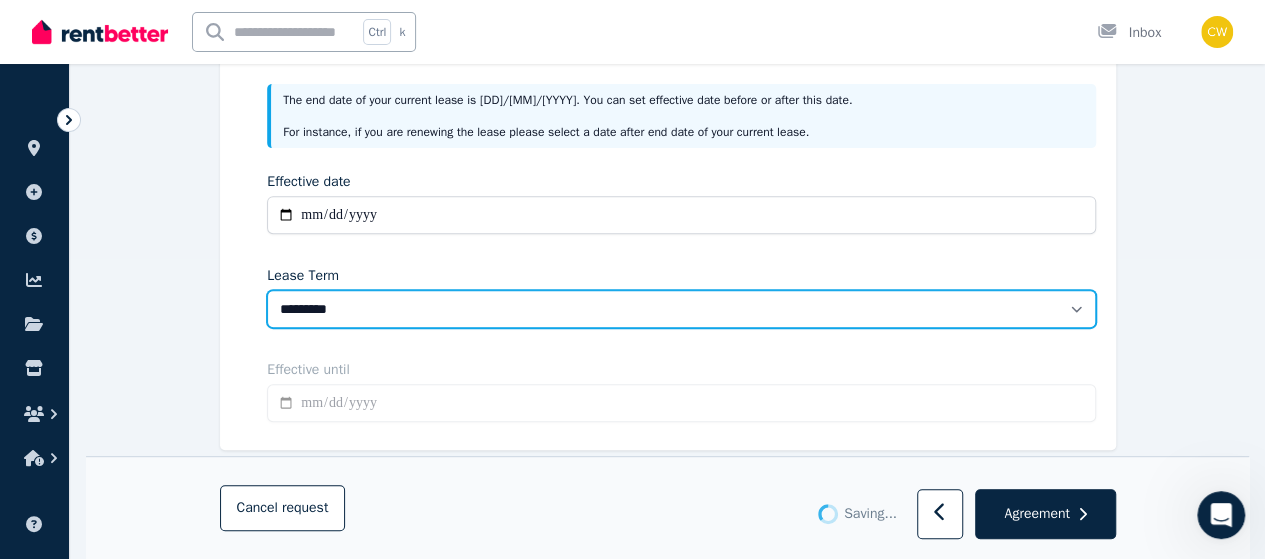click on "******** ******** ********* ******* ******* ******* ******* ***** ********" at bounding box center (681, 309) 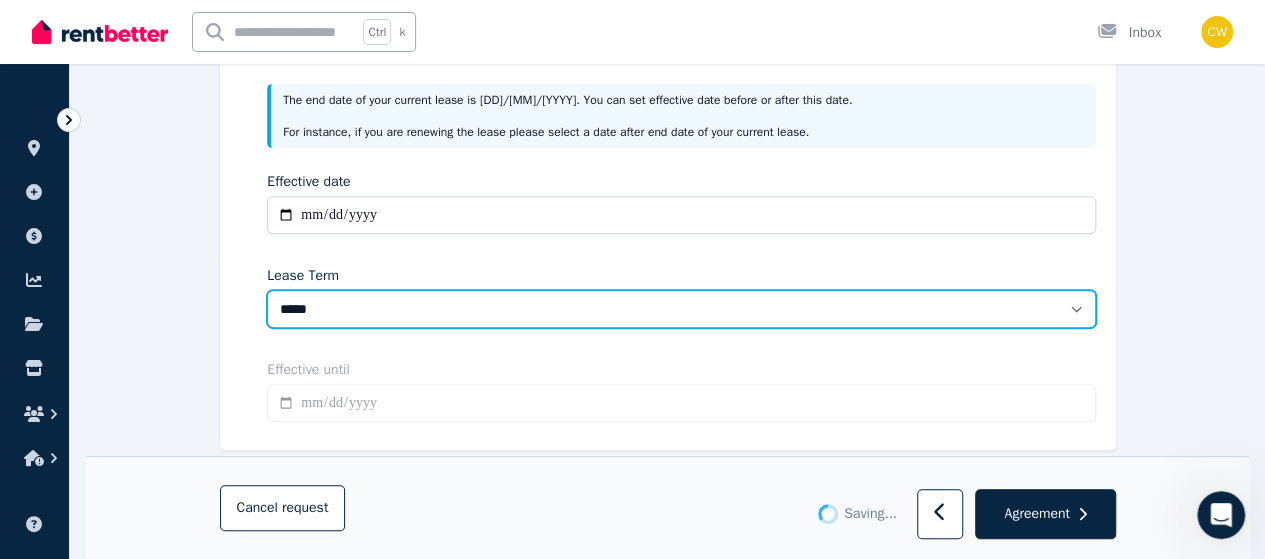 click on "******** ******** ********* ******* ******* ******* ******* ***** ********" at bounding box center [681, 309] 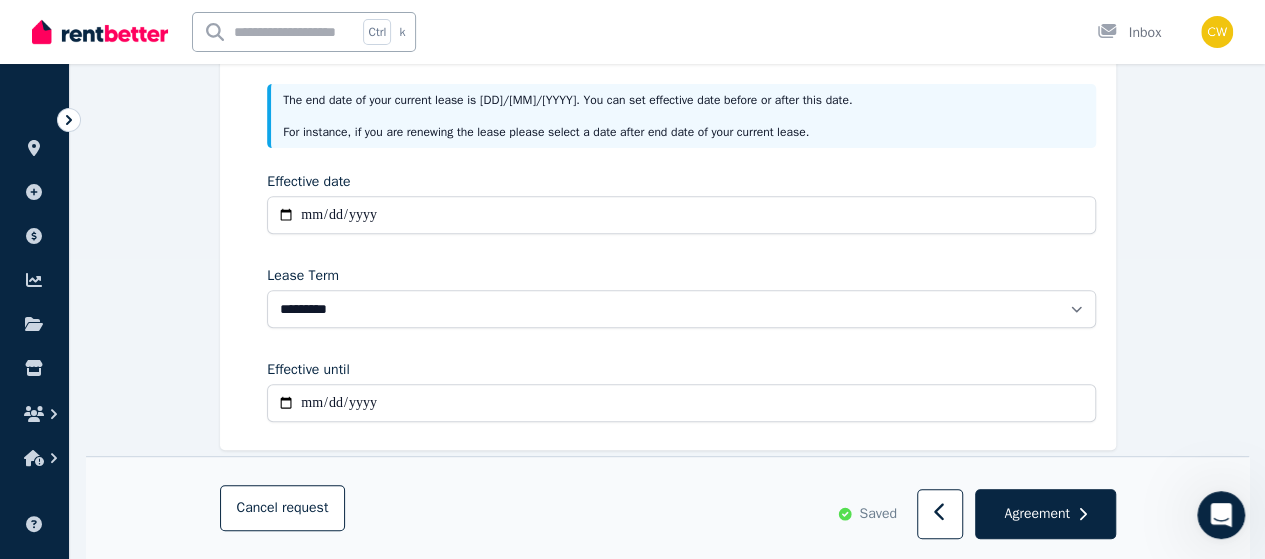 click on "**********" at bounding box center [681, 403] 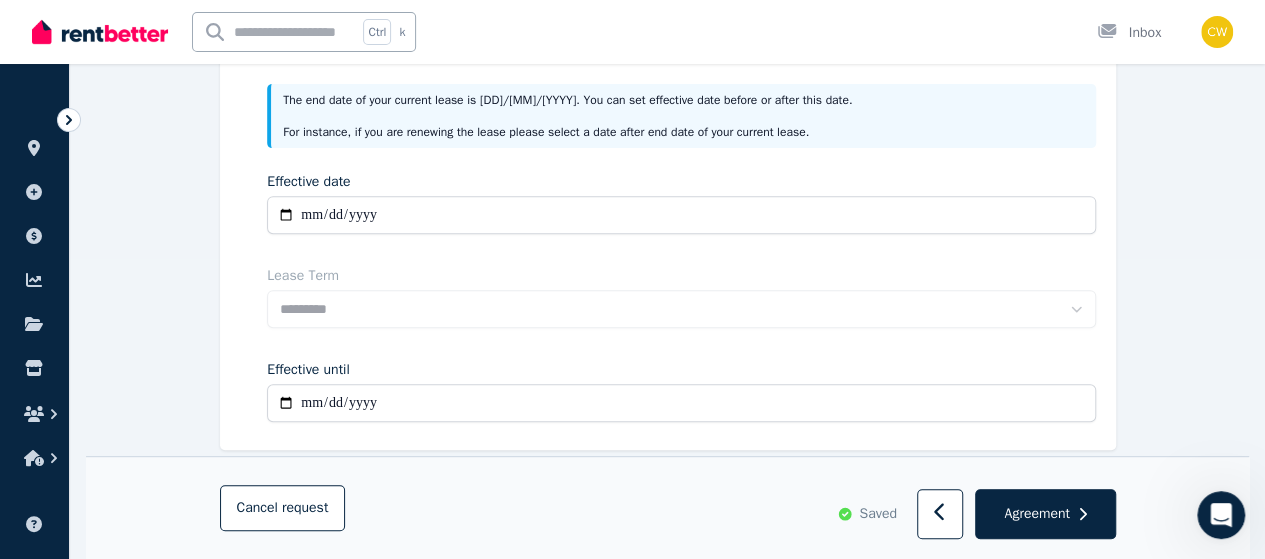 type on "**********" 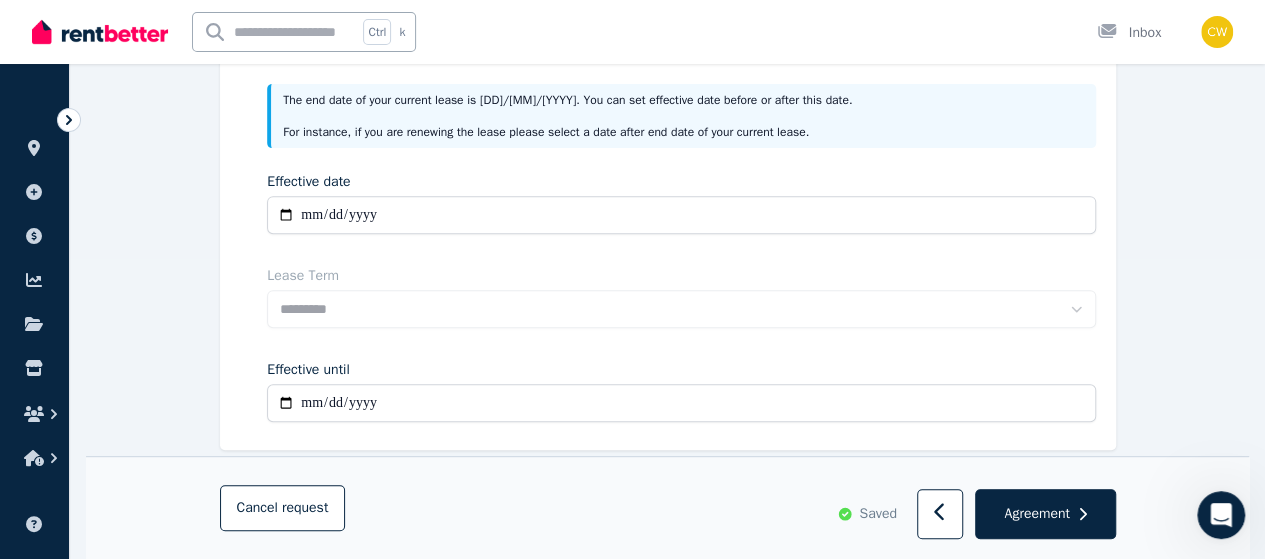 click on "**********" at bounding box center (681, 403) 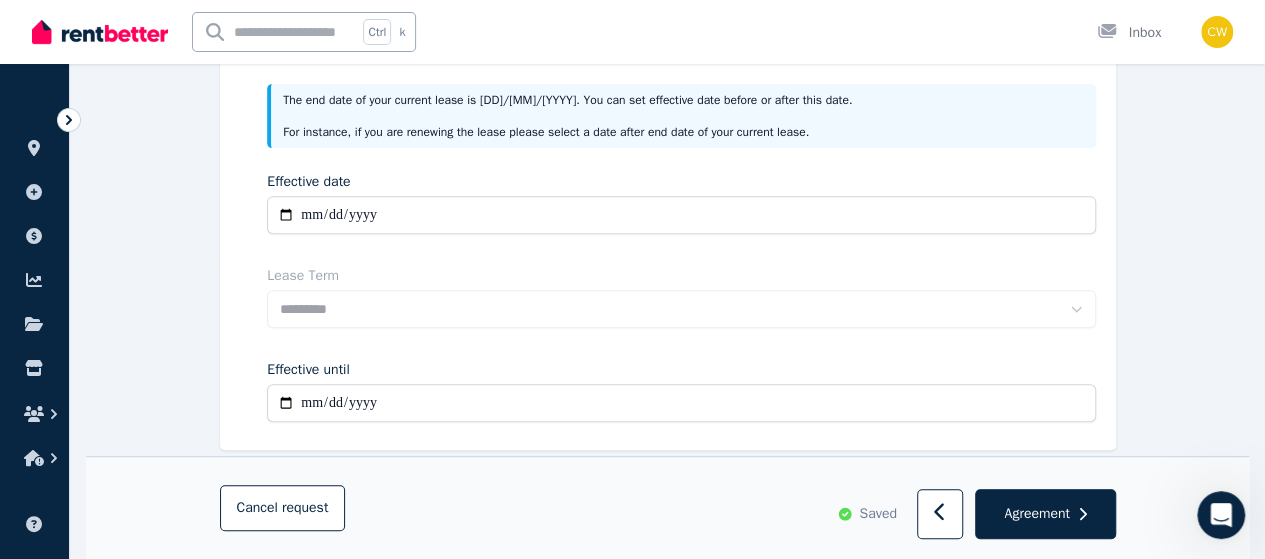 scroll, scrollTop: 200, scrollLeft: 0, axis: vertical 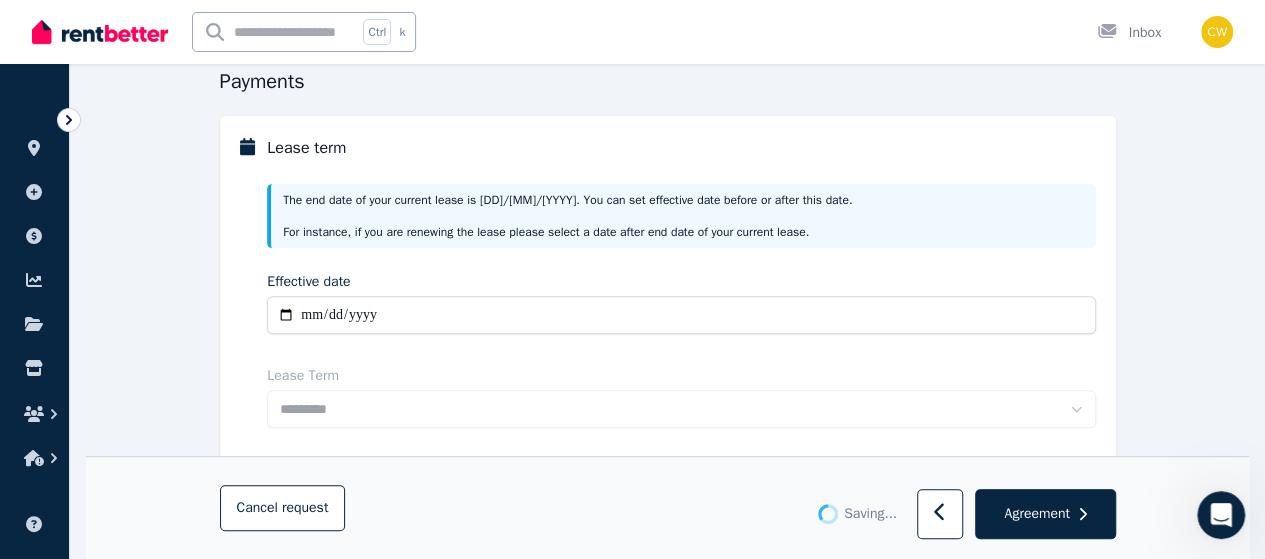 select on "**********" 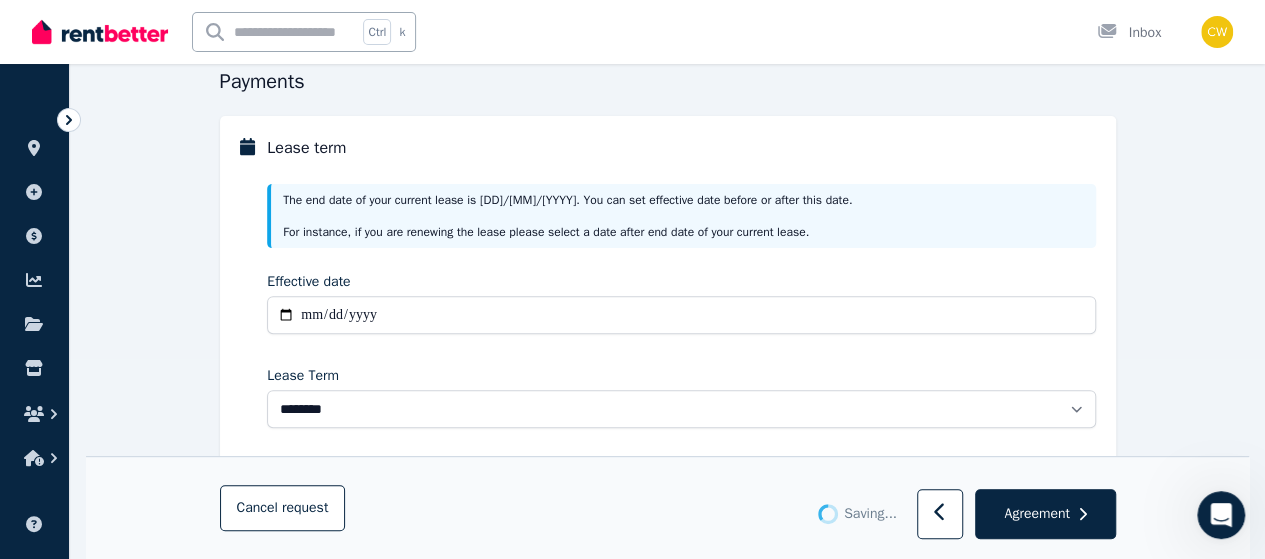 click on "**********" at bounding box center [681, 351] 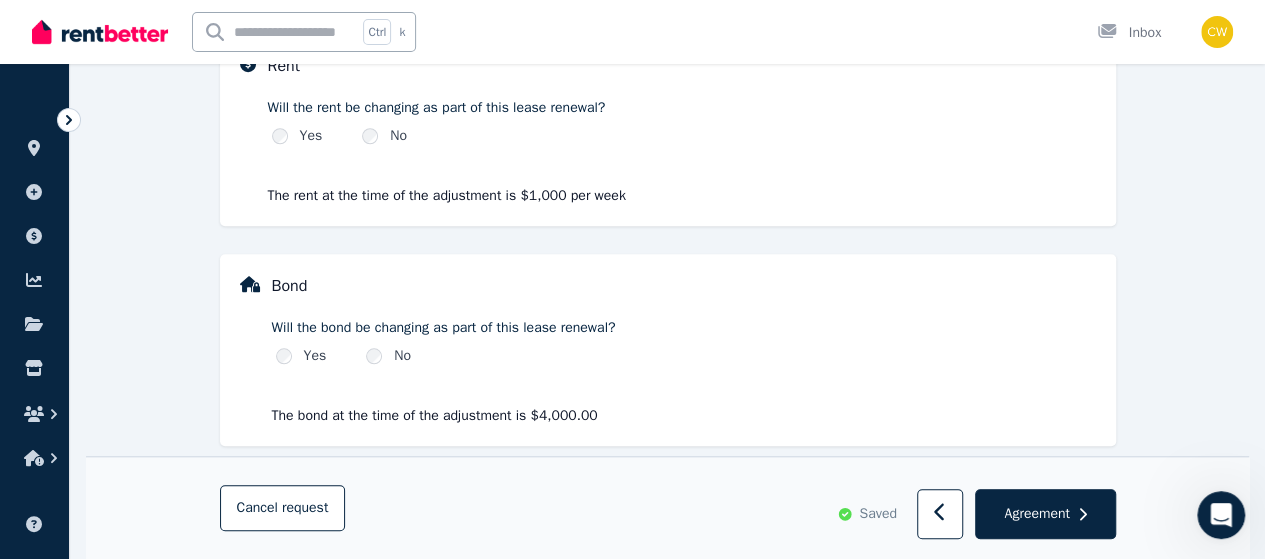 scroll, scrollTop: 764, scrollLeft: 0, axis: vertical 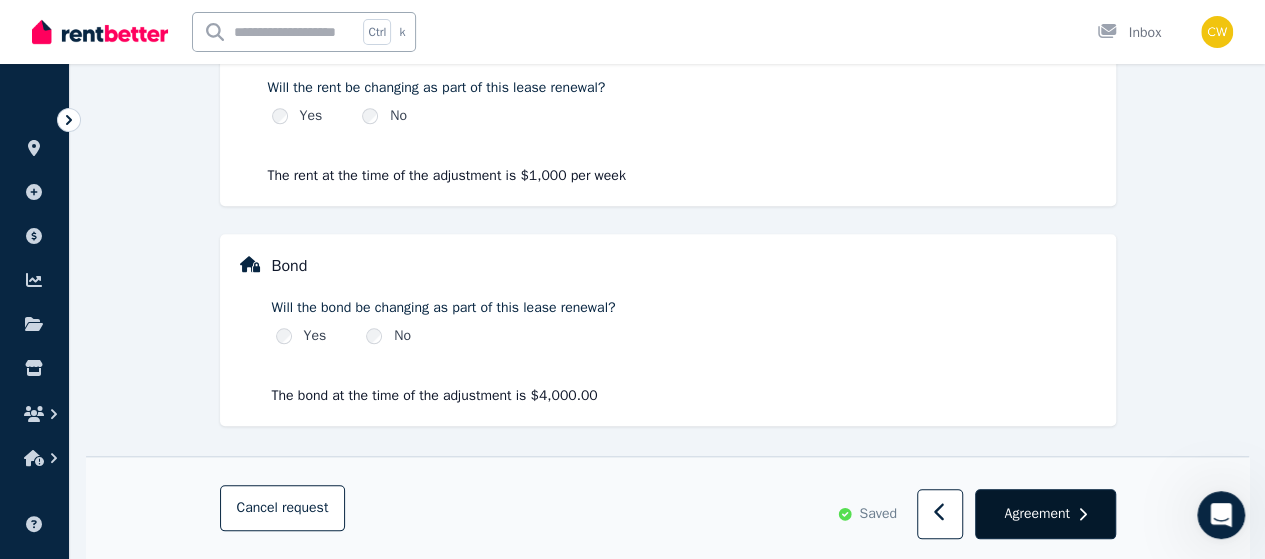 click on "Agreement" at bounding box center [1036, 514] 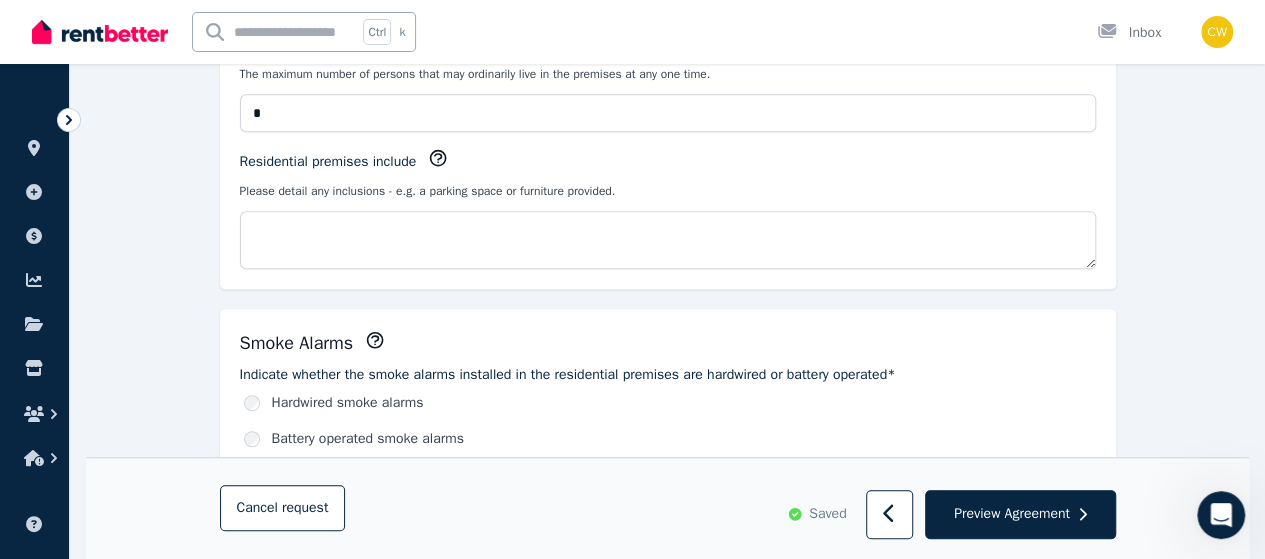 scroll, scrollTop: 500, scrollLeft: 0, axis: vertical 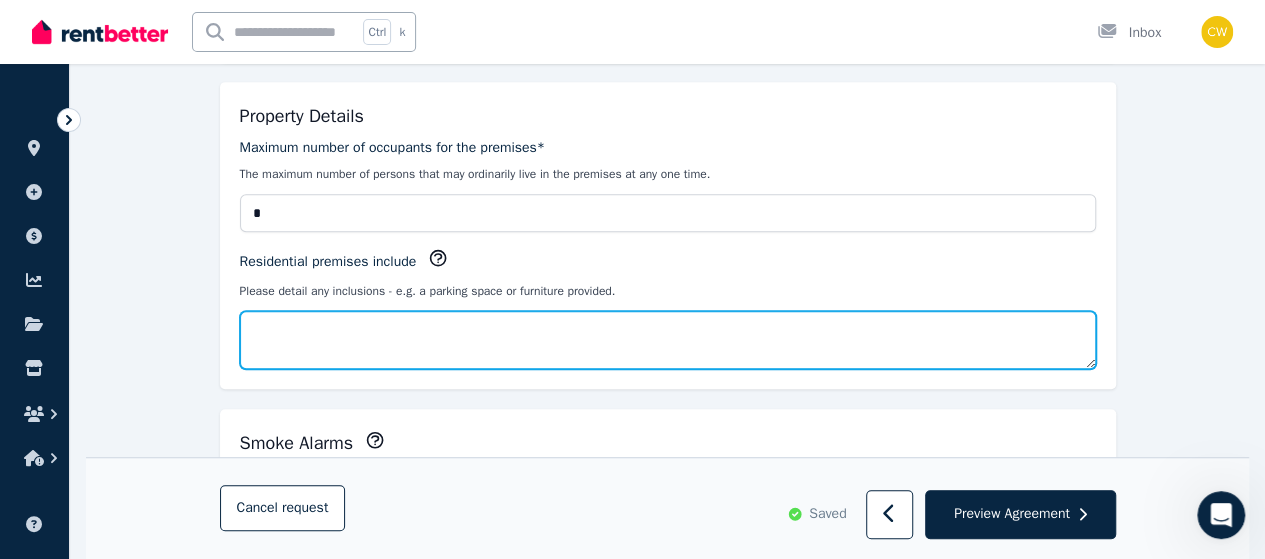 click on "Residential premises include" at bounding box center (668, 340) 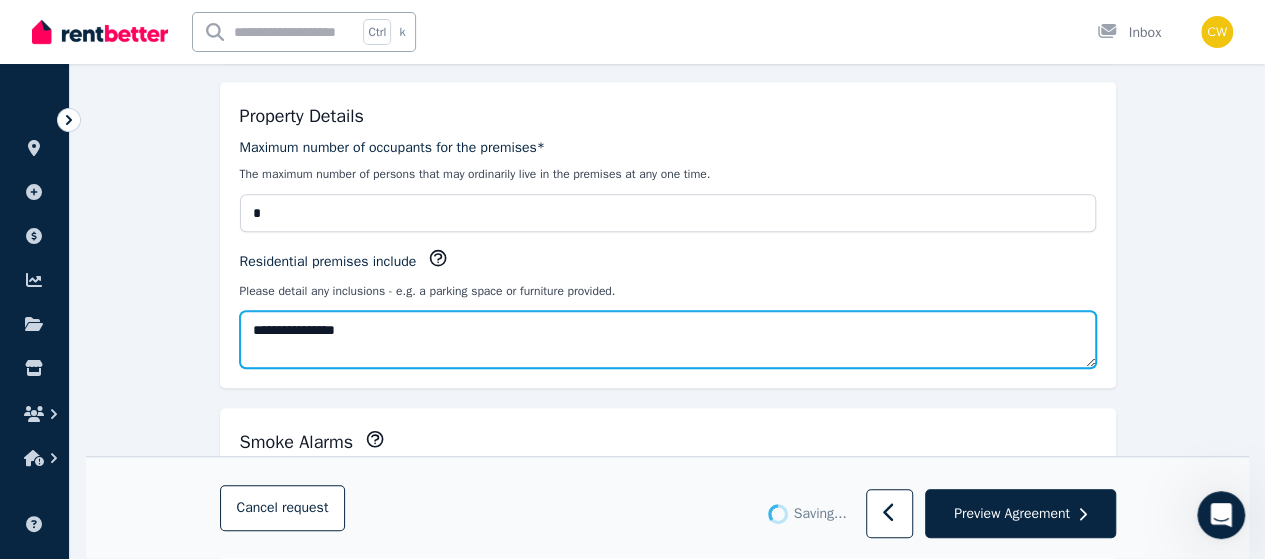 type on "**********" 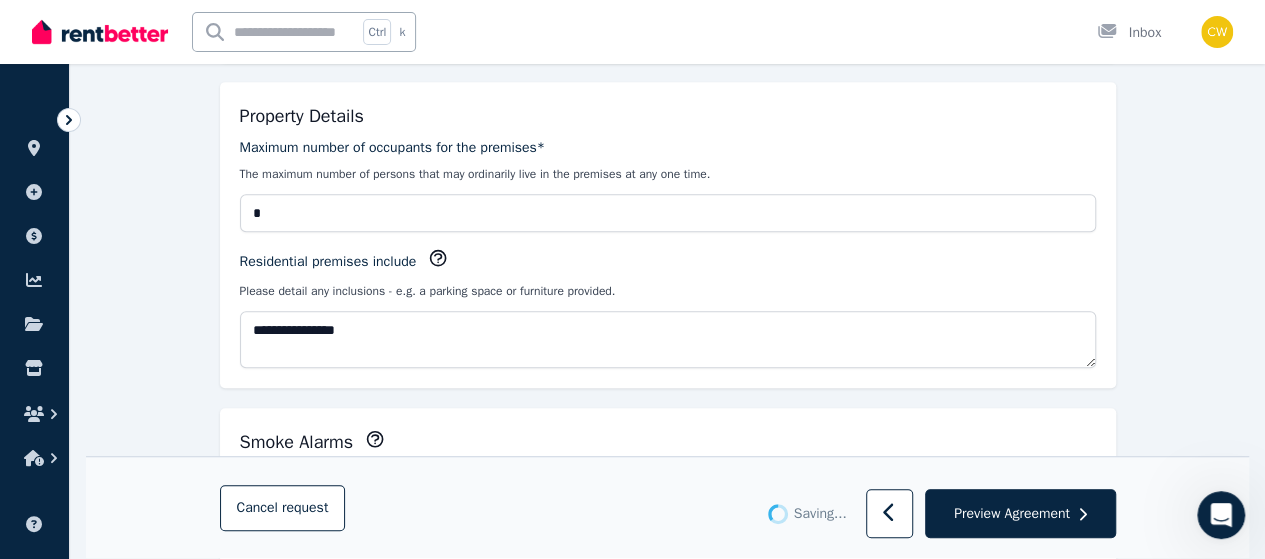 click on "**********" at bounding box center [668, 235] 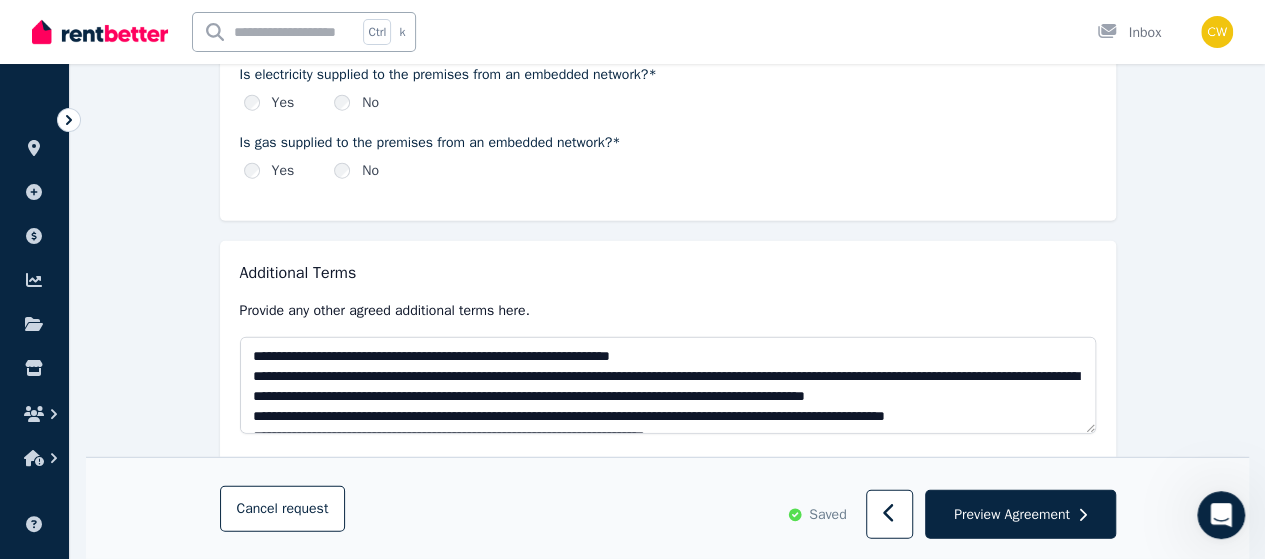 scroll, scrollTop: 2500, scrollLeft: 0, axis: vertical 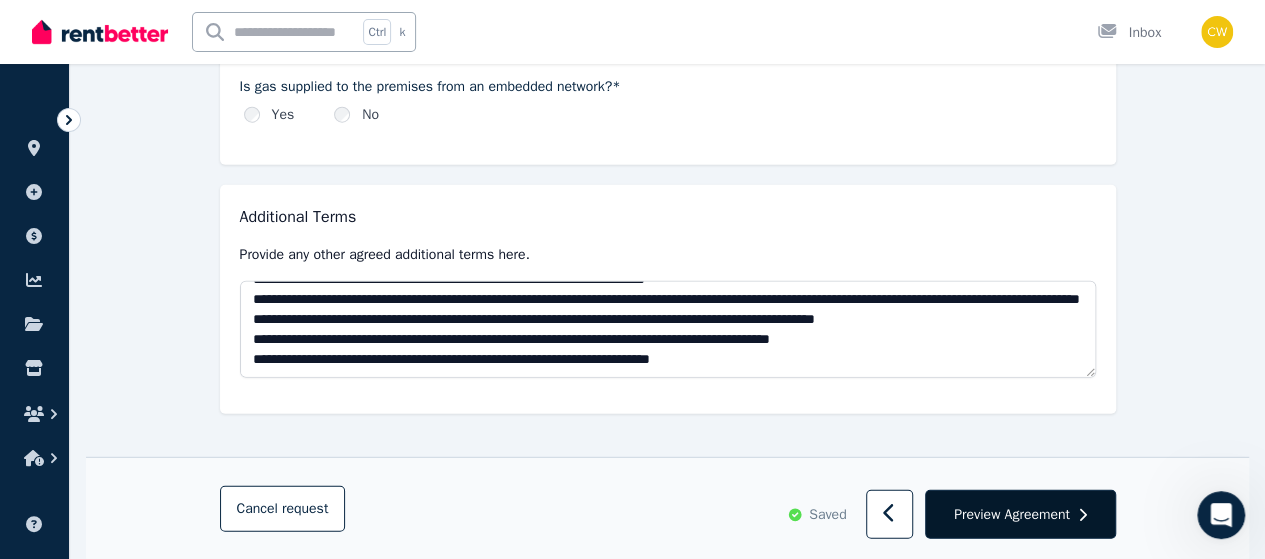 click on "Preview Agreement" at bounding box center (1012, 514) 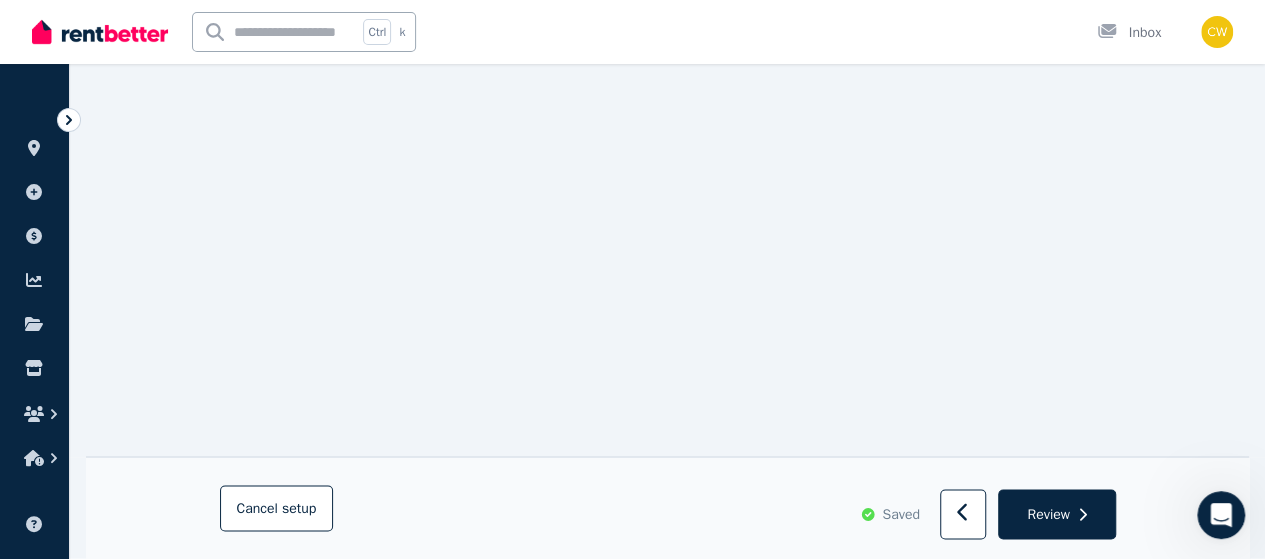 scroll, scrollTop: 24247, scrollLeft: 0, axis: vertical 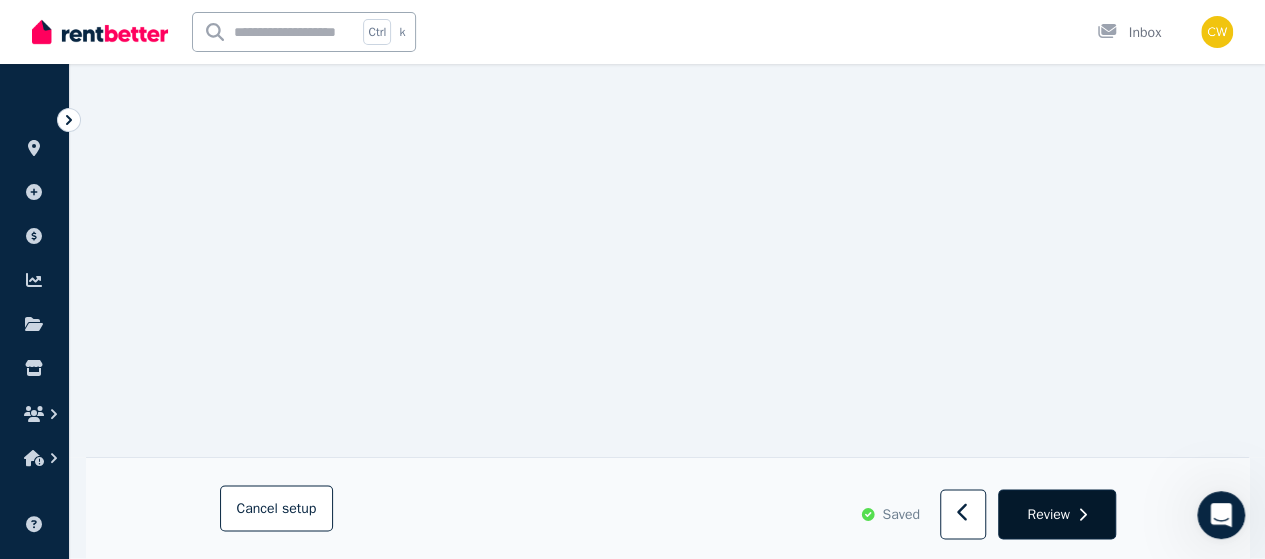 click on "Review" at bounding box center [1048, 514] 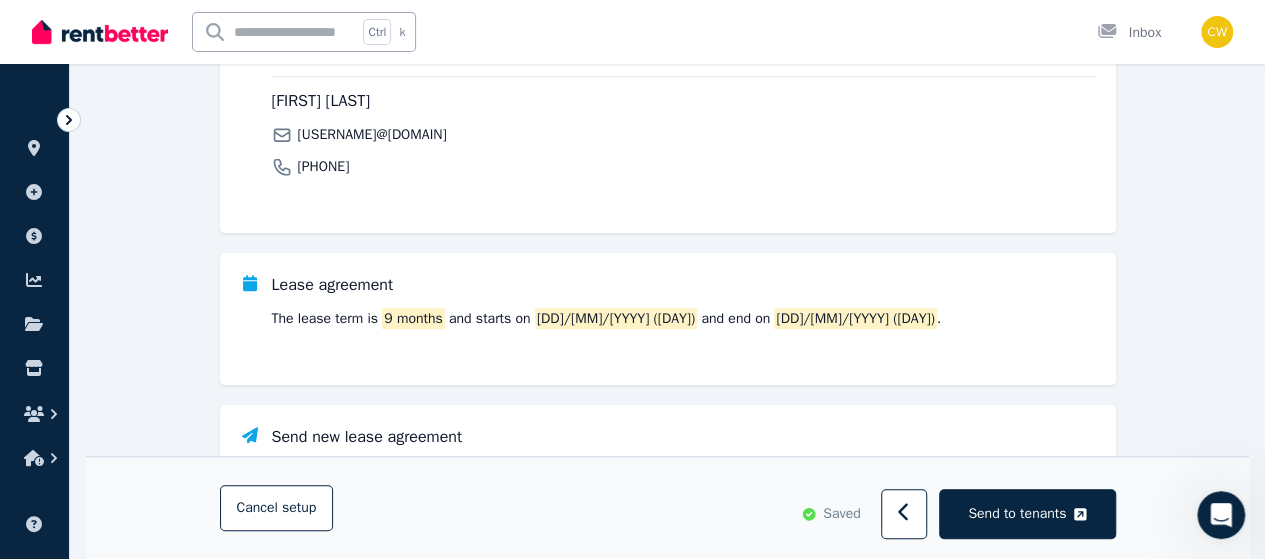 scroll, scrollTop: 800, scrollLeft: 0, axis: vertical 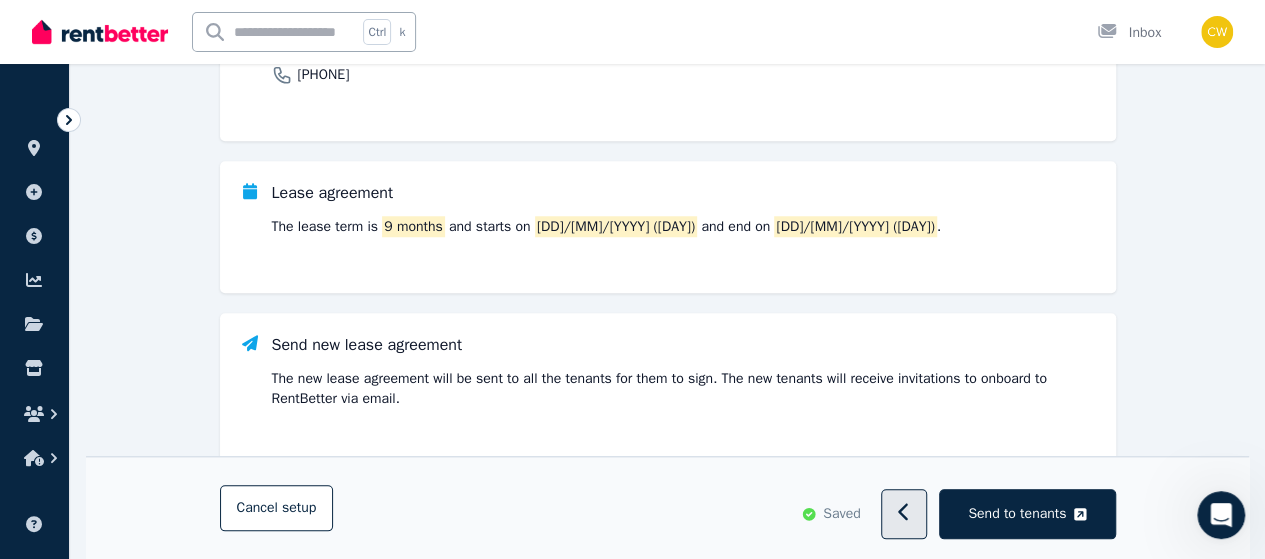 click 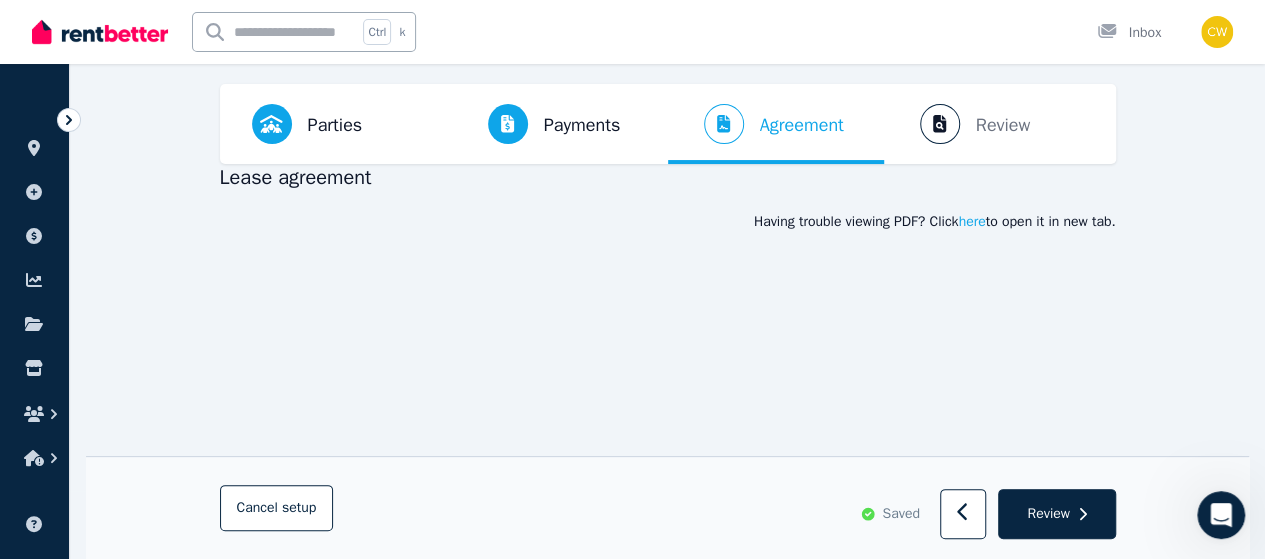 scroll, scrollTop: 100, scrollLeft: 0, axis: vertical 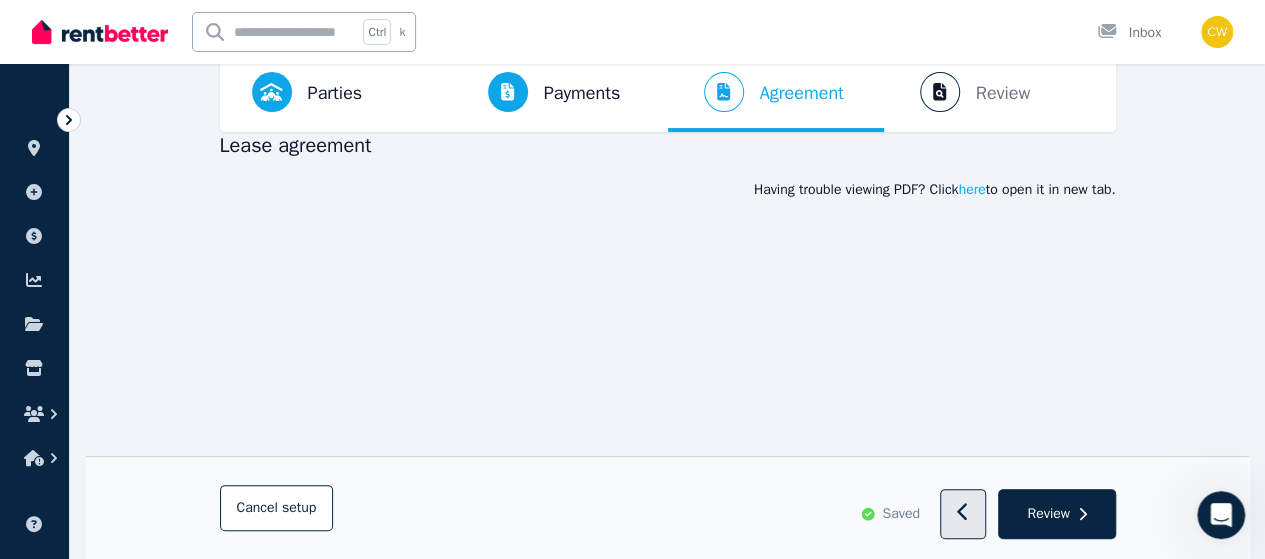 click at bounding box center [963, 515] 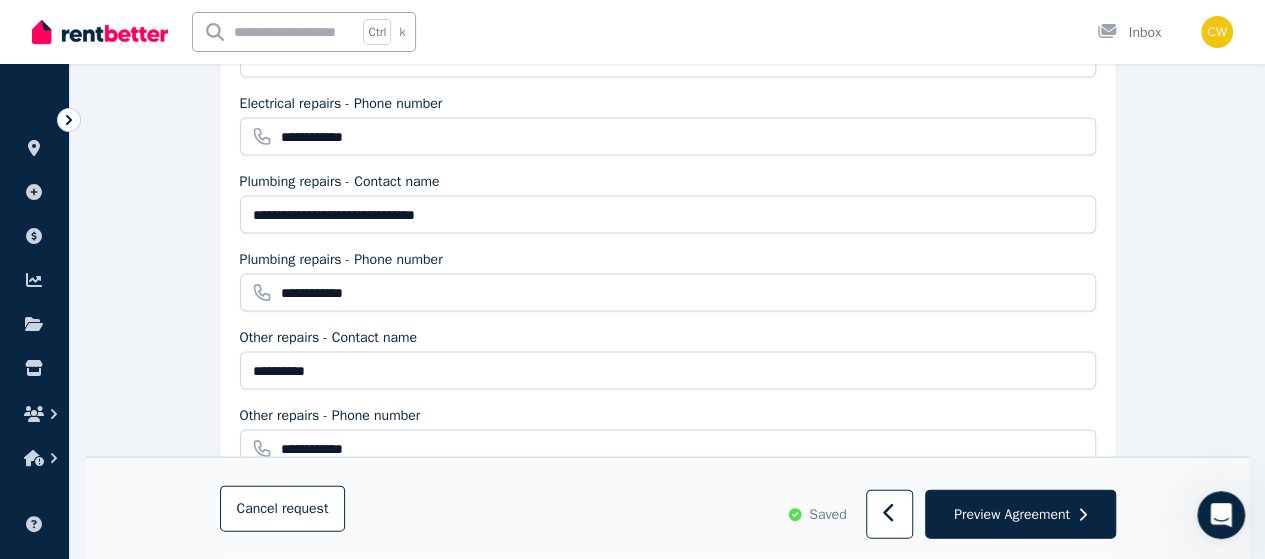 scroll, scrollTop: 2000, scrollLeft: 0, axis: vertical 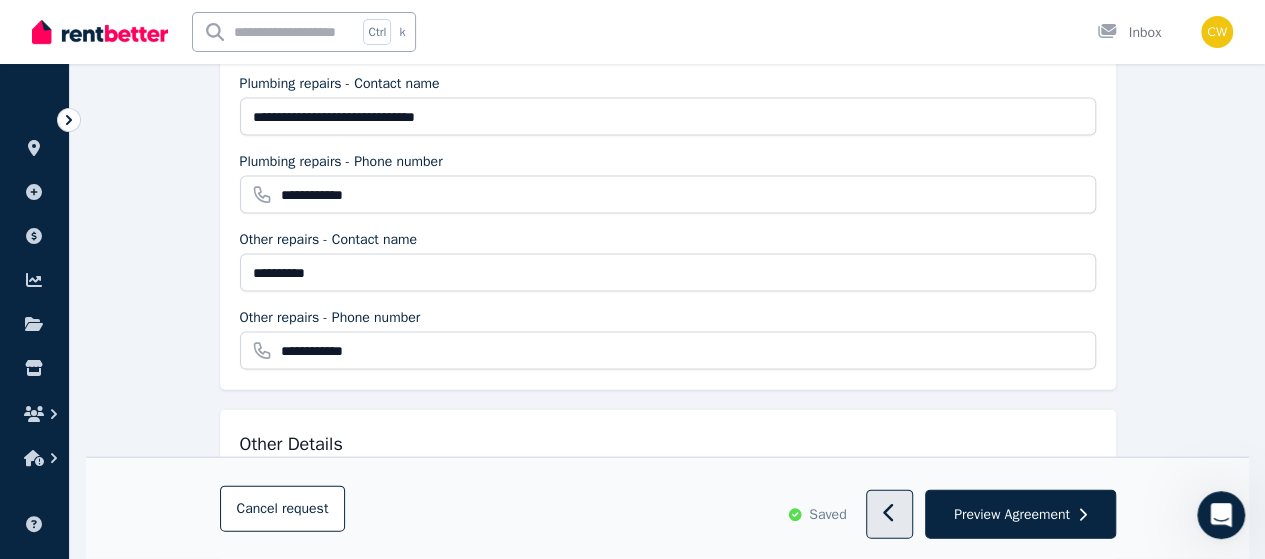 click 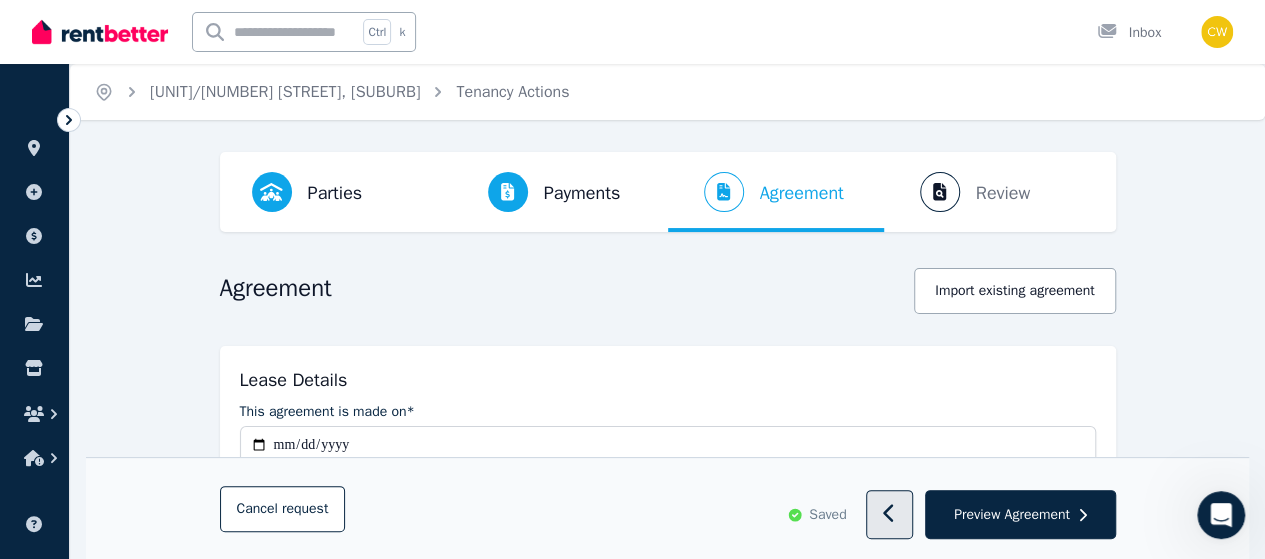 select on "**********" 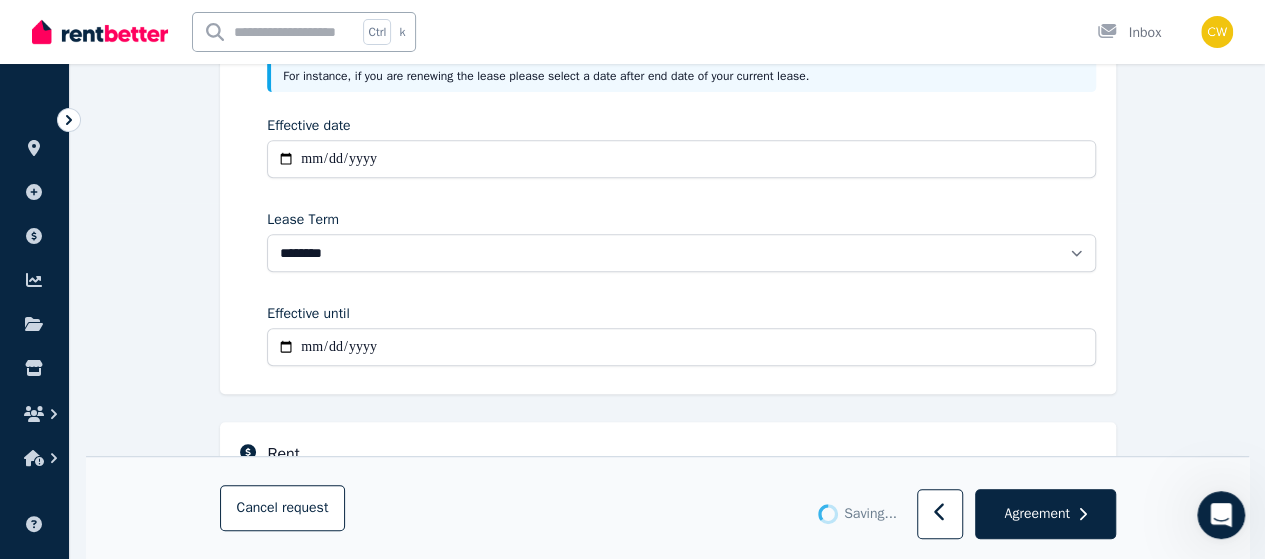 scroll, scrollTop: 400, scrollLeft: 0, axis: vertical 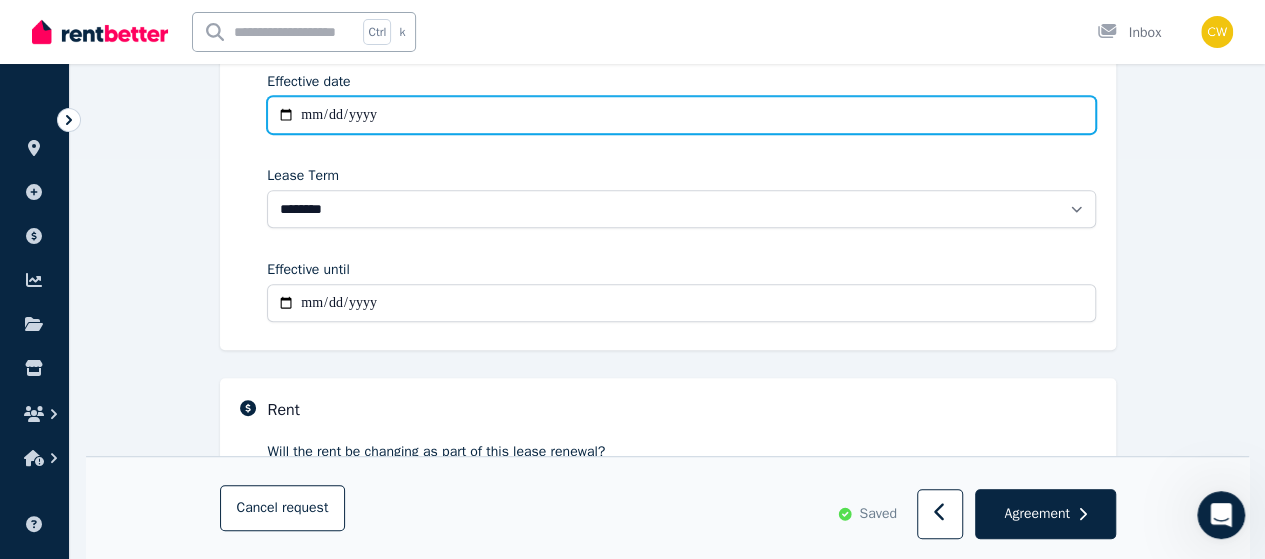 click on "**********" at bounding box center [681, 115] 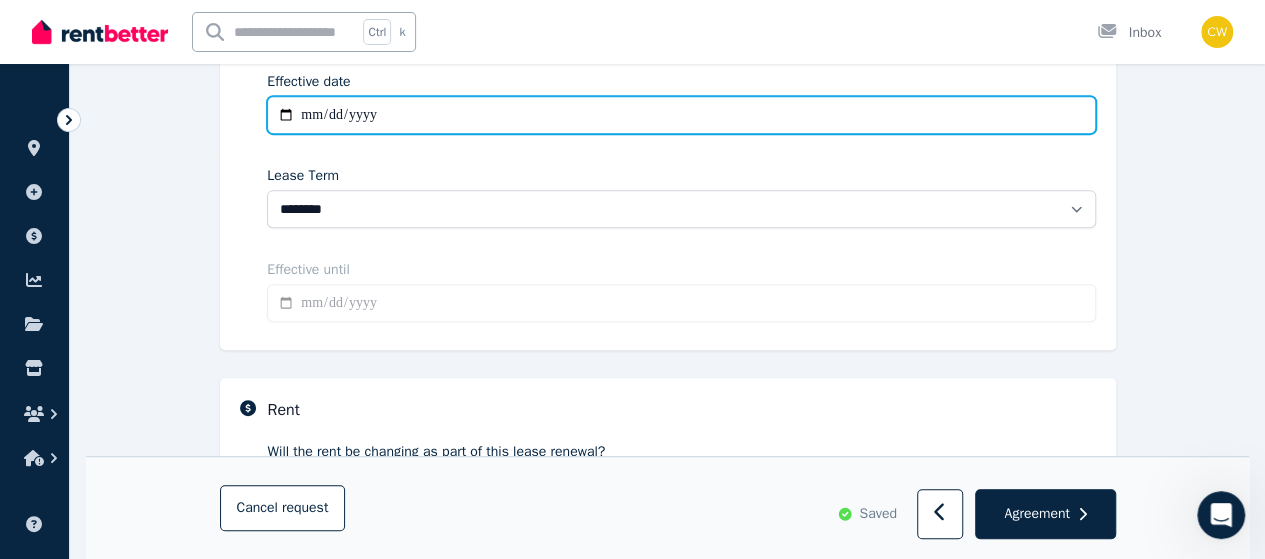 type on "**********" 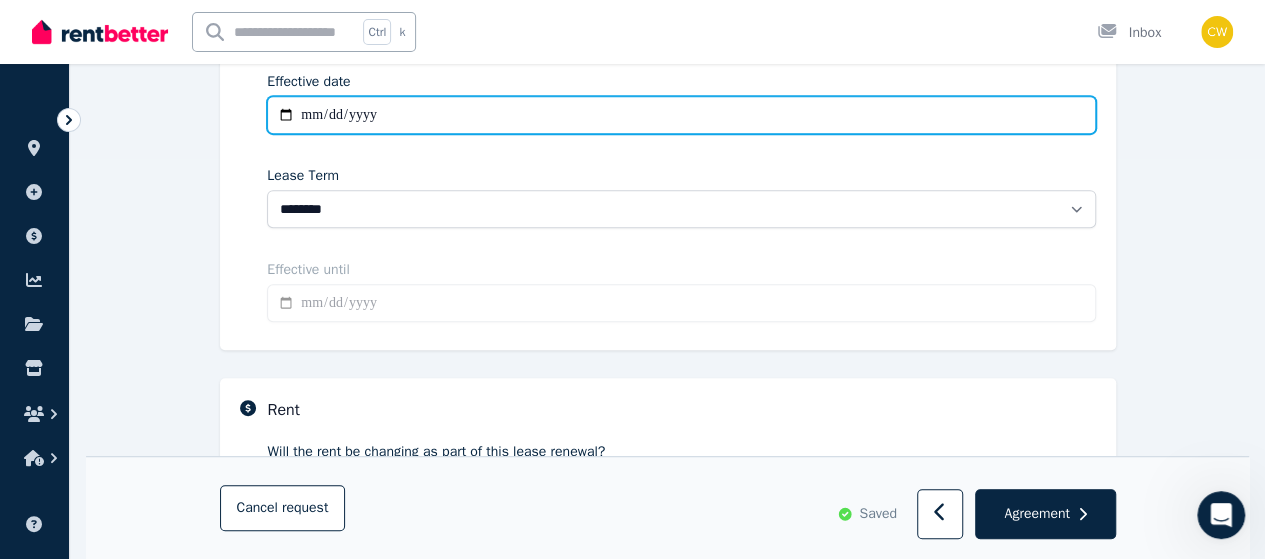 click on "**********" at bounding box center (681, 115) 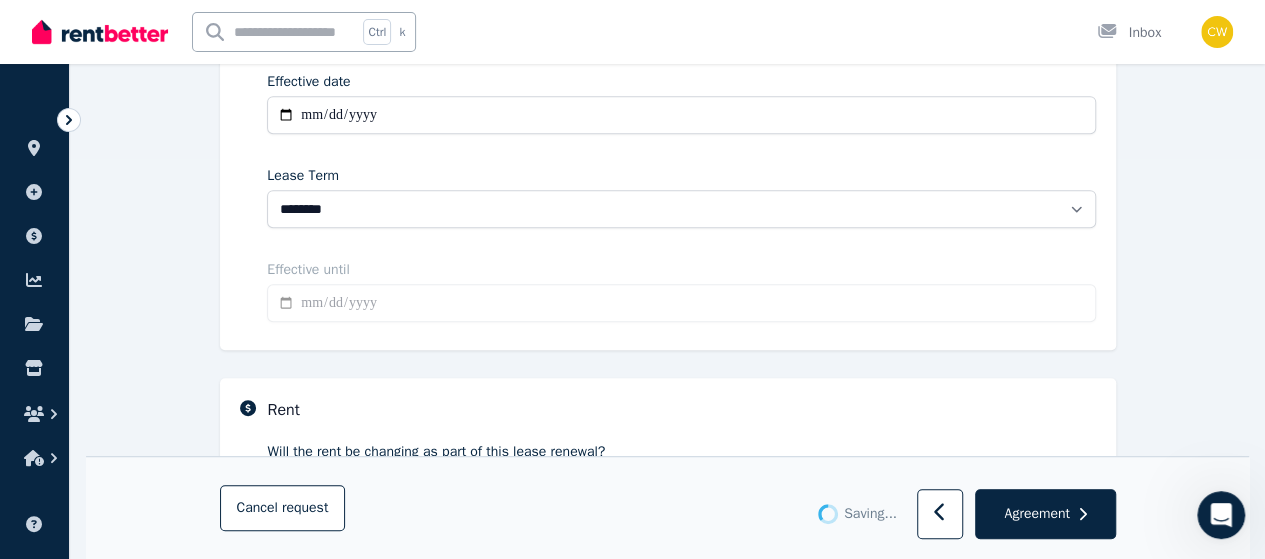 type on "**********" 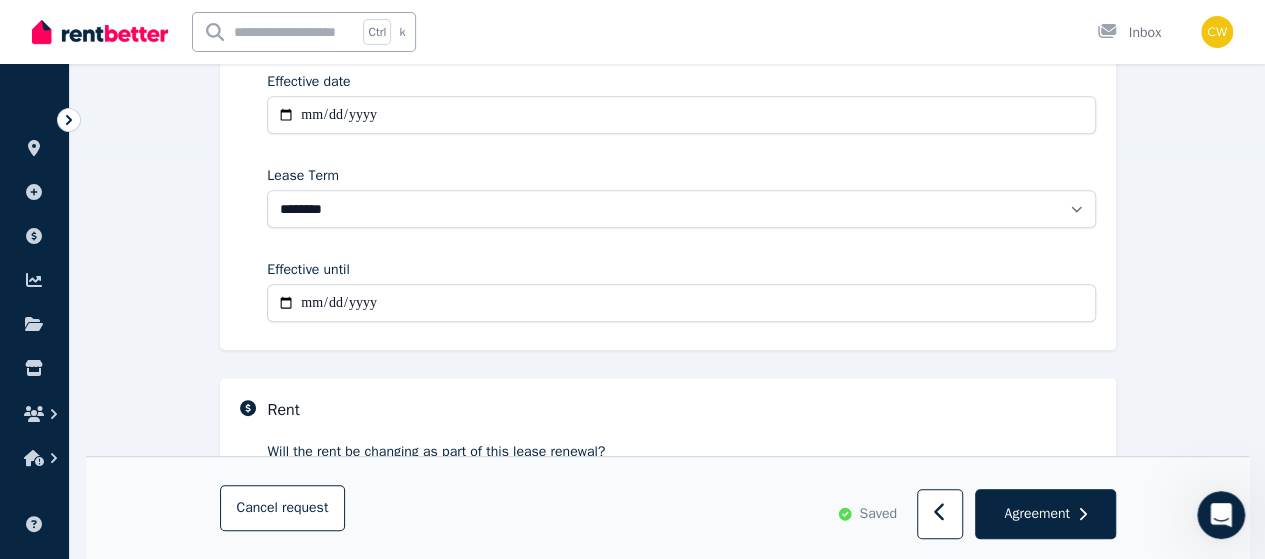 click on "Lease Term" at bounding box center [681, 176] 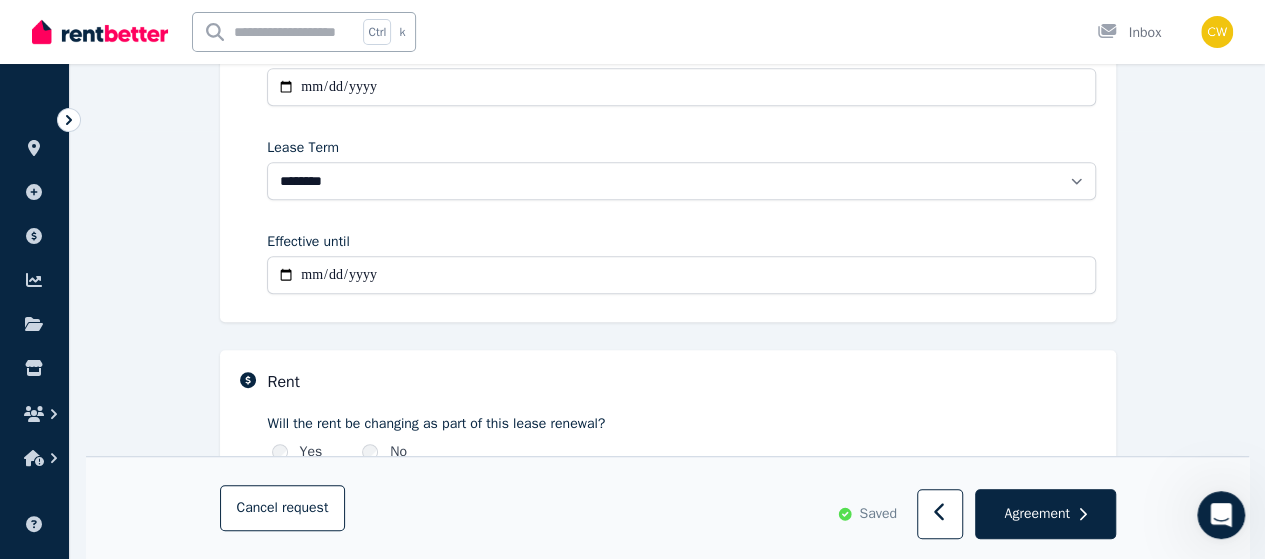 scroll, scrollTop: 500, scrollLeft: 0, axis: vertical 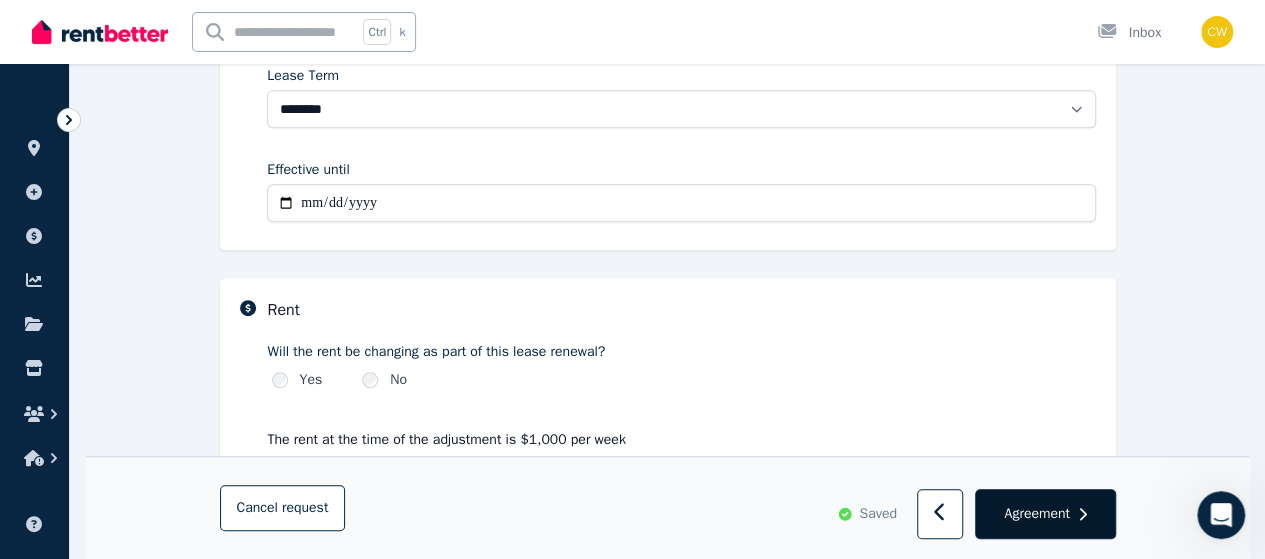 click on "Agreement" at bounding box center [1045, 515] 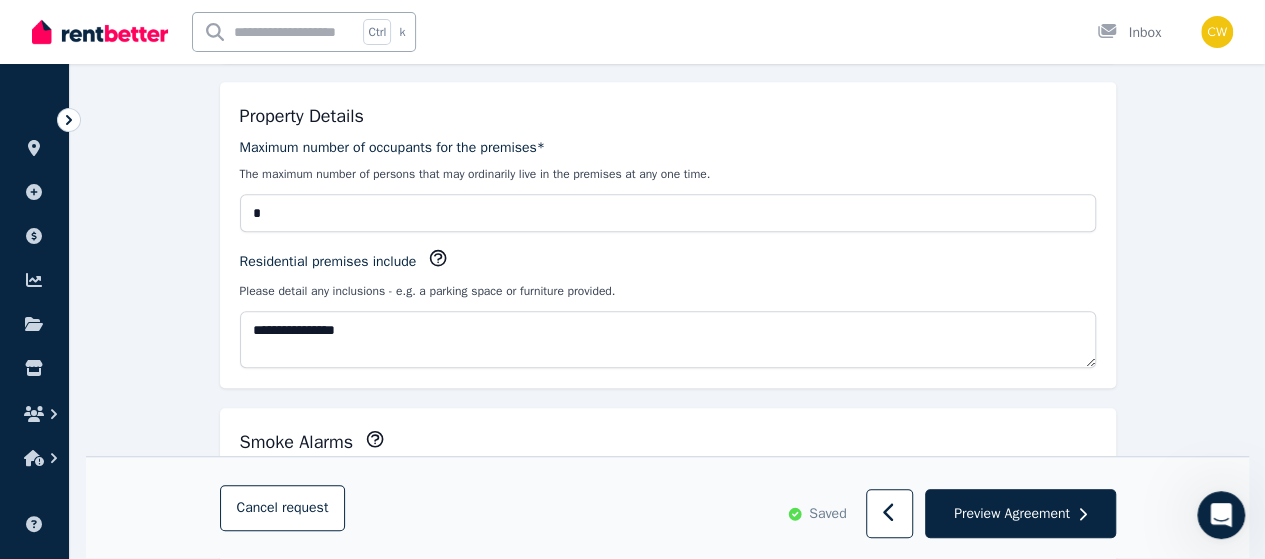scroll, scrollTop: 0, scrollLeft: 0, axis: both 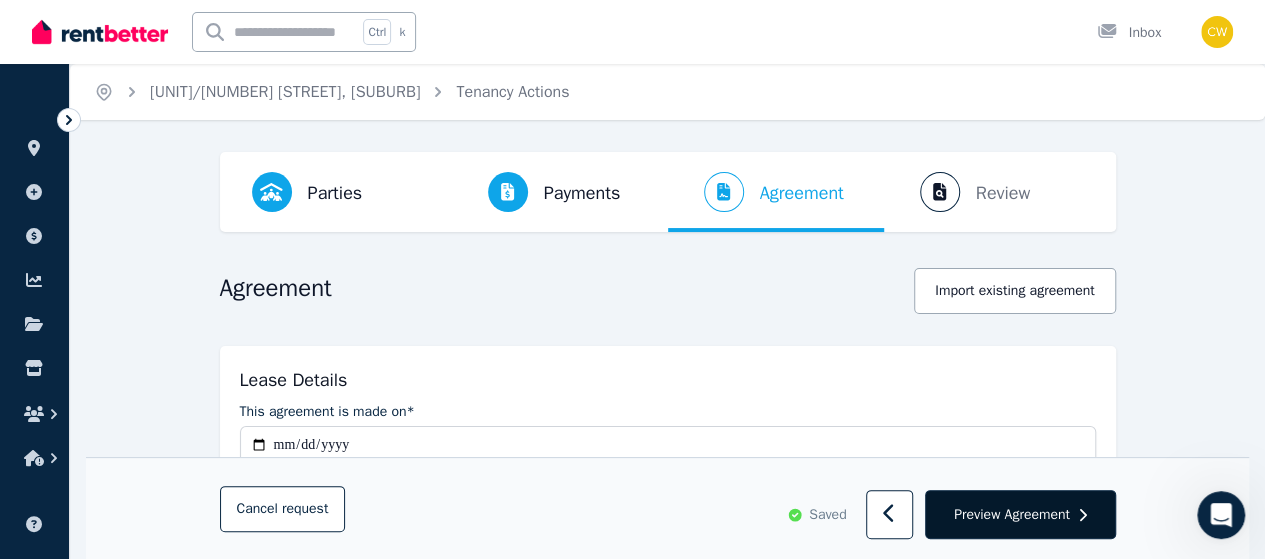 click on "Preview Agreement" at bounding box center [1012, 514] 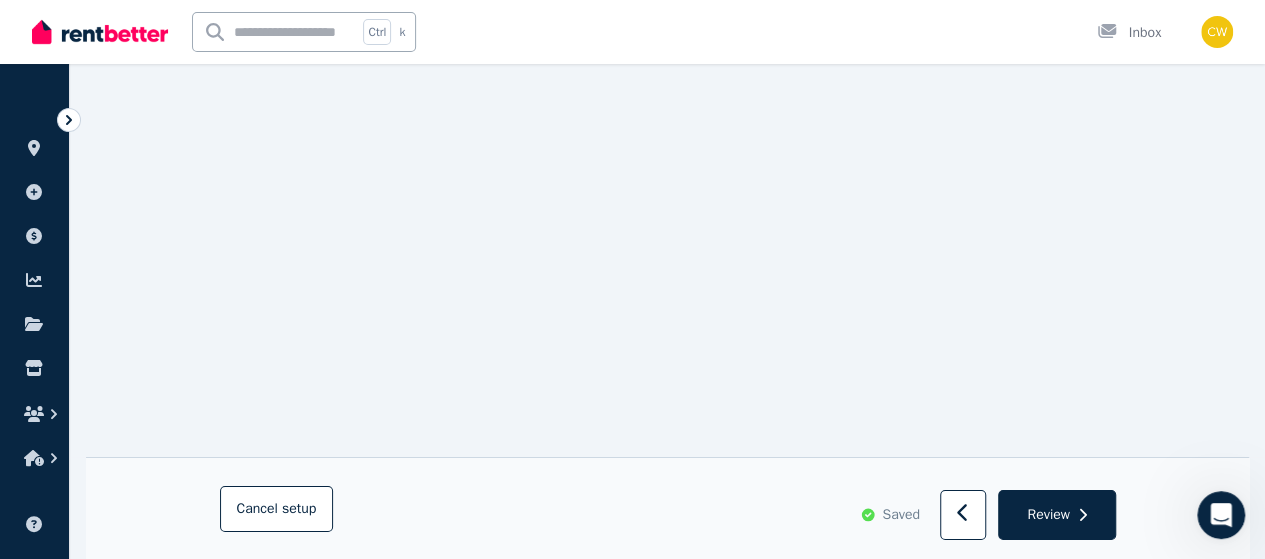 scroll, scrollTop: 18812, scrollLeft: 0, axis: vertical 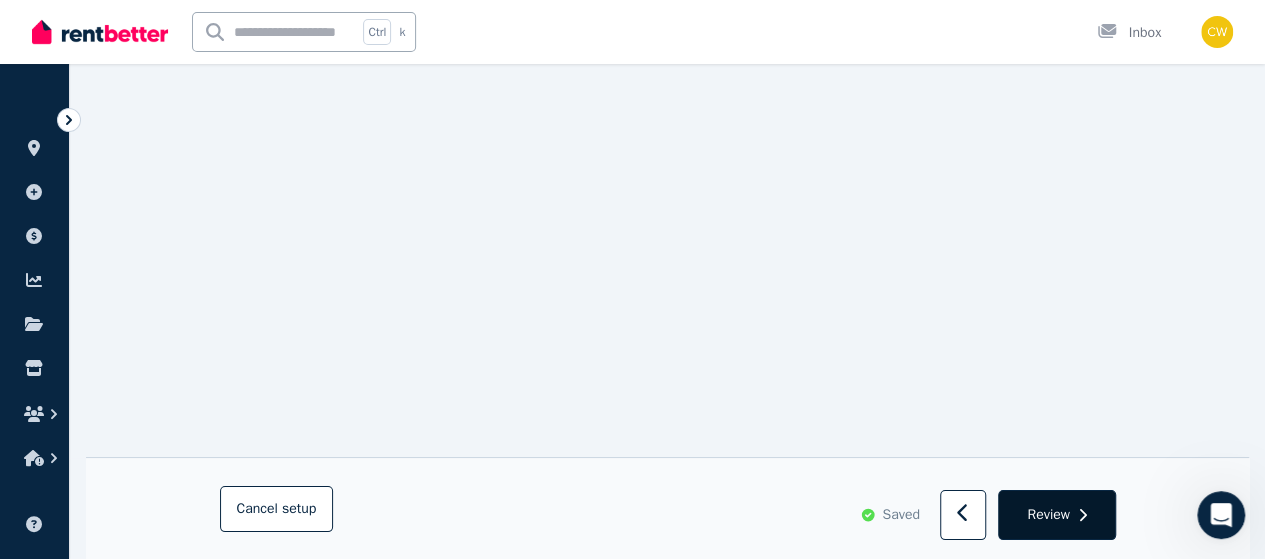 click on "Review" at bounding box center [1048, 514] 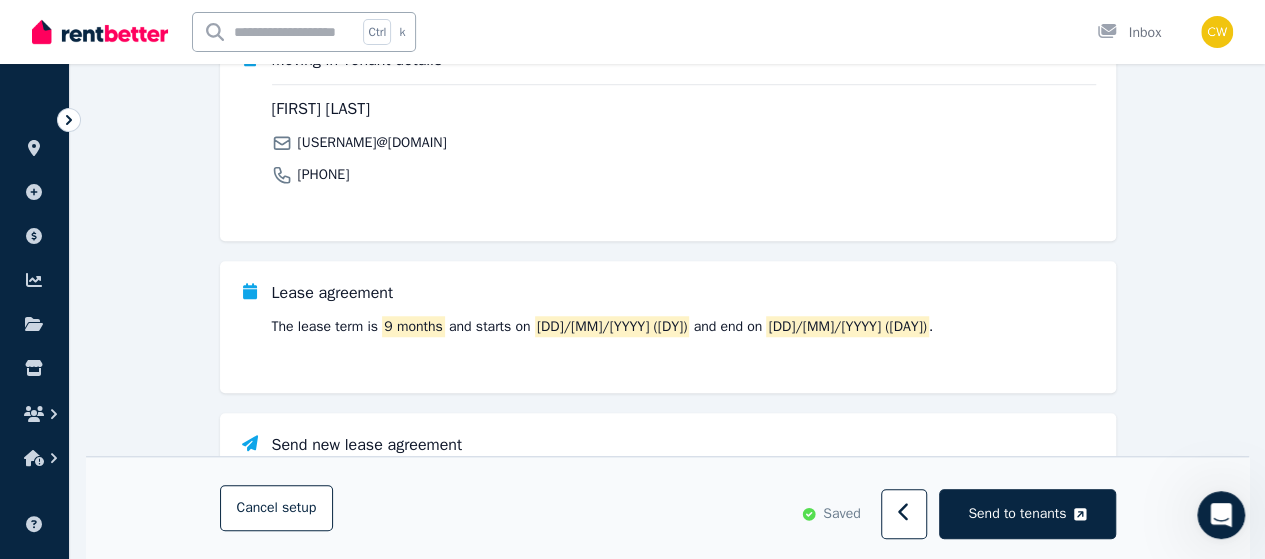 scroll, scrollTop: 800, scrollLeft: 0, axis: vertical 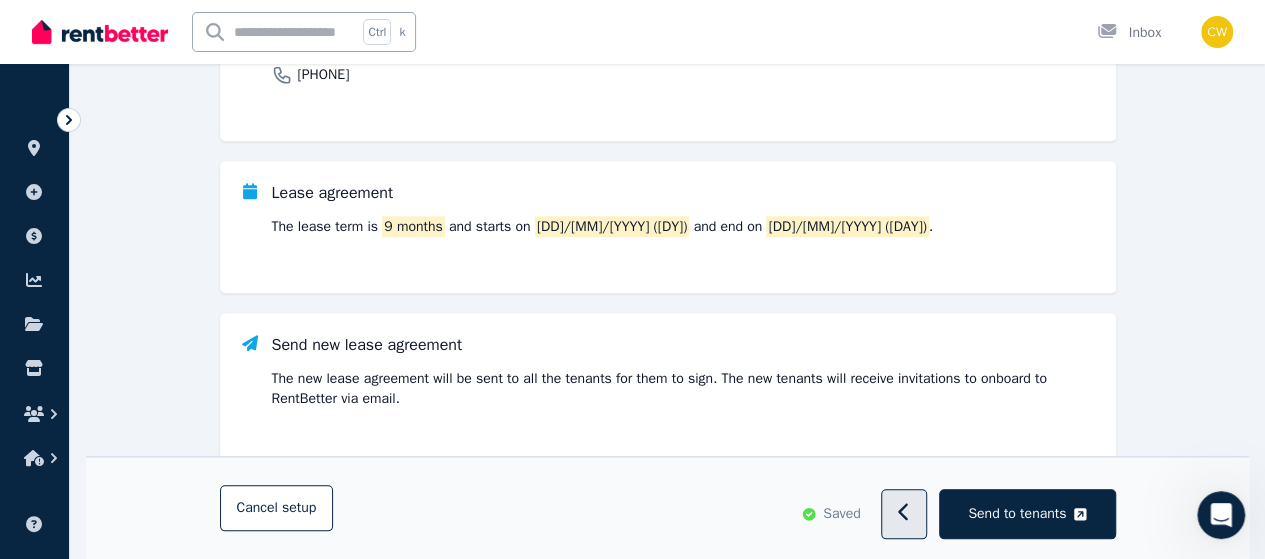 click 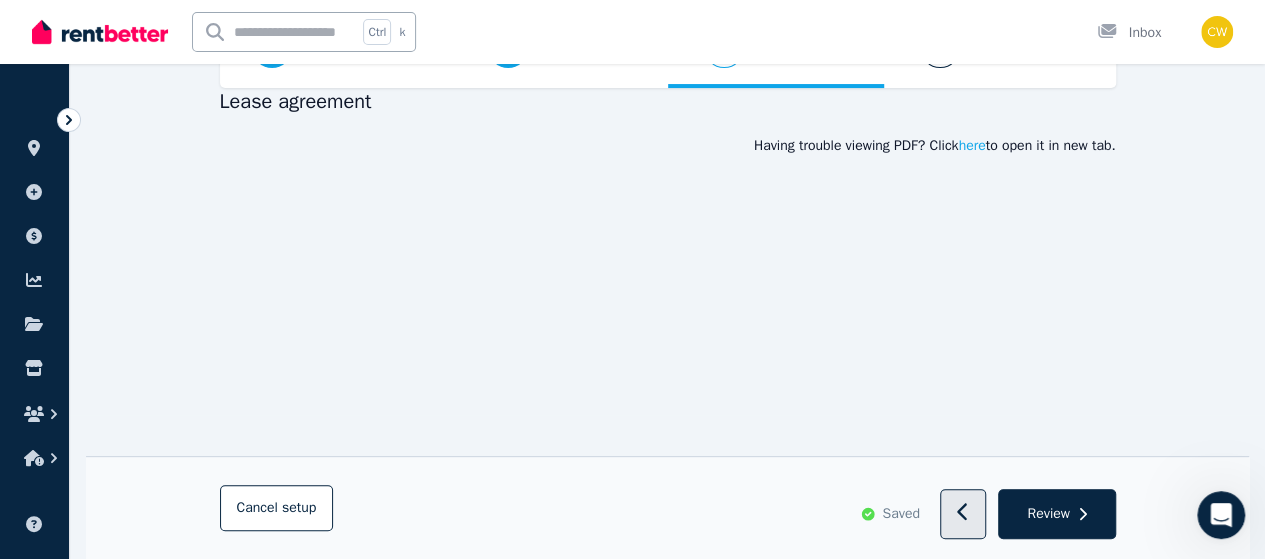 scroll, scrollTop: 309, scrollLeft: 0, axis: vertical 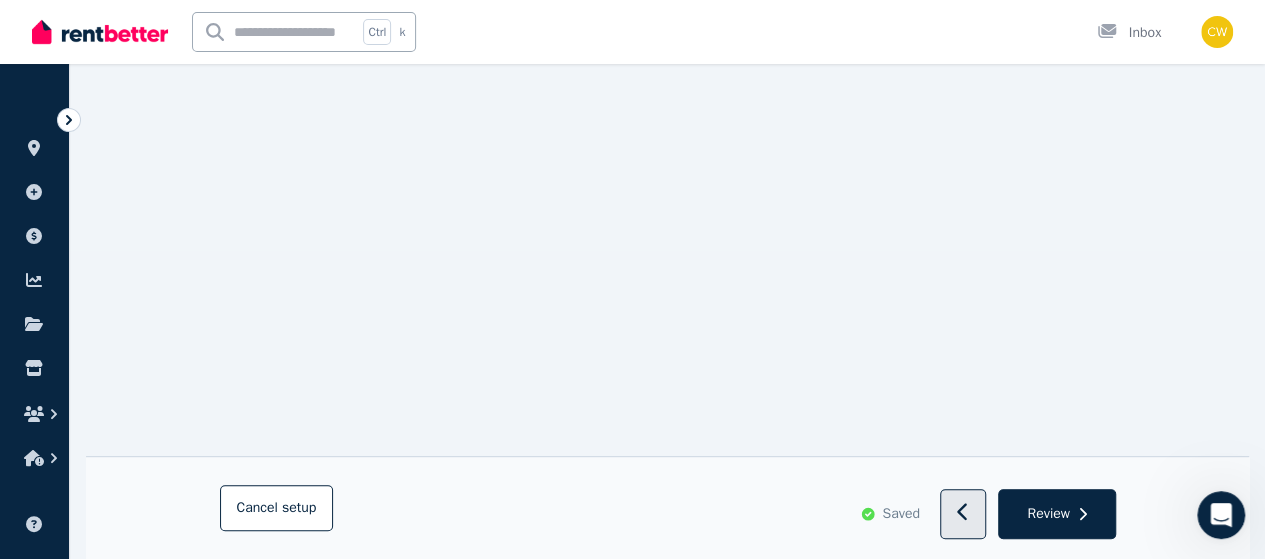 click 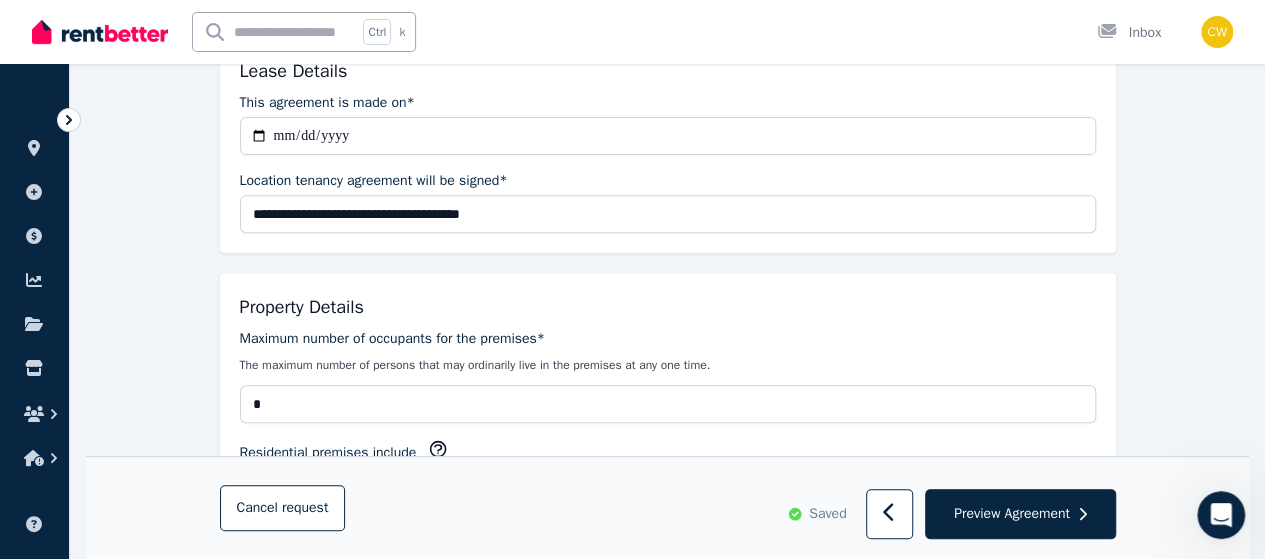 scroll, scrollTop: 0, scrollLeft: 0, axis: both 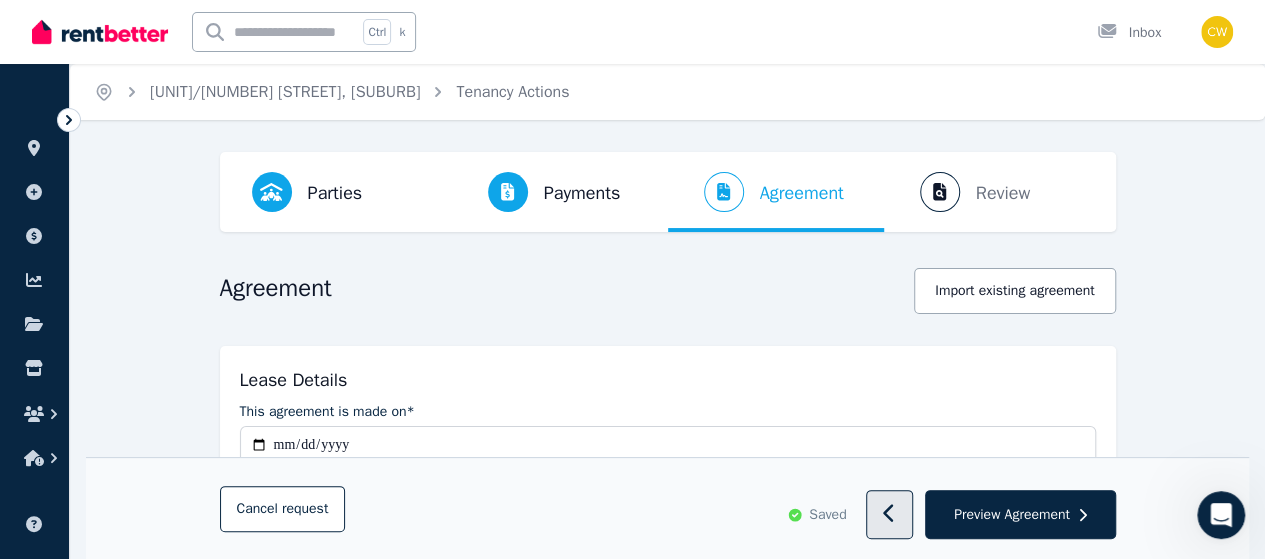 click 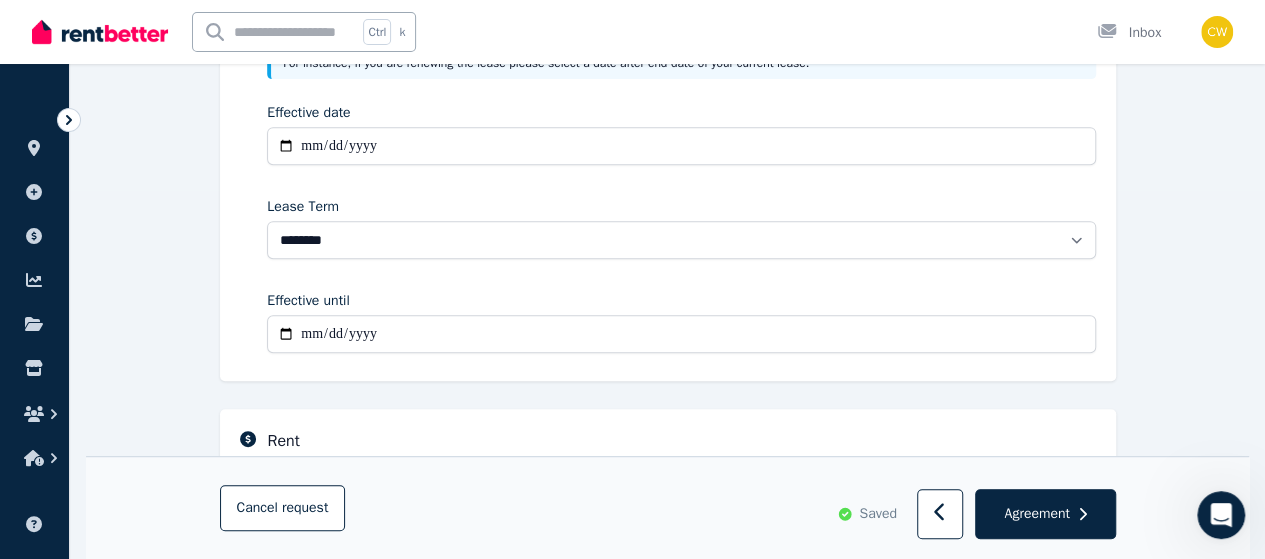 scroll, scrollTop: 400, scrollLeft: 0, axis: vertical 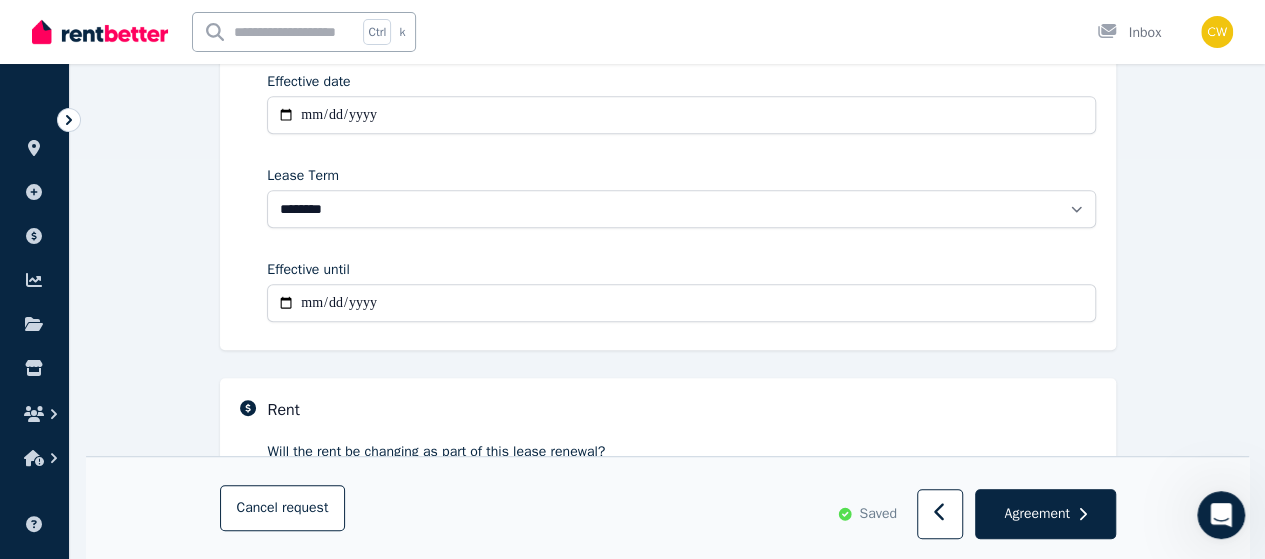 click on "**********" at bounding box center (681, 303) 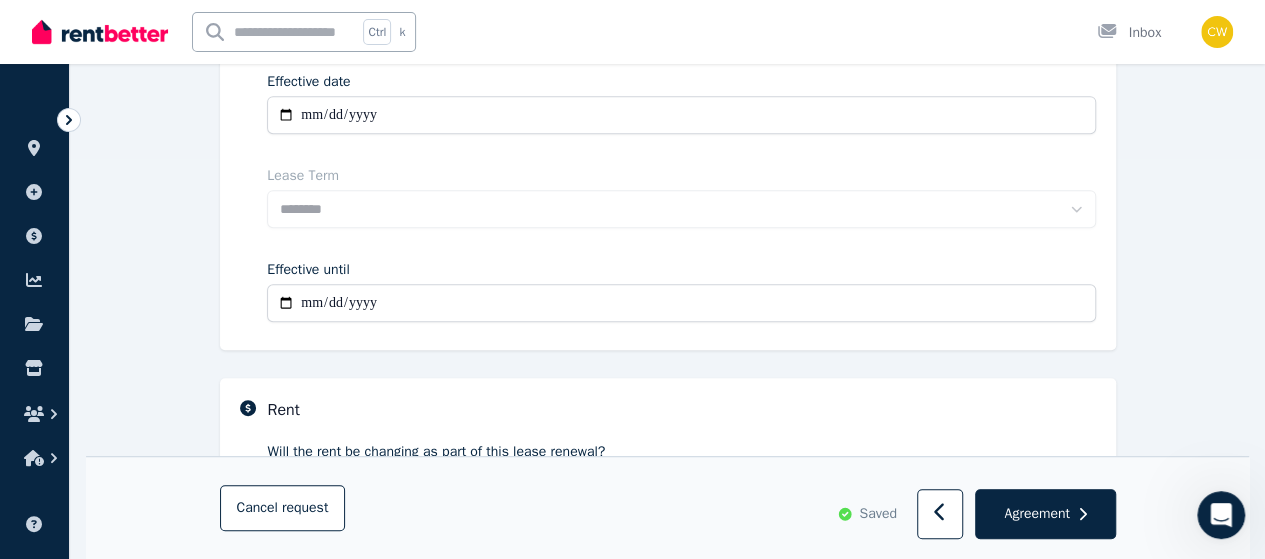 type on "**********" 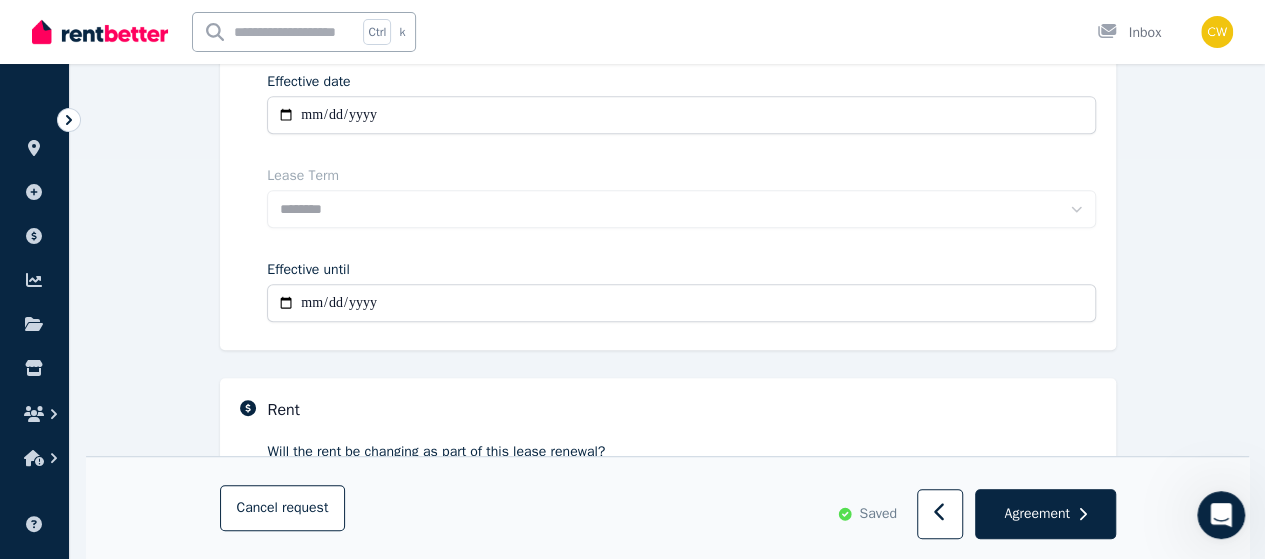 click on "**********" at bounding box center (681, 303) 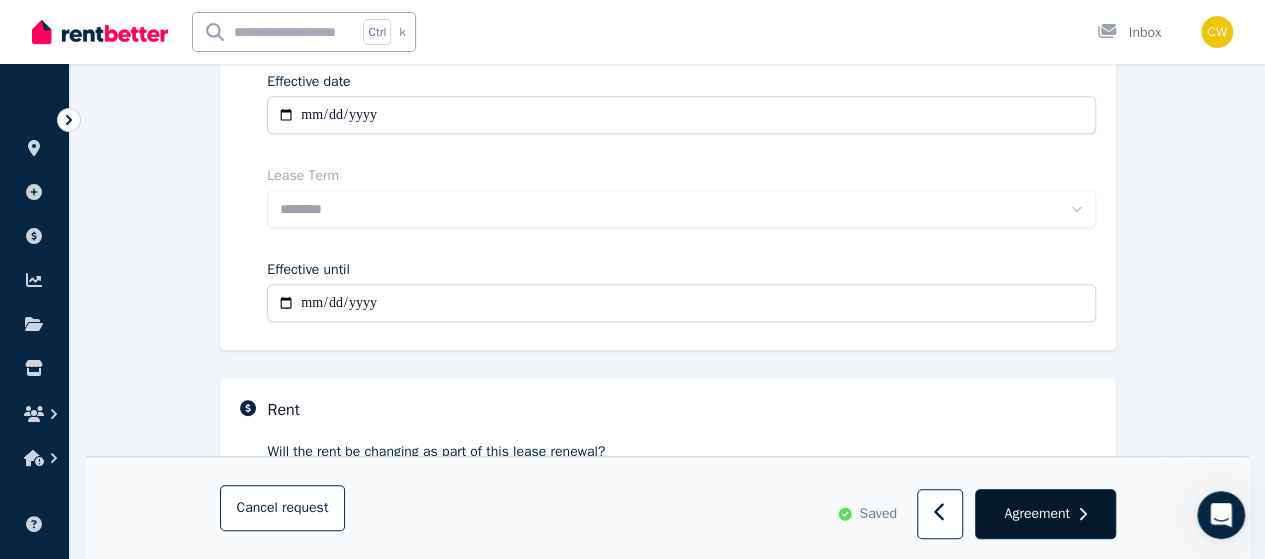click on "Agreement" at bounding box center (1036, 514) 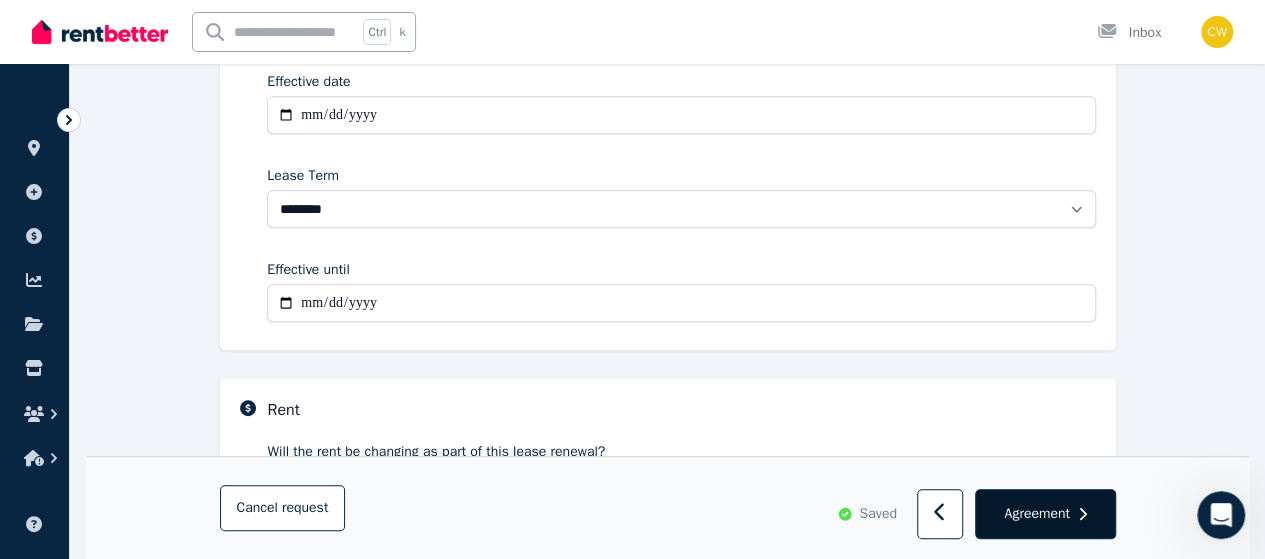 click on "Agreement" at bounding box center (1036, 514) 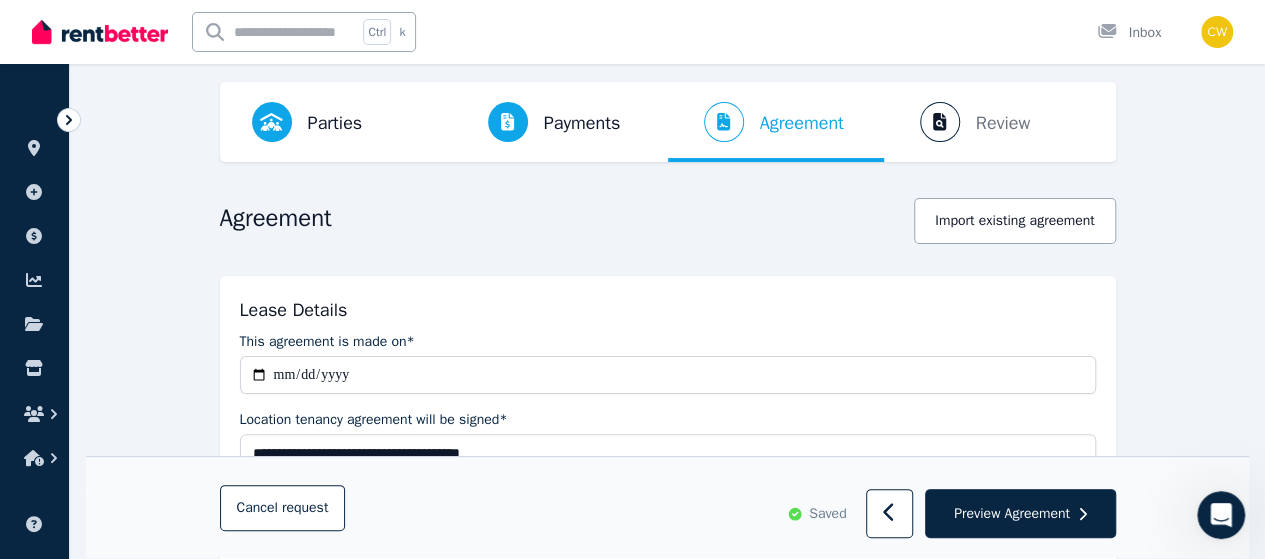 scroll, scrollTop: 100, scrollLeft: 0, axis: vertical 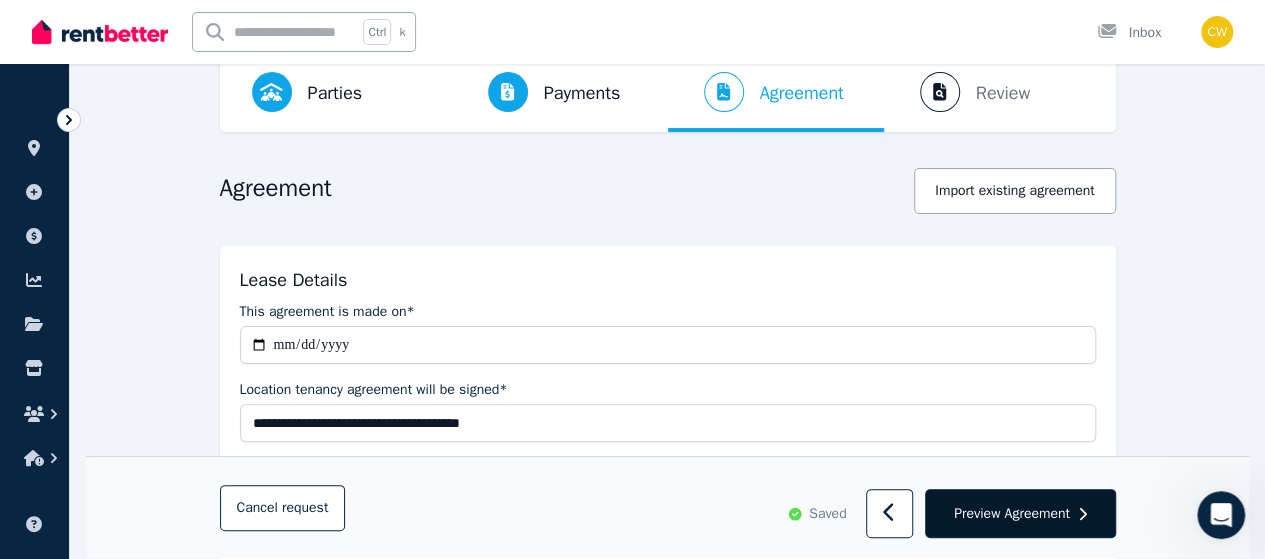 click on "Preview Agreement" at bounding box center [1012, 514] 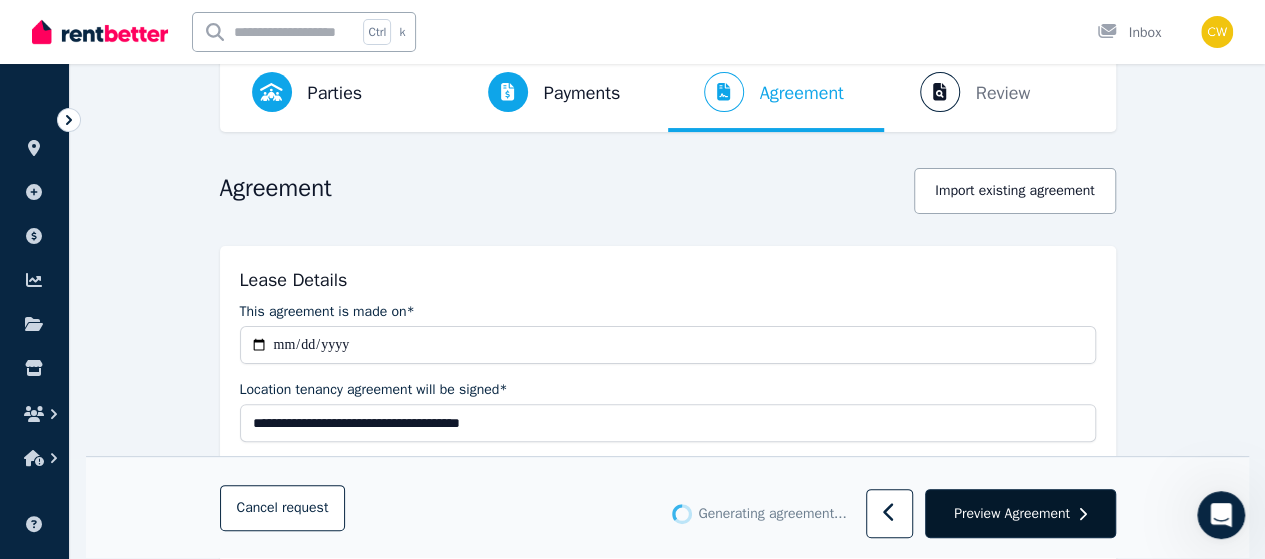 scroll, scrollTop: 0, scrollLeft: 0, axis: both 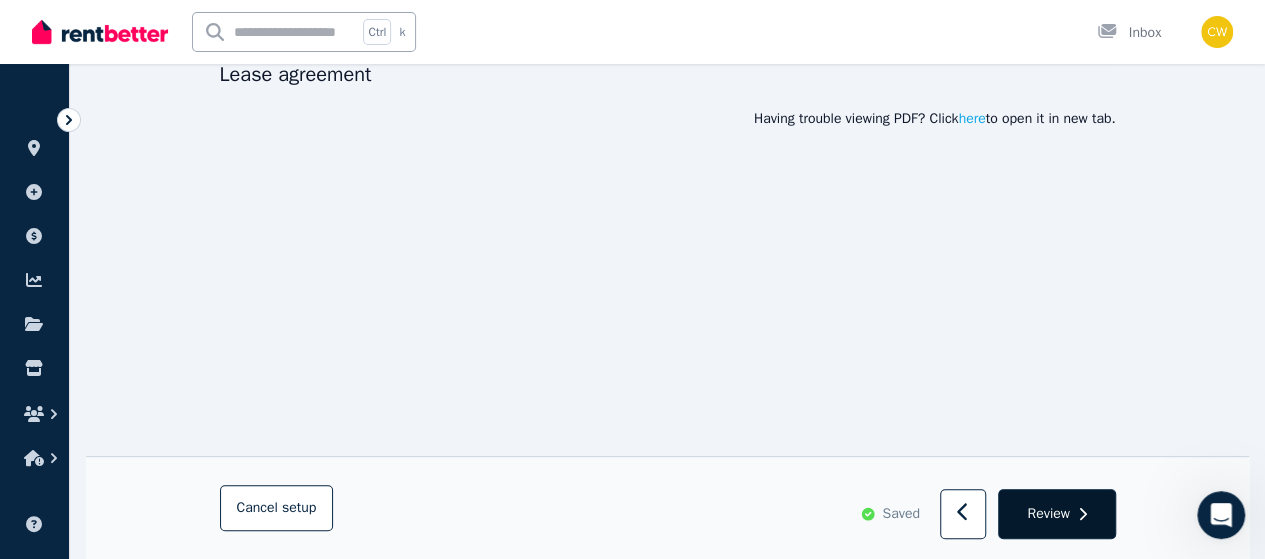 click on "Review" at bounding box center [1048, 514] 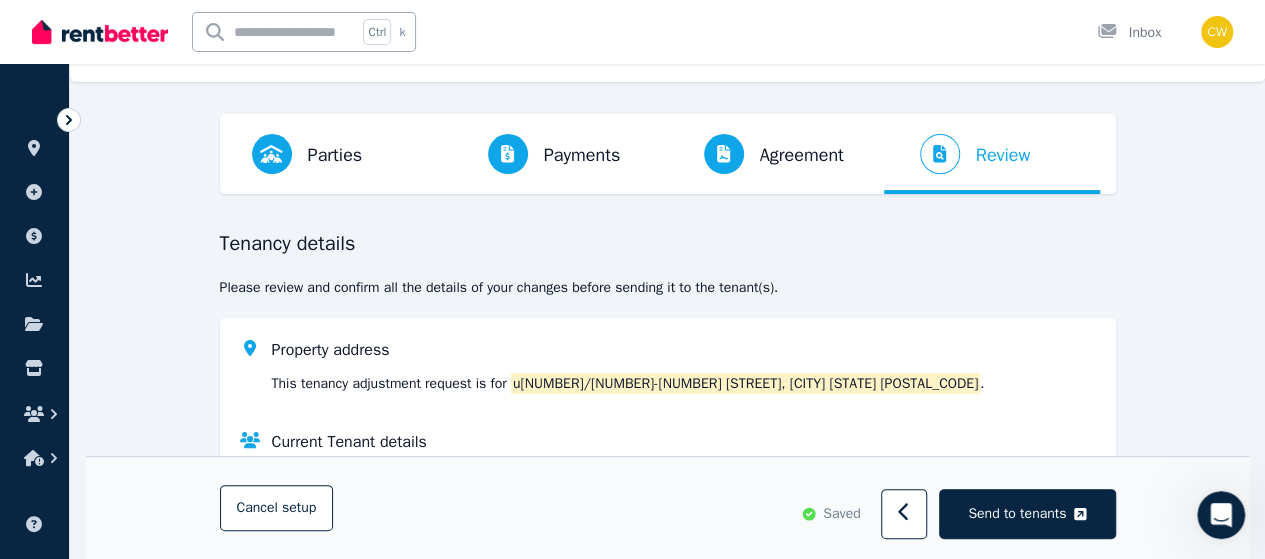 scroll, scrollTop: 0, scrollLeft: 0, axis: both 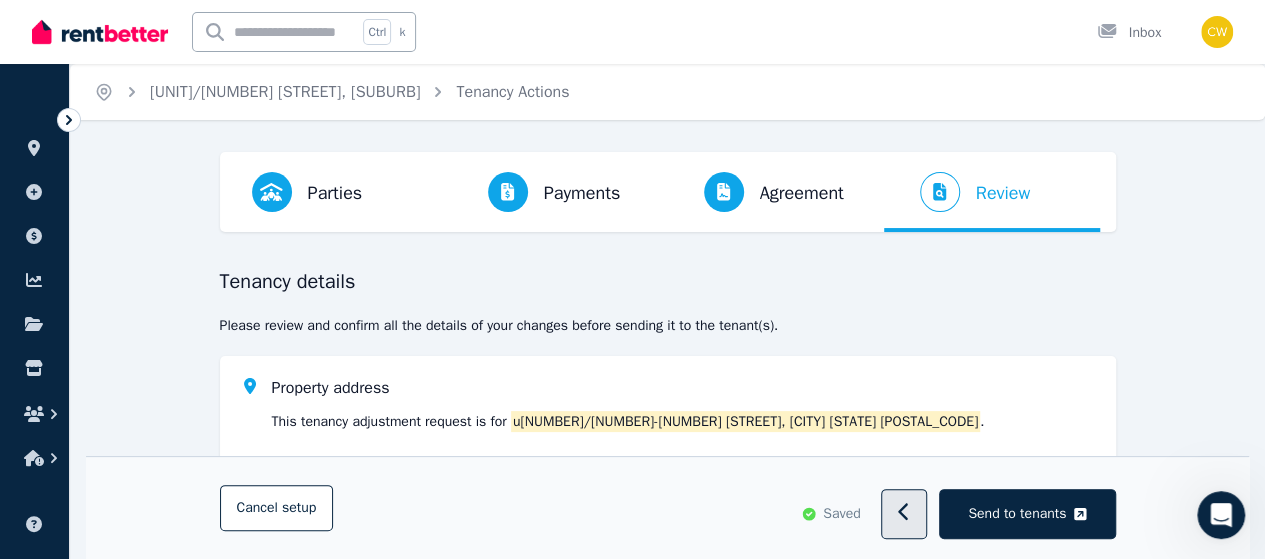 click at bounding box center [904, 515] 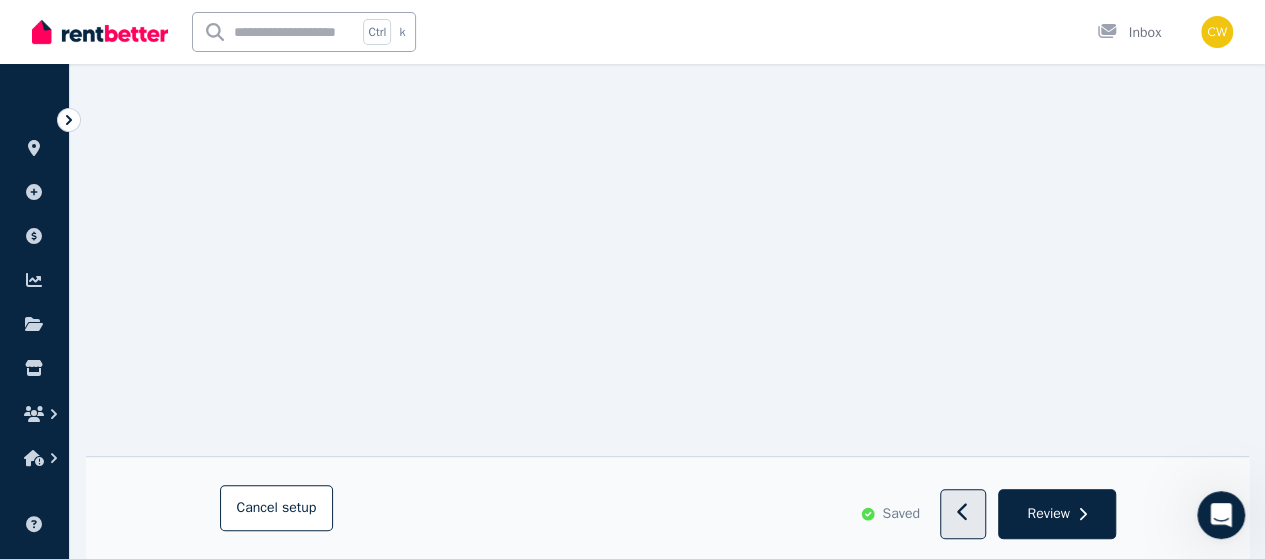 scroll, scrollTop: 312, scrollLeft: 0, axis: vertical 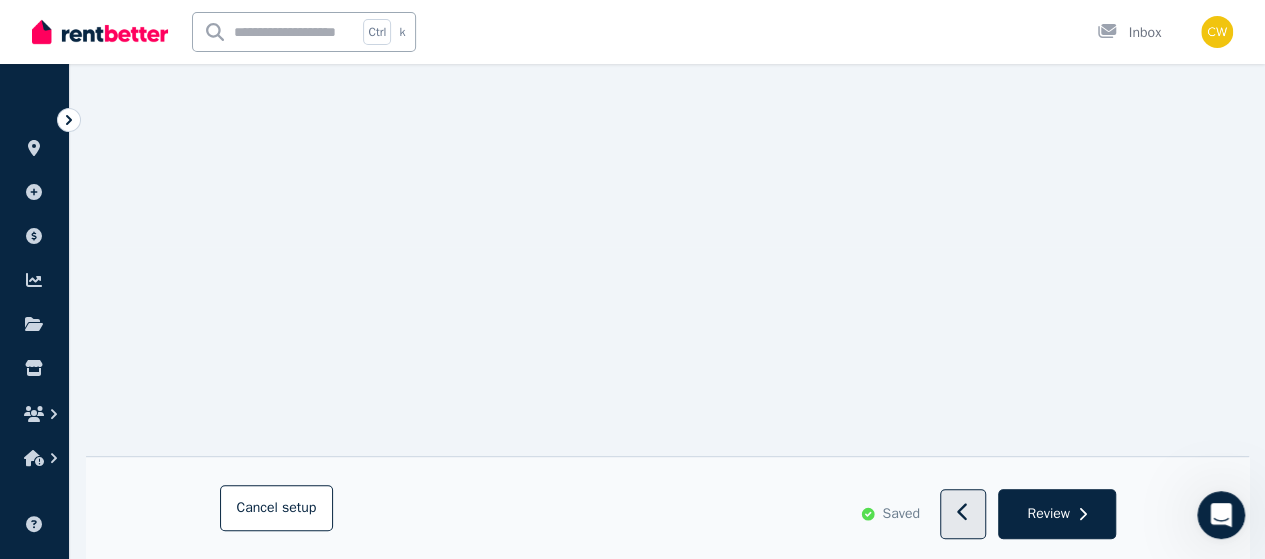 click 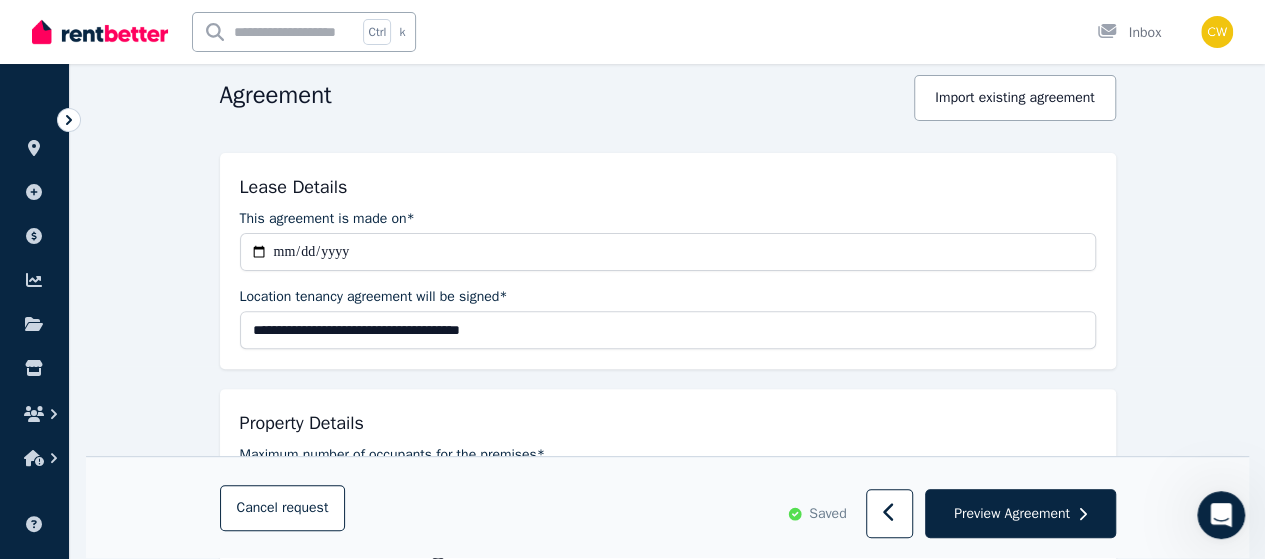 scroll, scrollTop: 200, scrollLeft: 0, axis: vertical 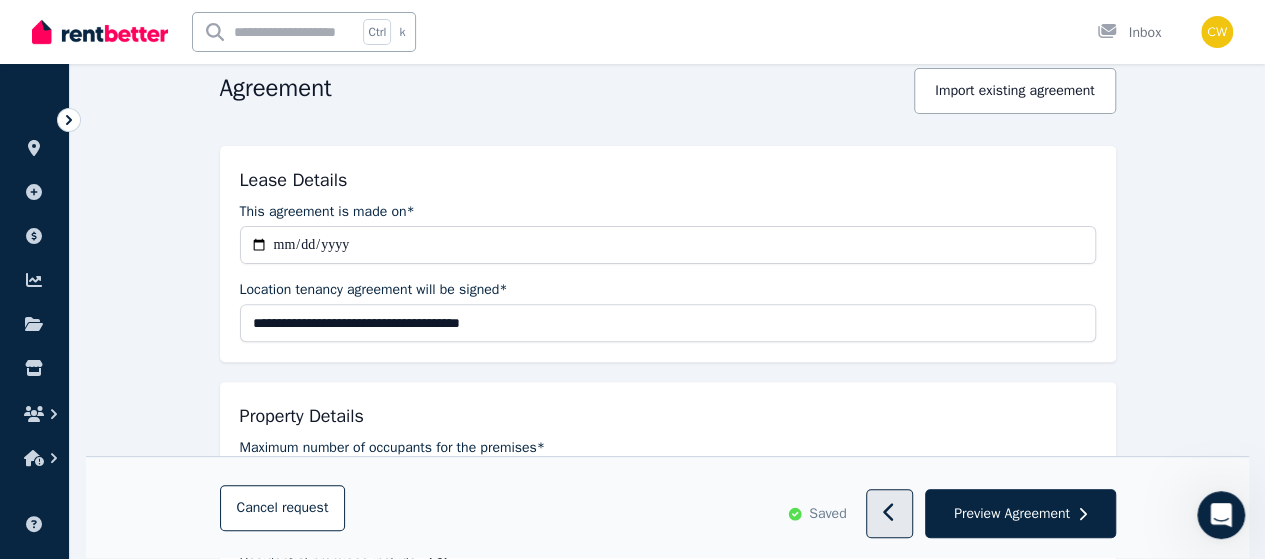click at bounding box center (889, 515) 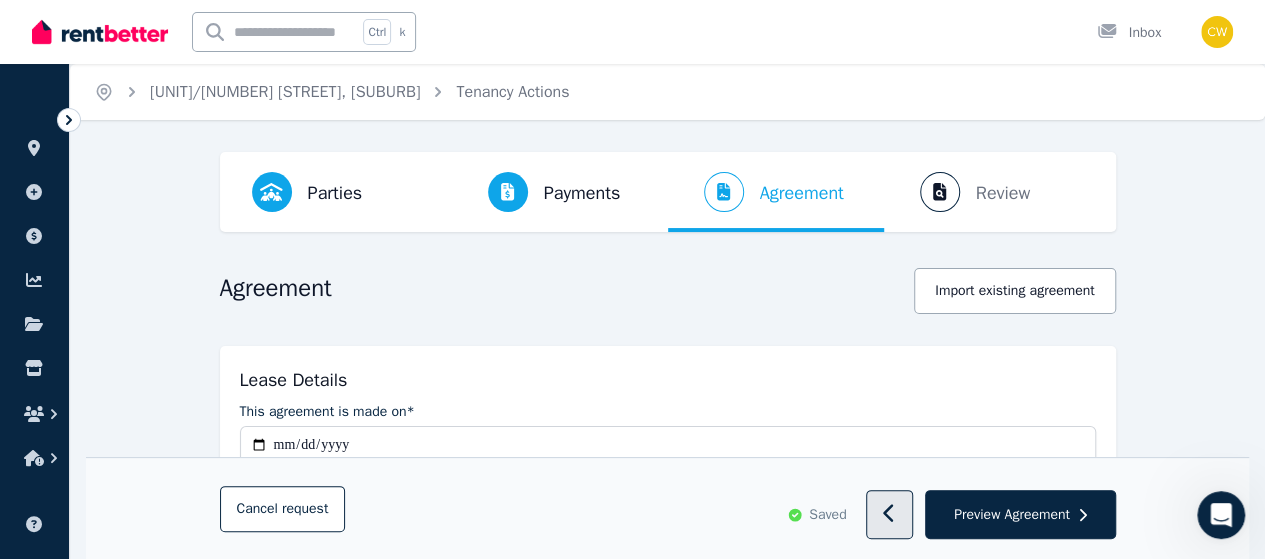 select on "**********" 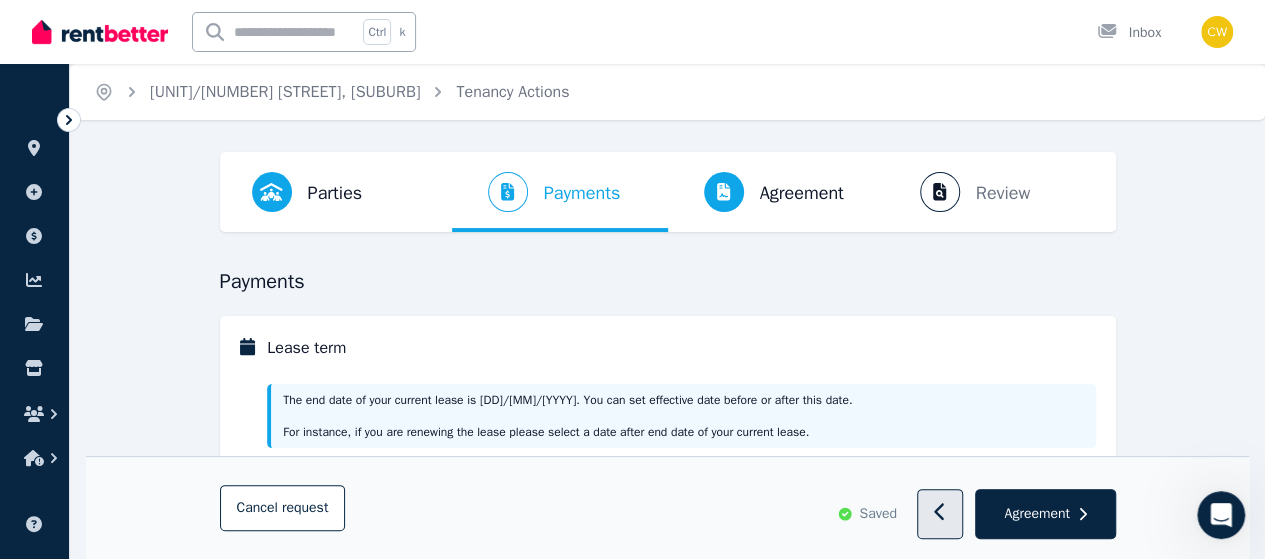 click at bounding box center (940, 515) 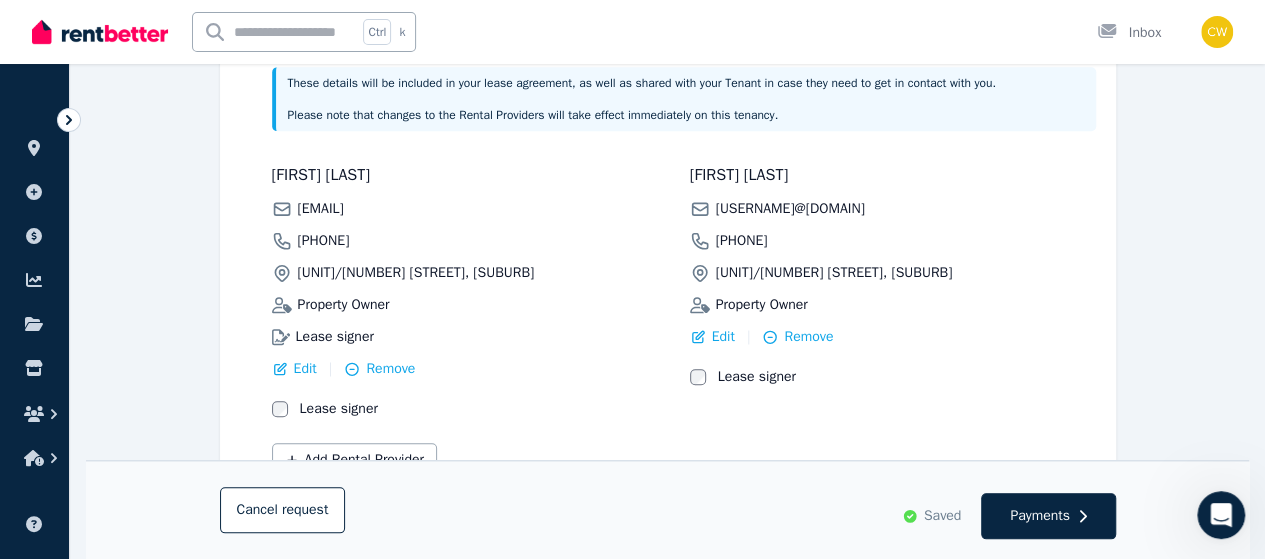 scroll, scrollTop: 878, scrollLeft: 0, axis: vertical 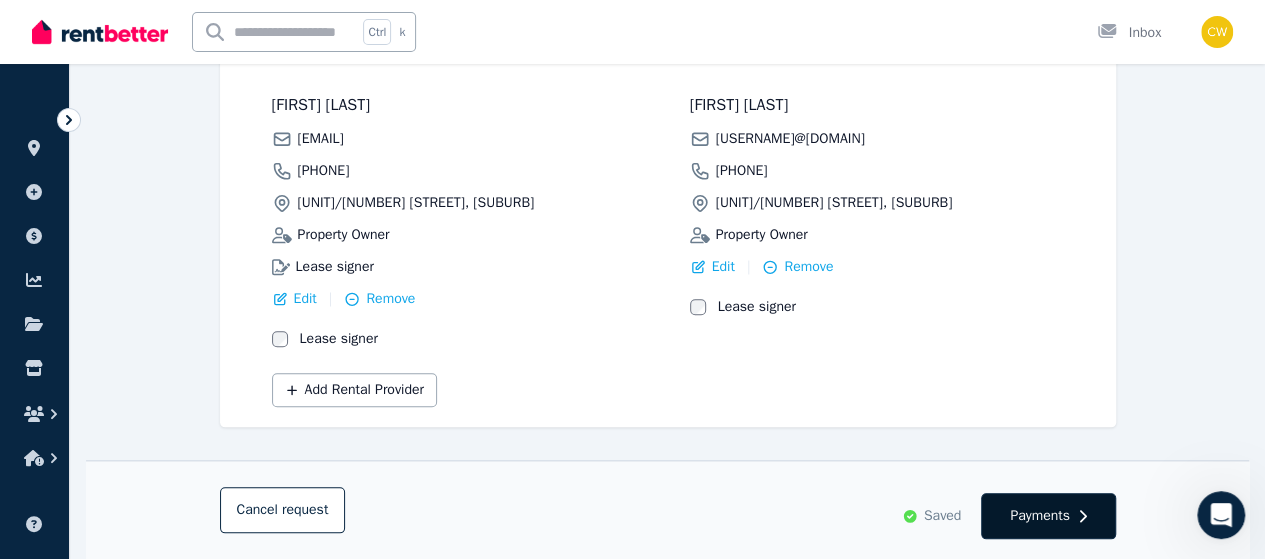 click on "Payments" at bounding box center [1040, 516] 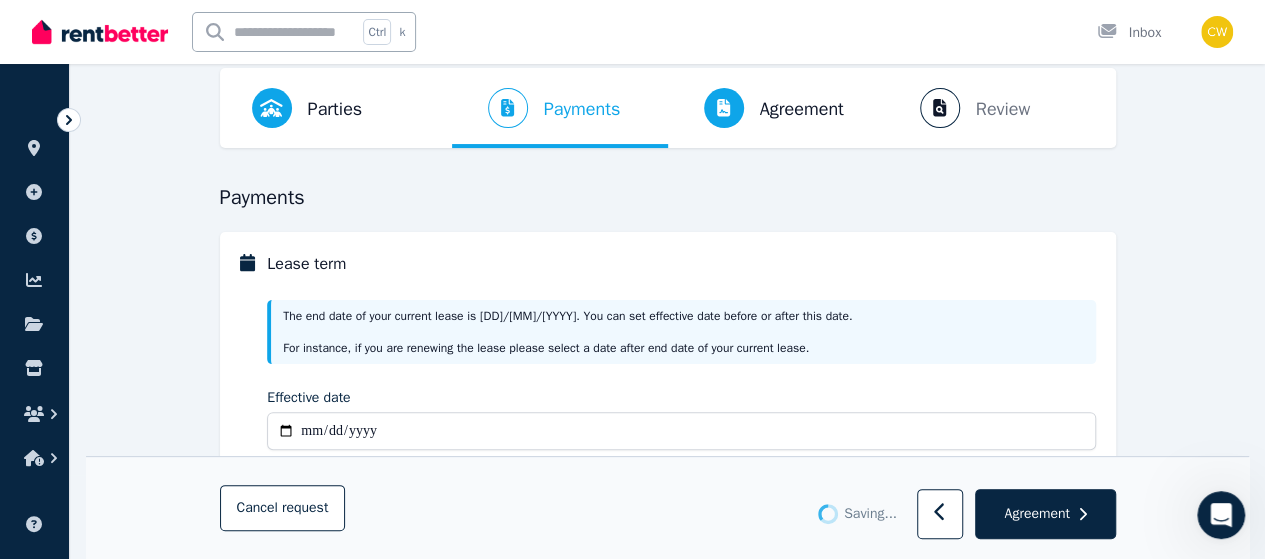 scroll, scrollTop: 200, scrollLeft: 0, axis: vertical 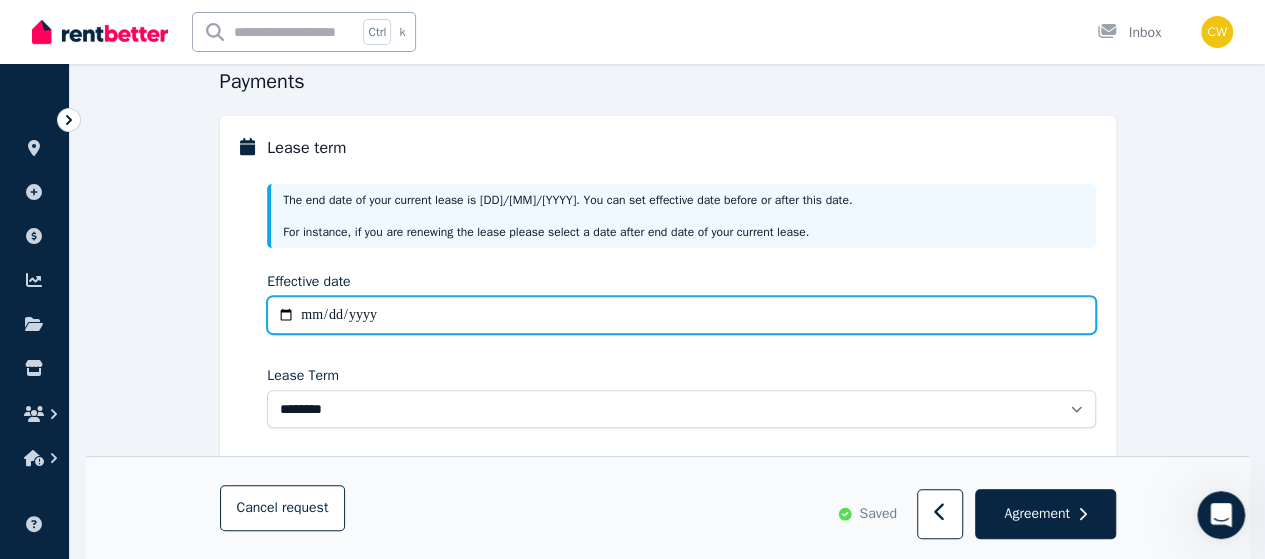 click on "**********" at bounding box center [681, 315] 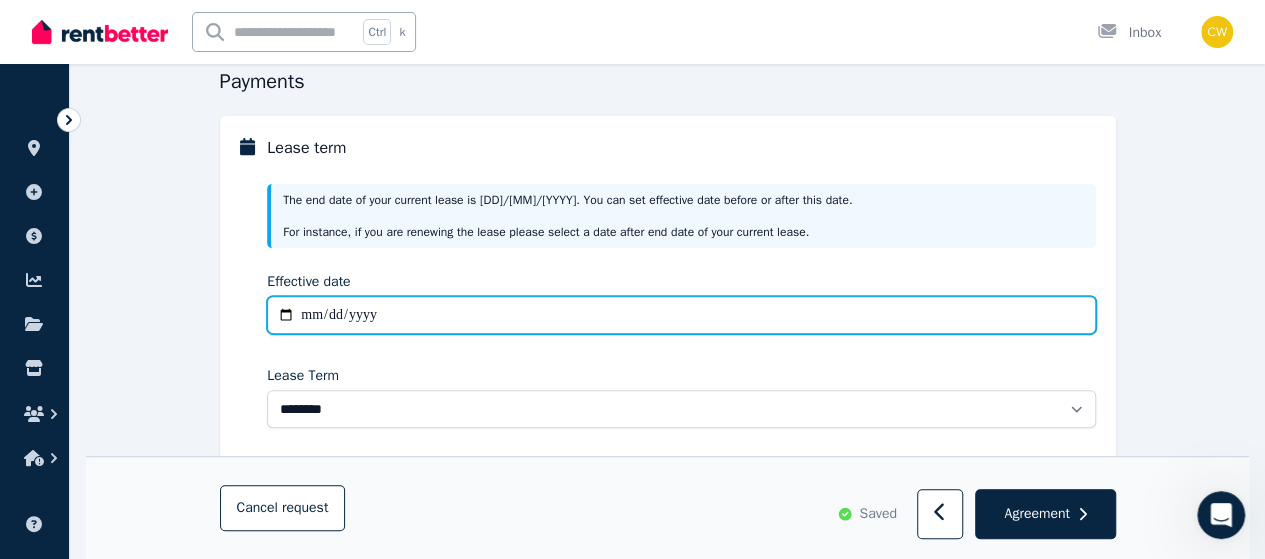 type on "**********" 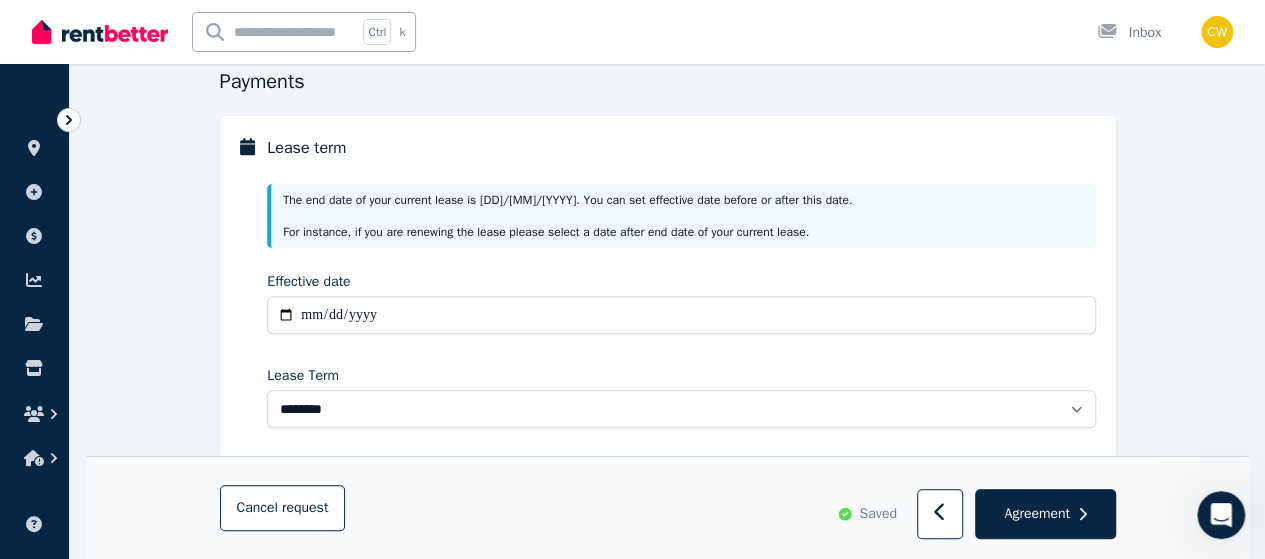 click on "**********" at bounding box center (681, 351) 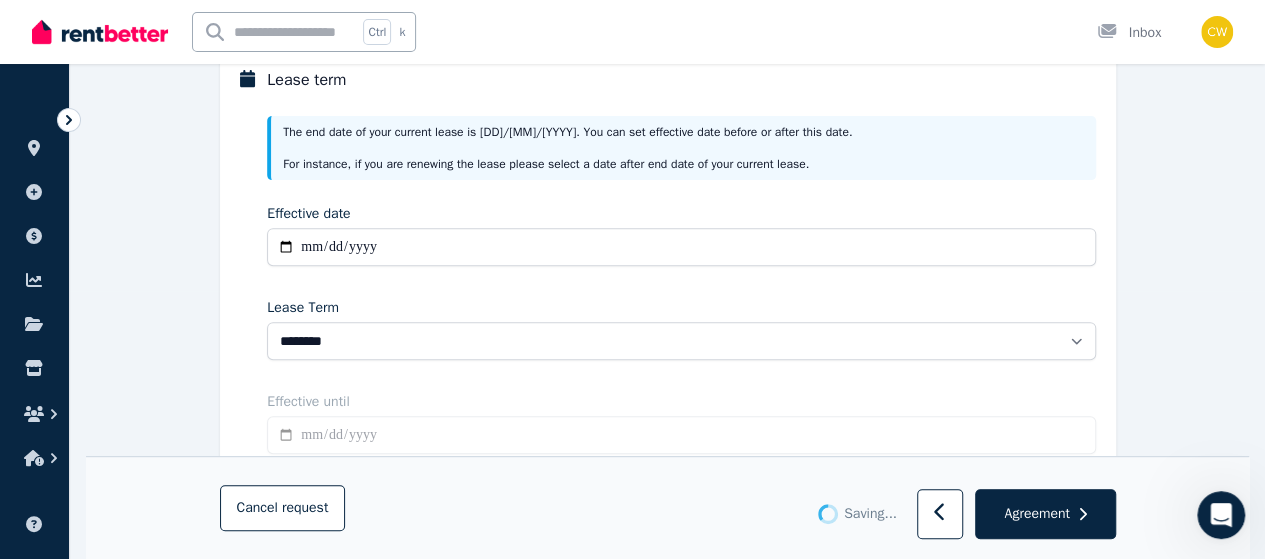 scroll, scrollTop: 300, scrollLeft: 0, axis: vertical 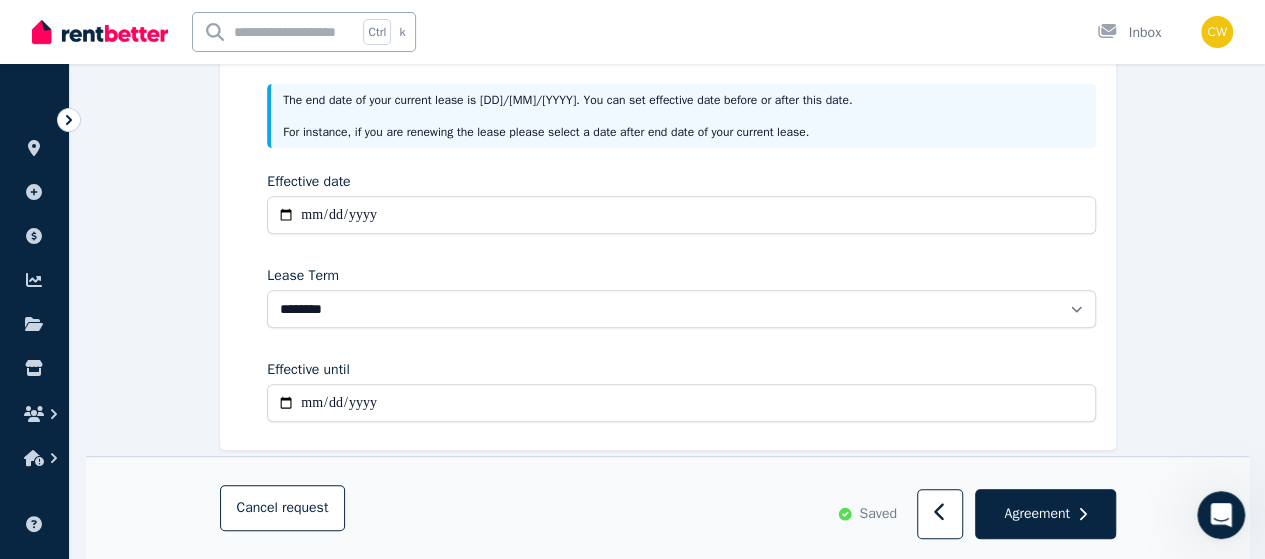 click on "**********" at bounding box center (681, 403) 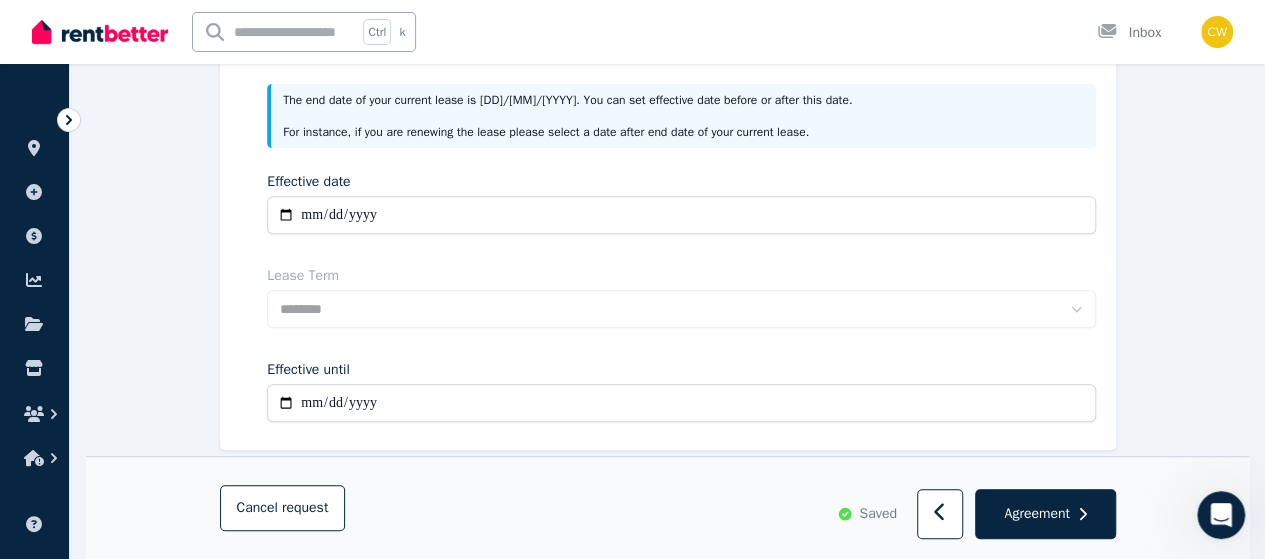 type on "**********" 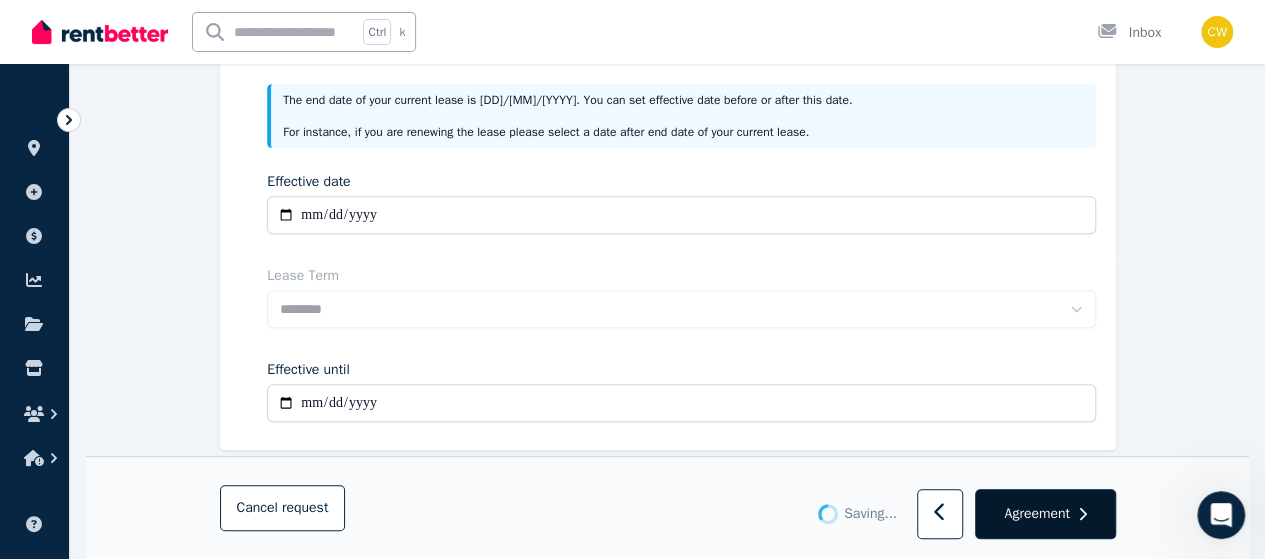 click on "Agreement" at bounding box center (1036, 514) 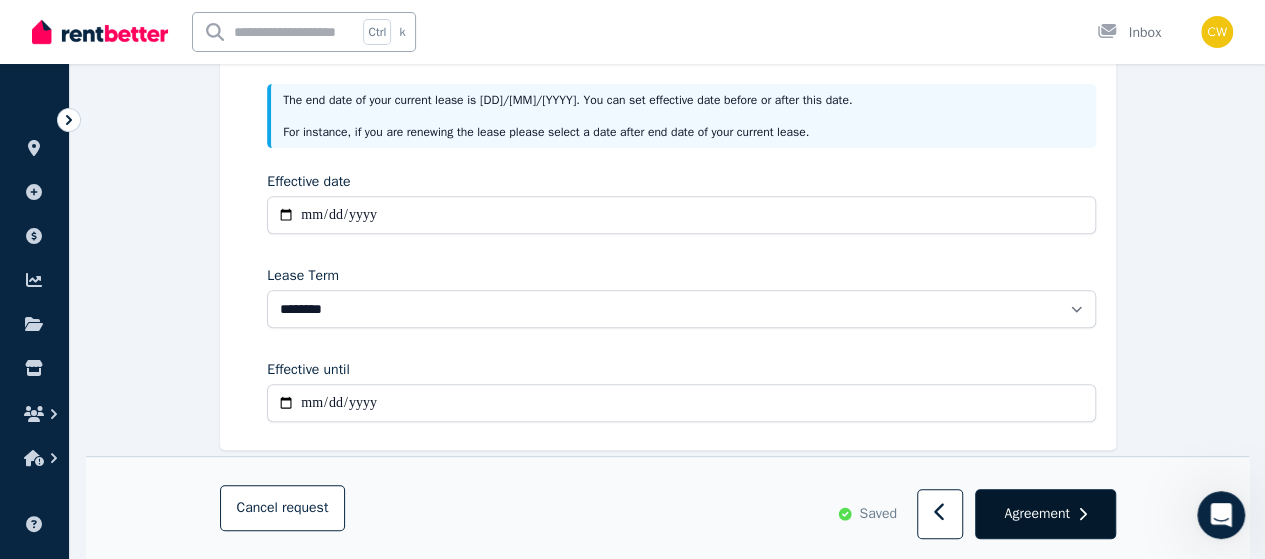click on "Agreement" at bounding box center [1036, 514] 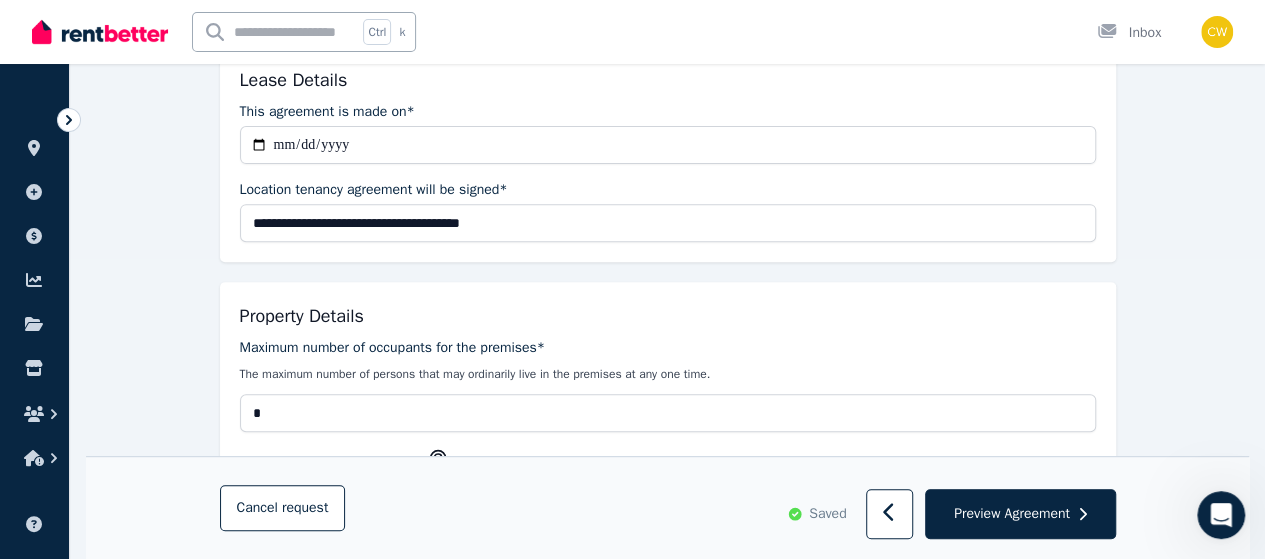 scroll, scrollTop: 0, scrollLeft: 0, axis: both 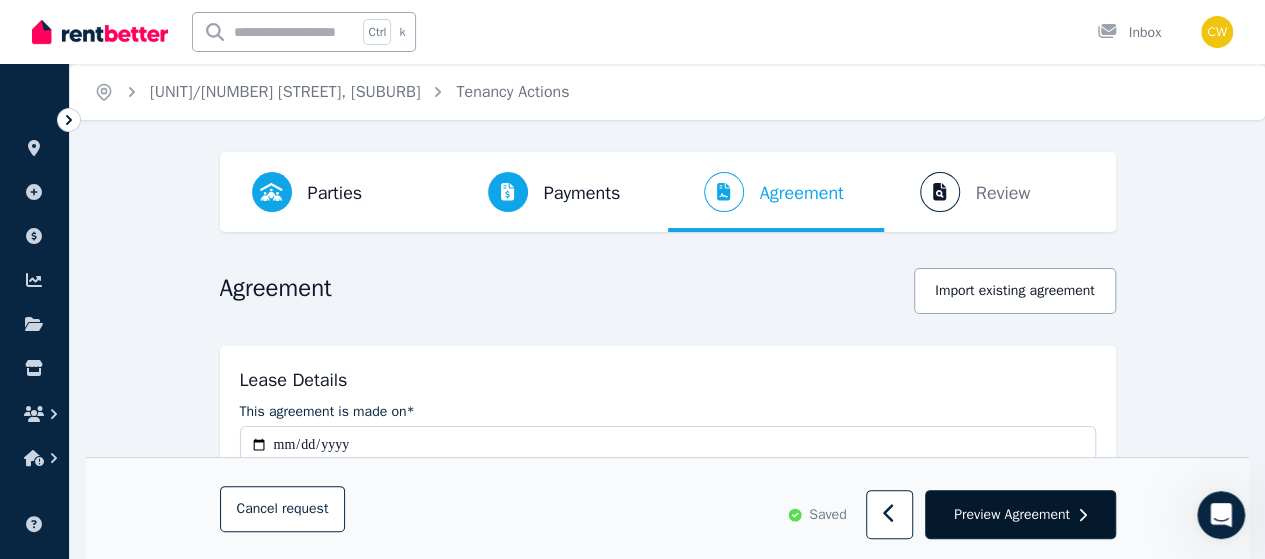 click on "Preview Agreement" at bounding box center (1012, 514) 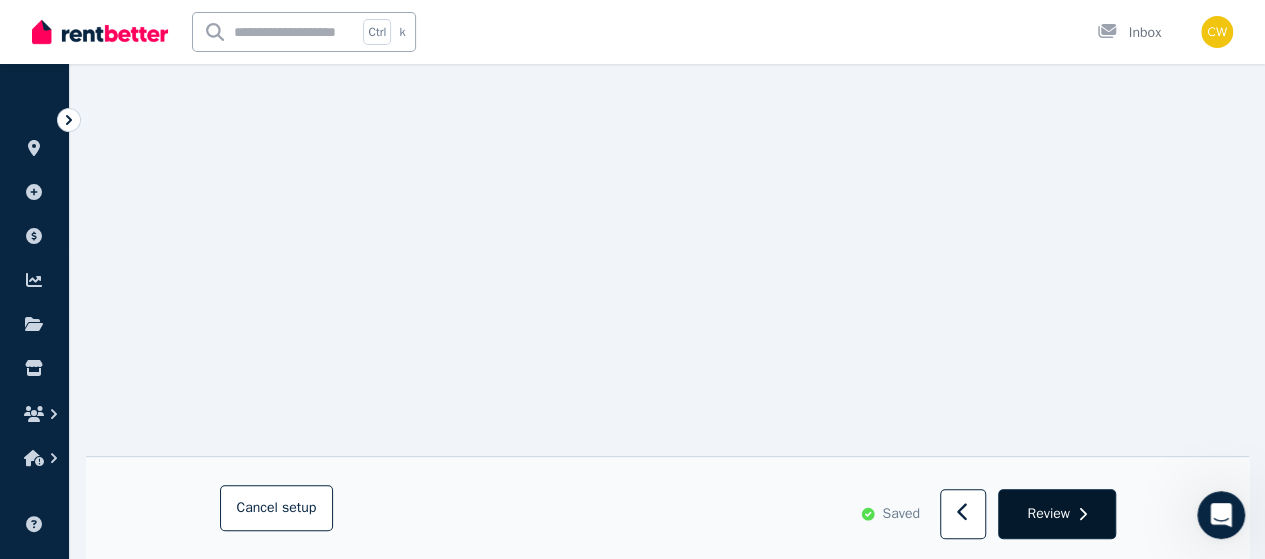 scroll, scrollTop: 312, scrollLeft: 0, axis: vertical 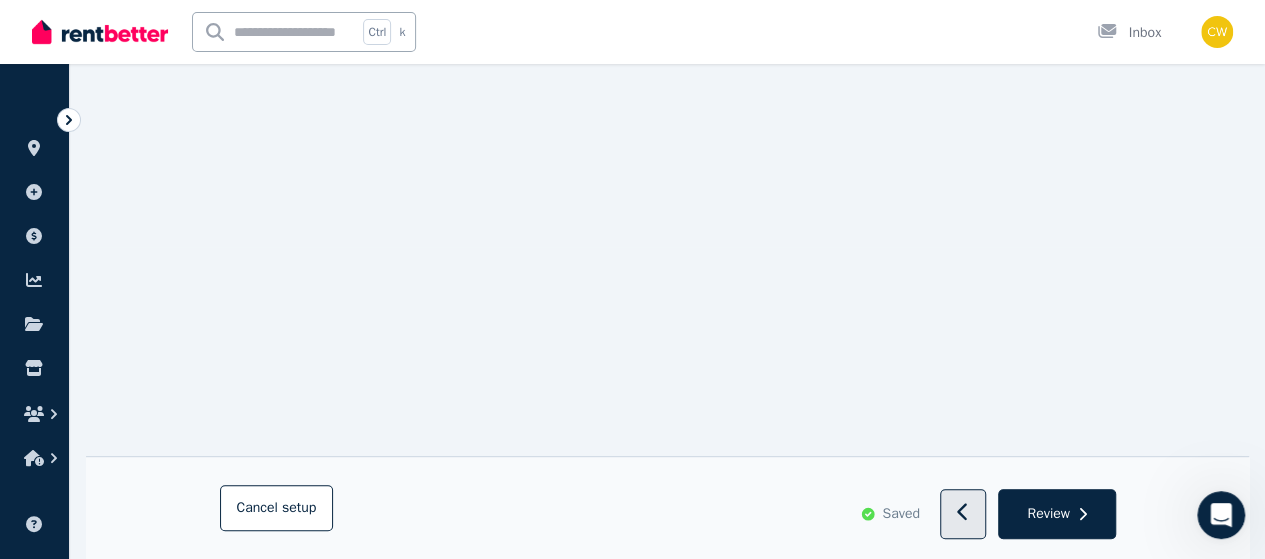 click 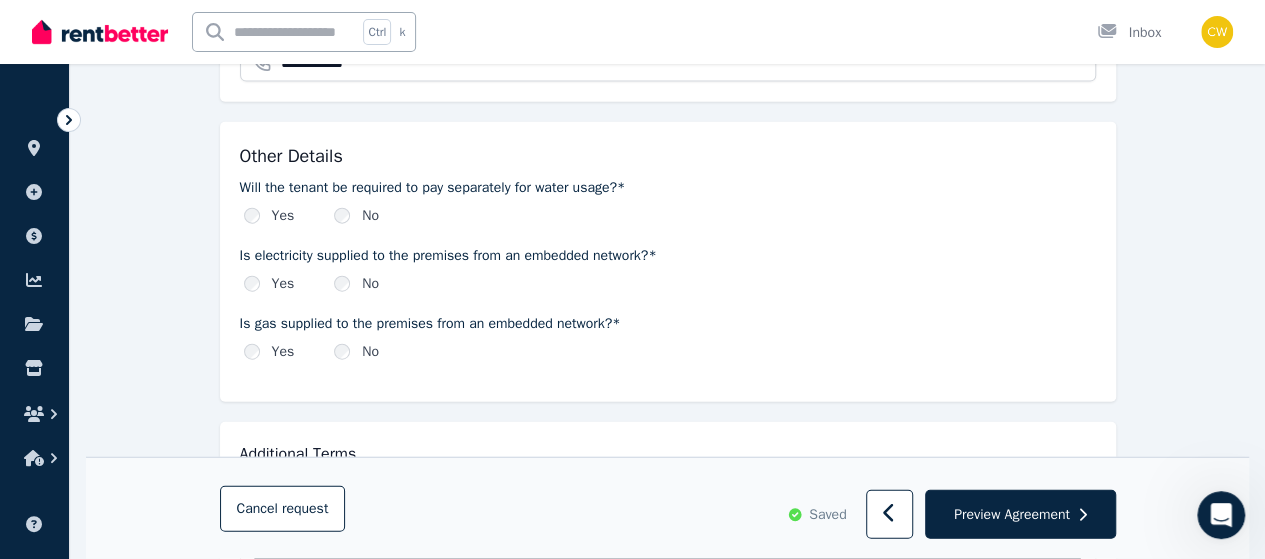 scroll, scrollTop: 2300, scrollLeft: 0, axis: vertical 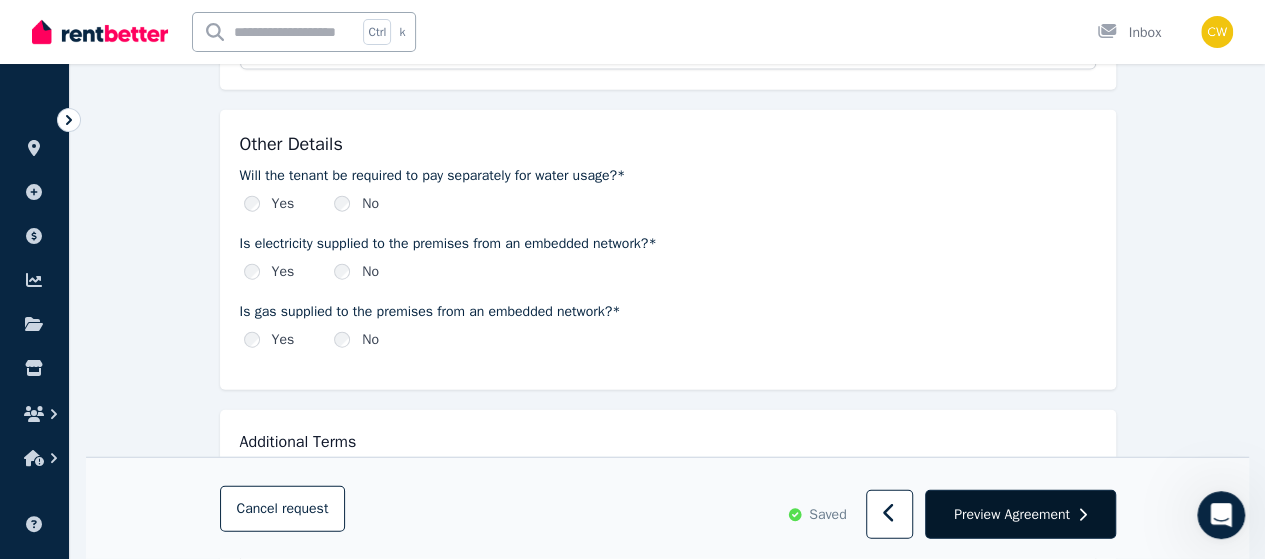 click on "Preview Agreement" at bounding box center (1012, 514) 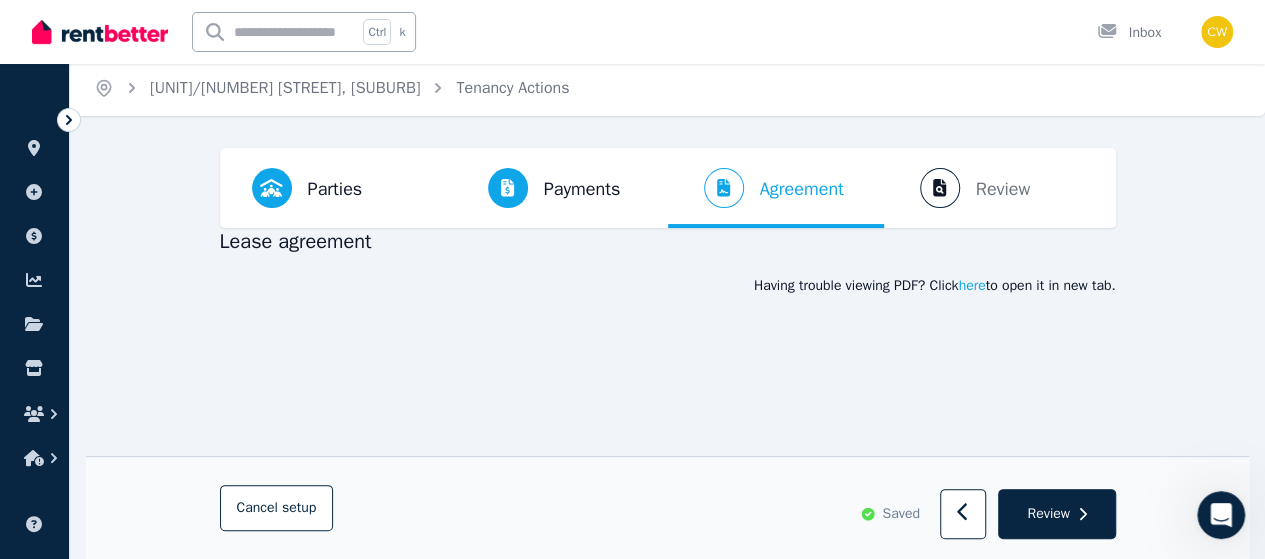 scroll, scrollTop: 0, scrollLeft: 0, axis: both 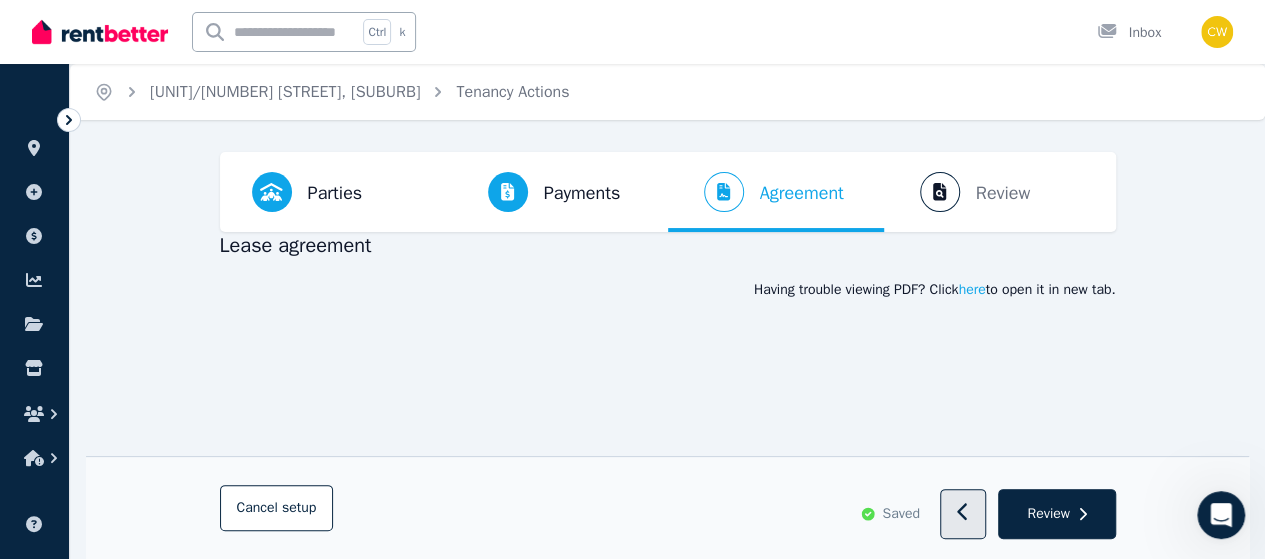 click at bounding box center [963, 515] 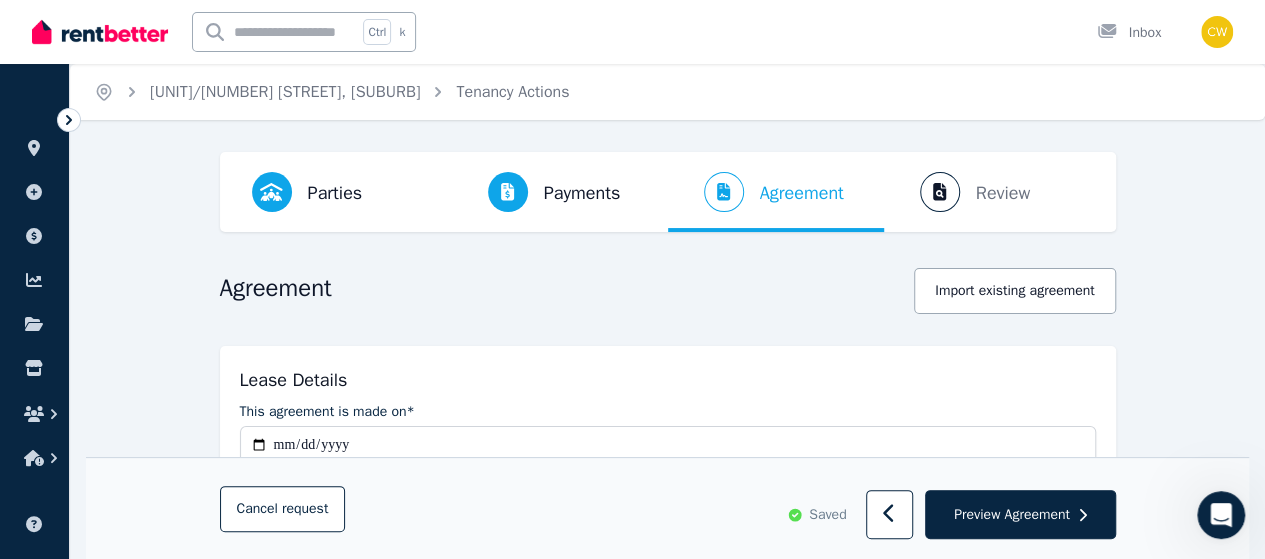 scroll, scrollTop: 400, scrollLeft: 0, axis: vertical 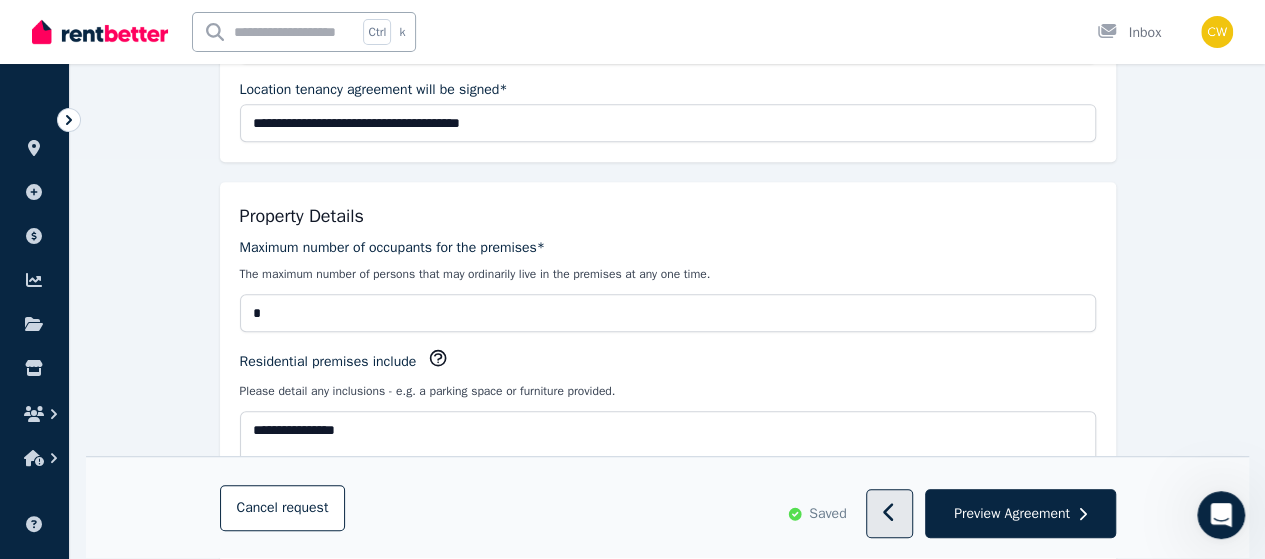 click 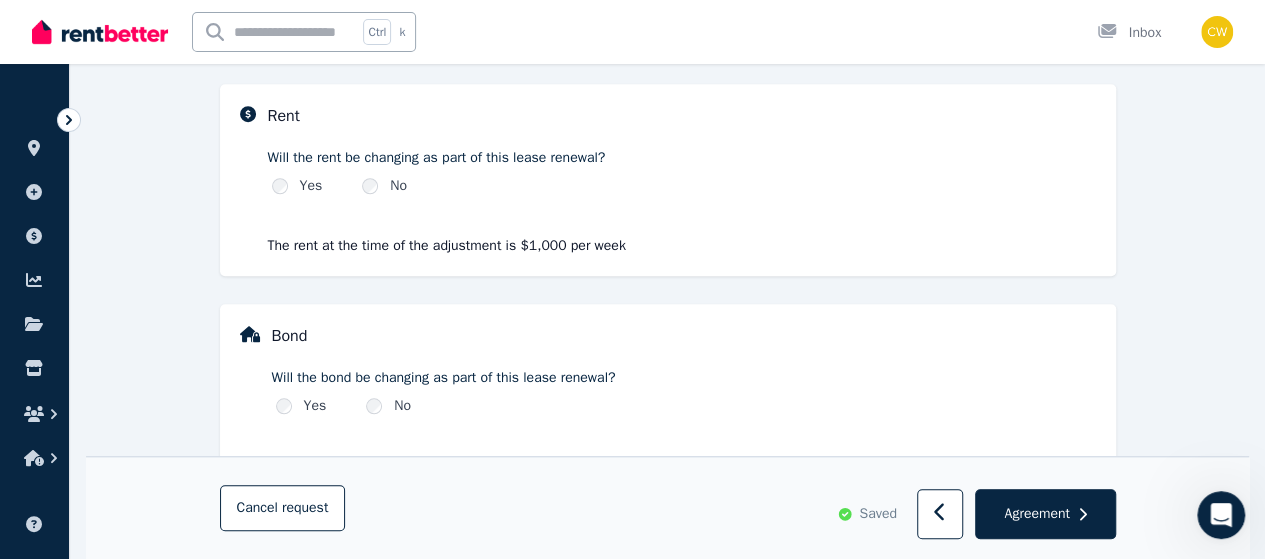 scroll, scrollTop: 700, scrollLeft: 0, axis: vertical 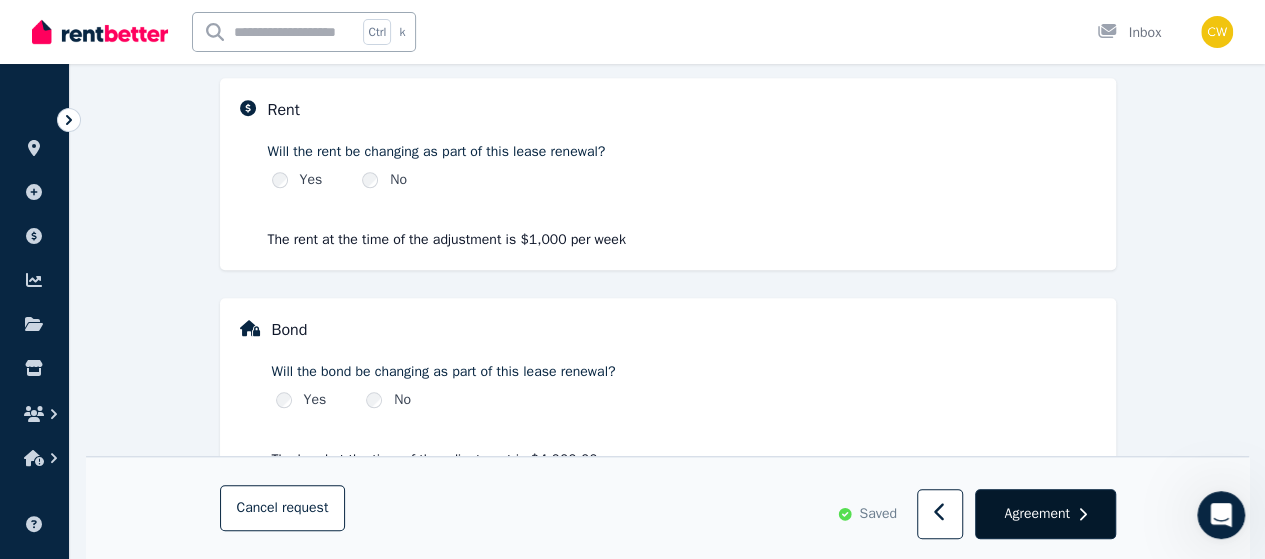 click on "Agreement" at bounding box center [1045, 515] 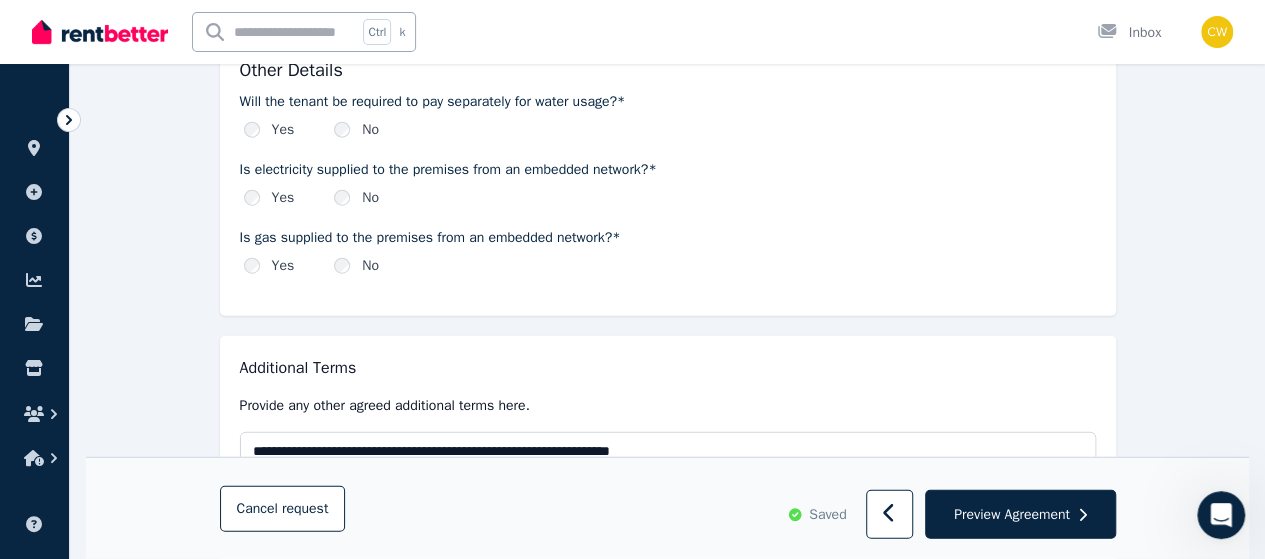 scroll, scrollTop: 2400, scrollLeft: 0, axis: vertical 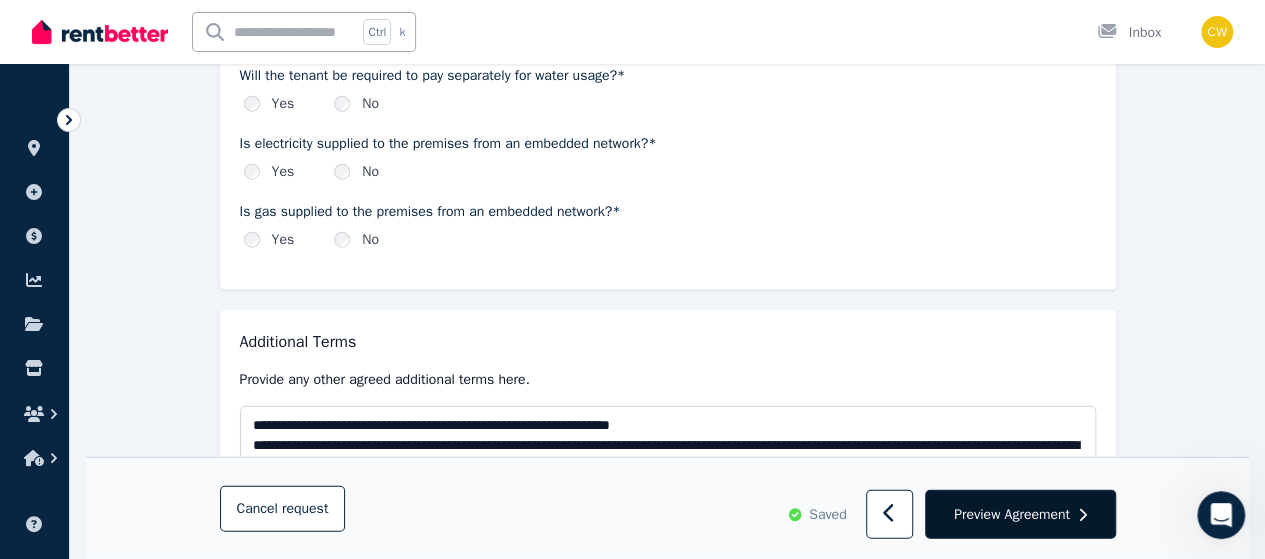 click on "Preview Agreement" at bounding box center (1012, 514) 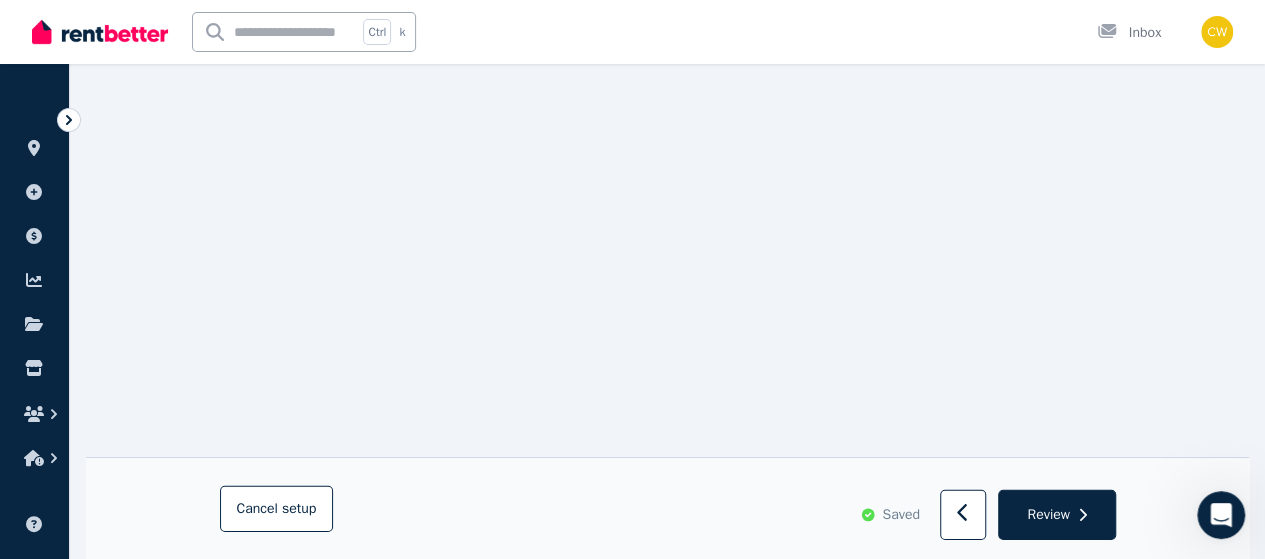 scroll, scrollTop: 2812, scrollLeft: 0, axis: vertical 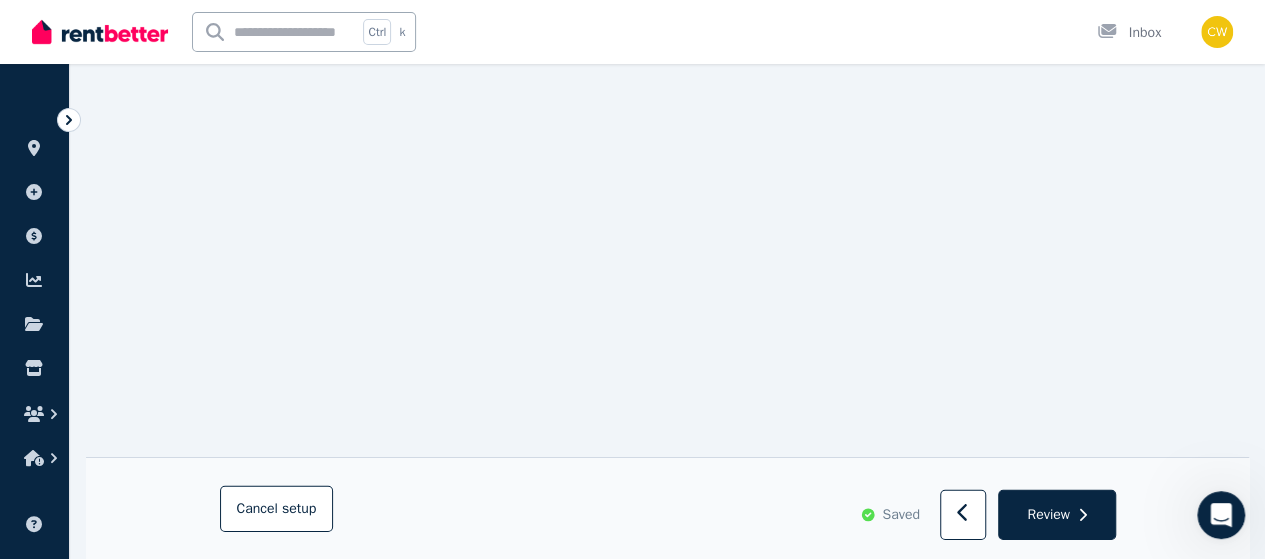 click at bounding box center [1221, 515] 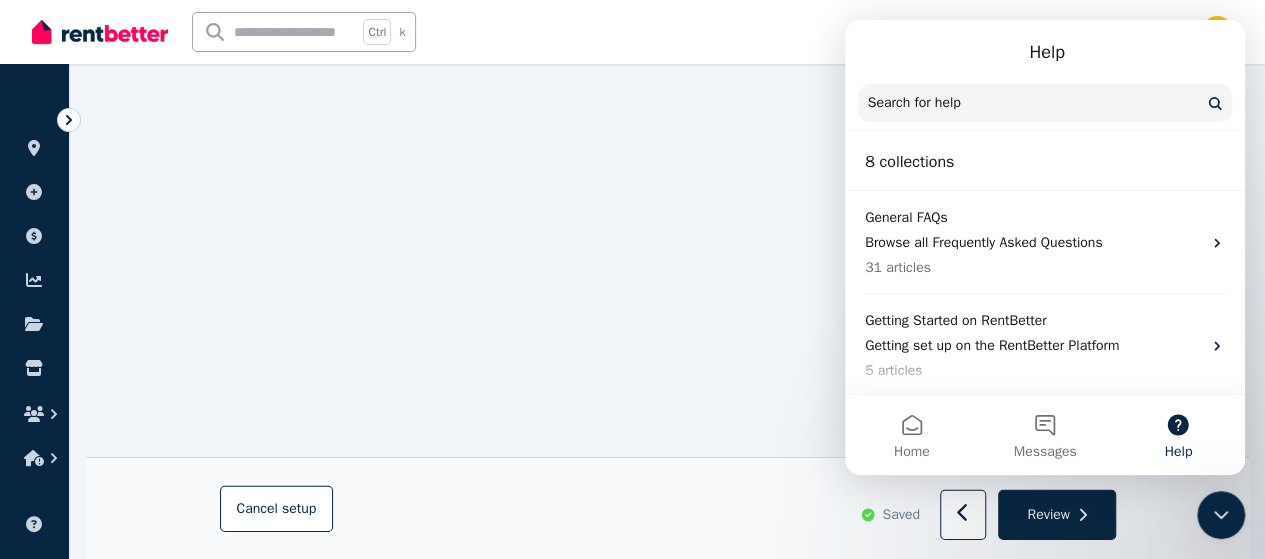 click at bounding box center [1221, 515] 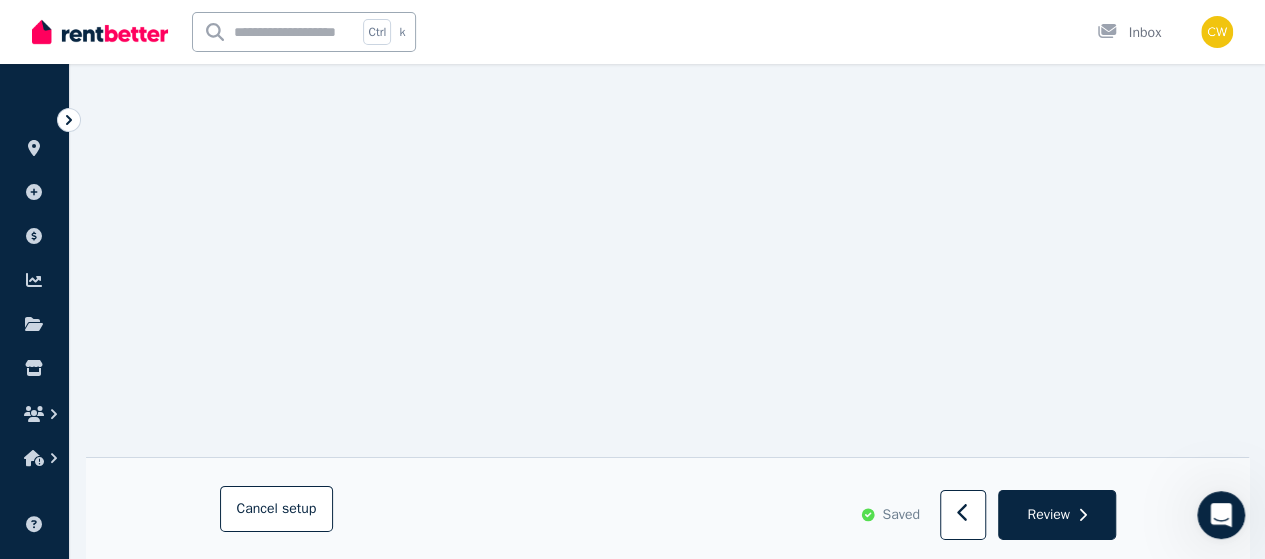 scroll, scrollTop: 2912, scrollLeft: 0, axis: vertical 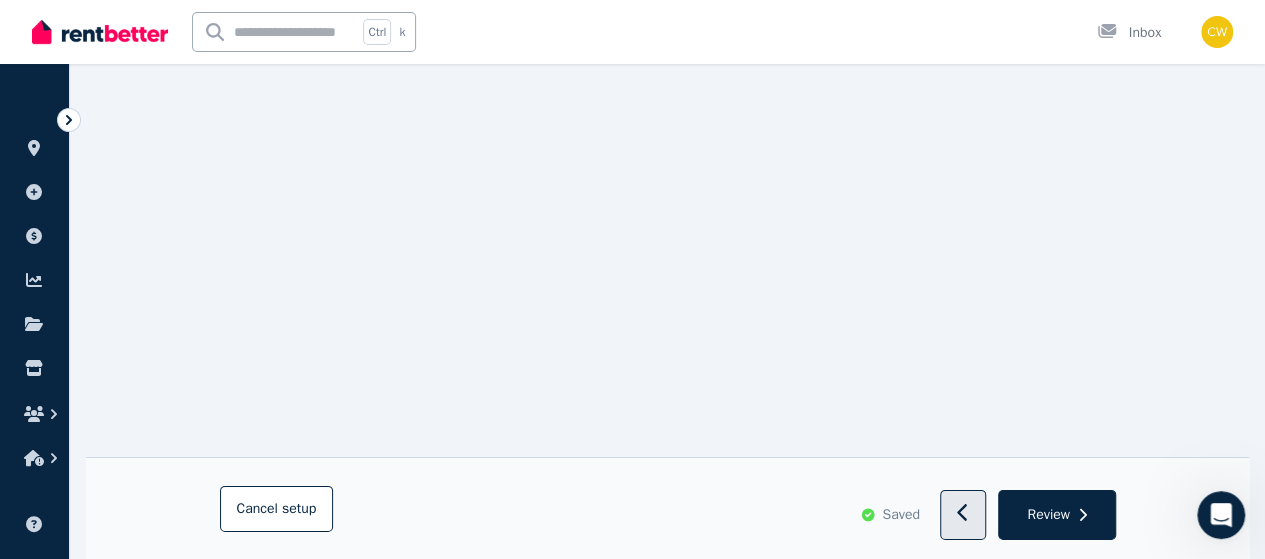 click 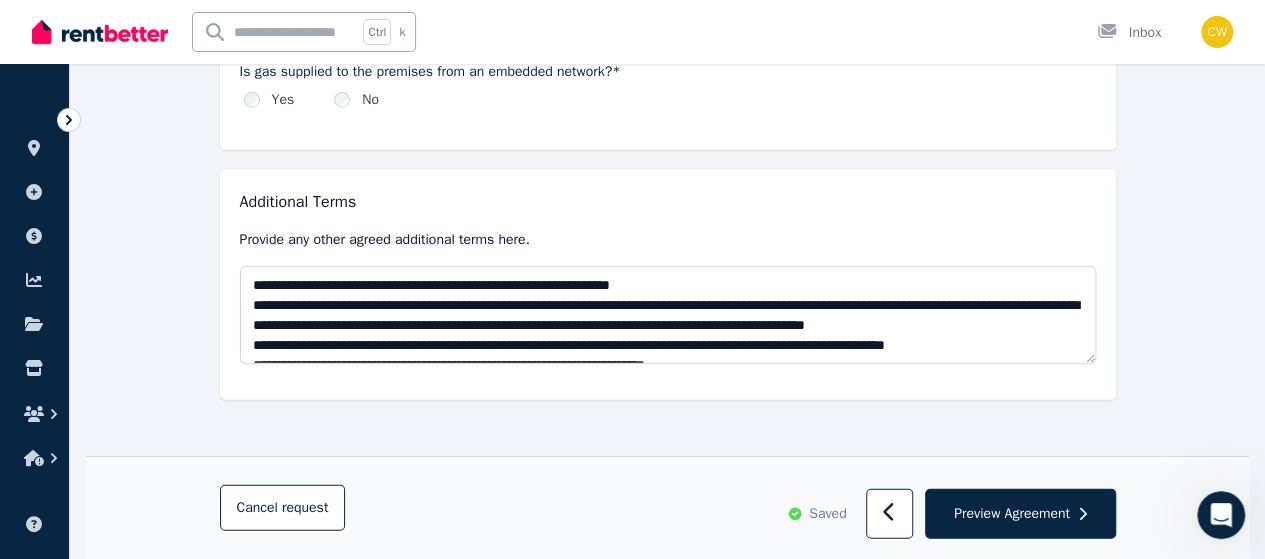 scroll, scrollTop: 0, scrollLeft: 0, axis: both 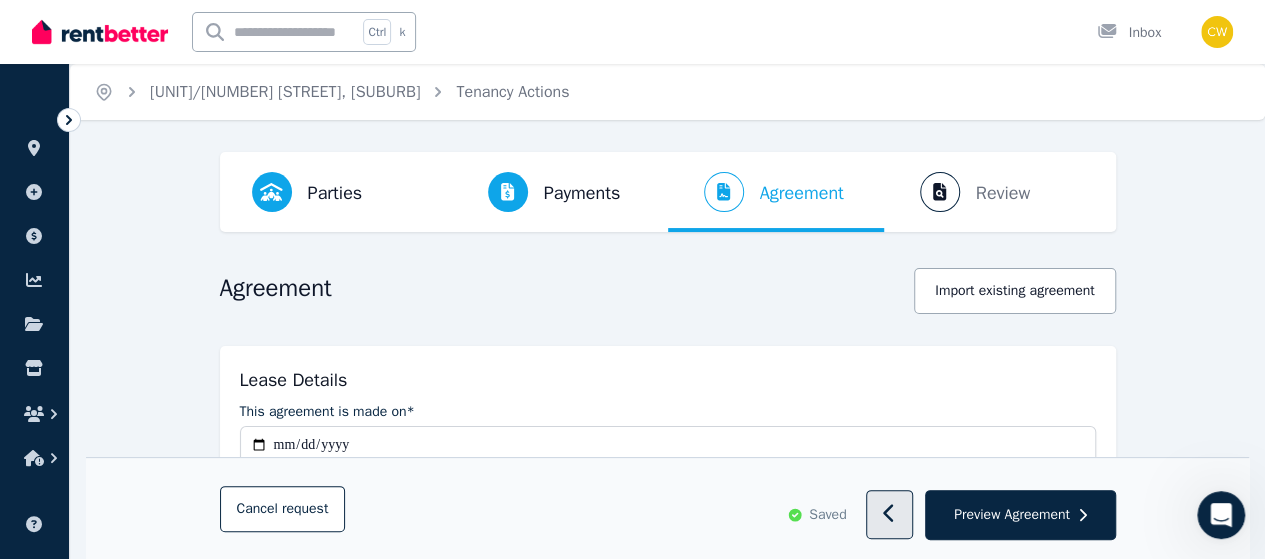 click 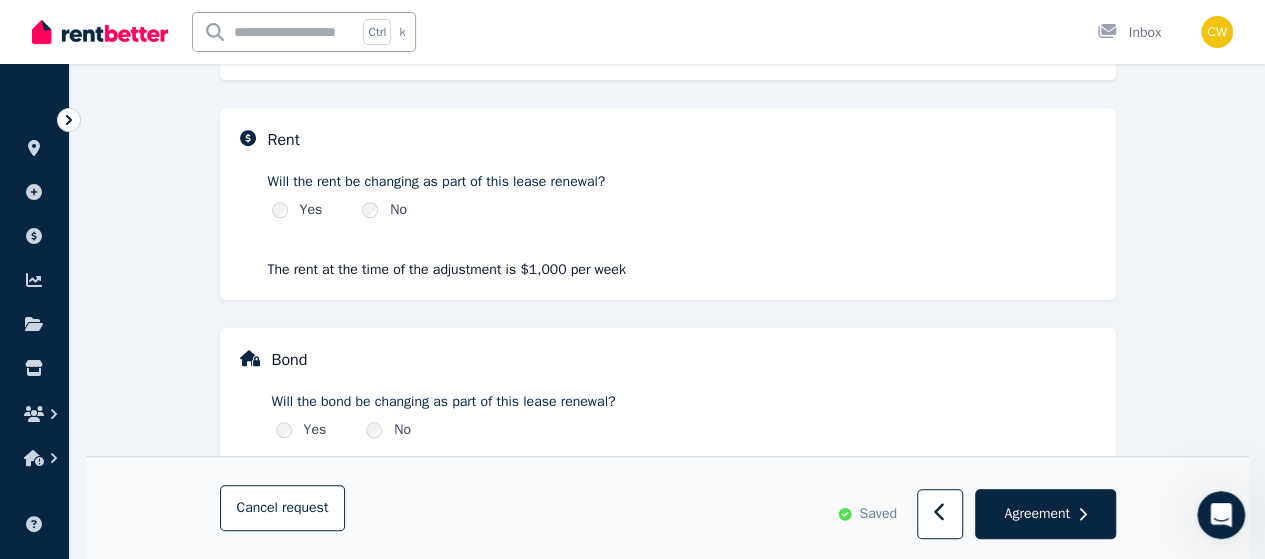 scroll, scrollTop: 700, scrollLeft: 0, axis: vertical 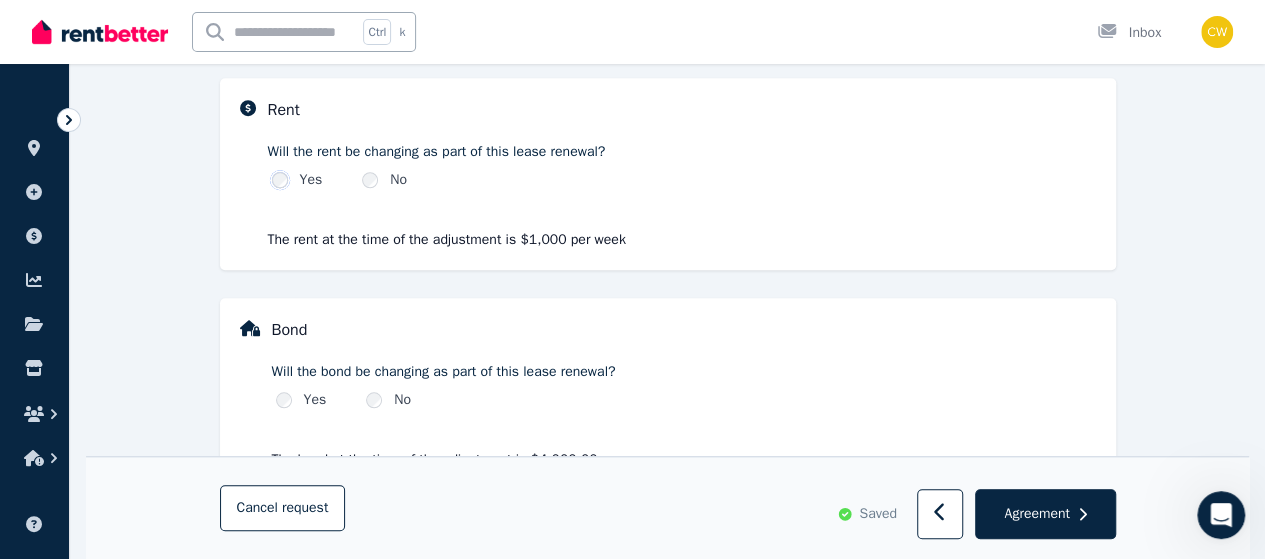 select on "**********" 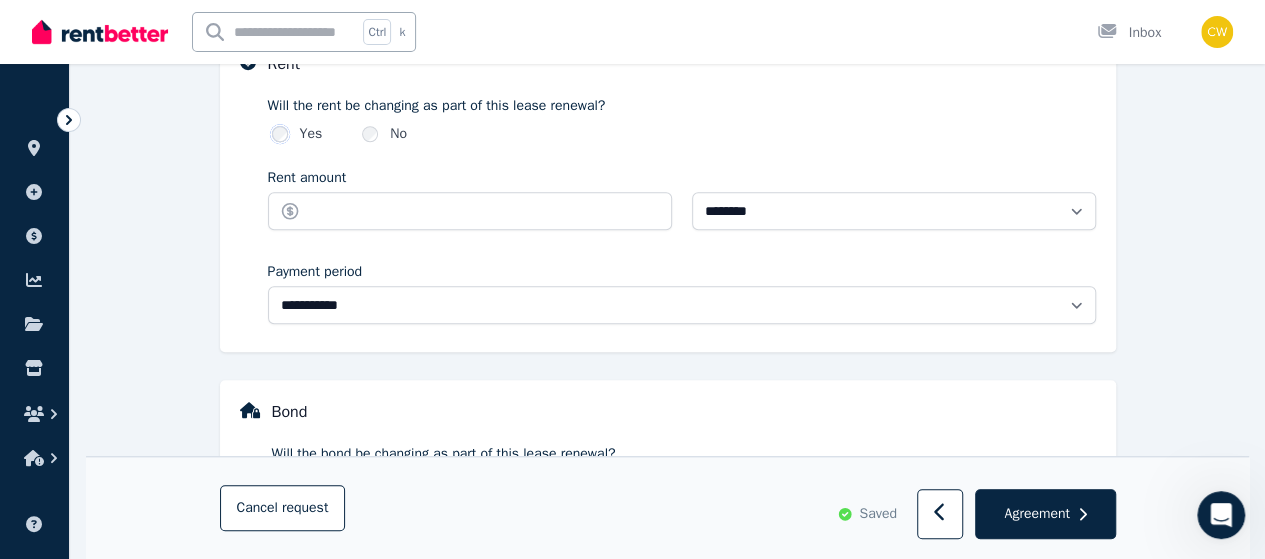 scroll, scrollTop: 690, scrollLeft: 0, axis: vertical 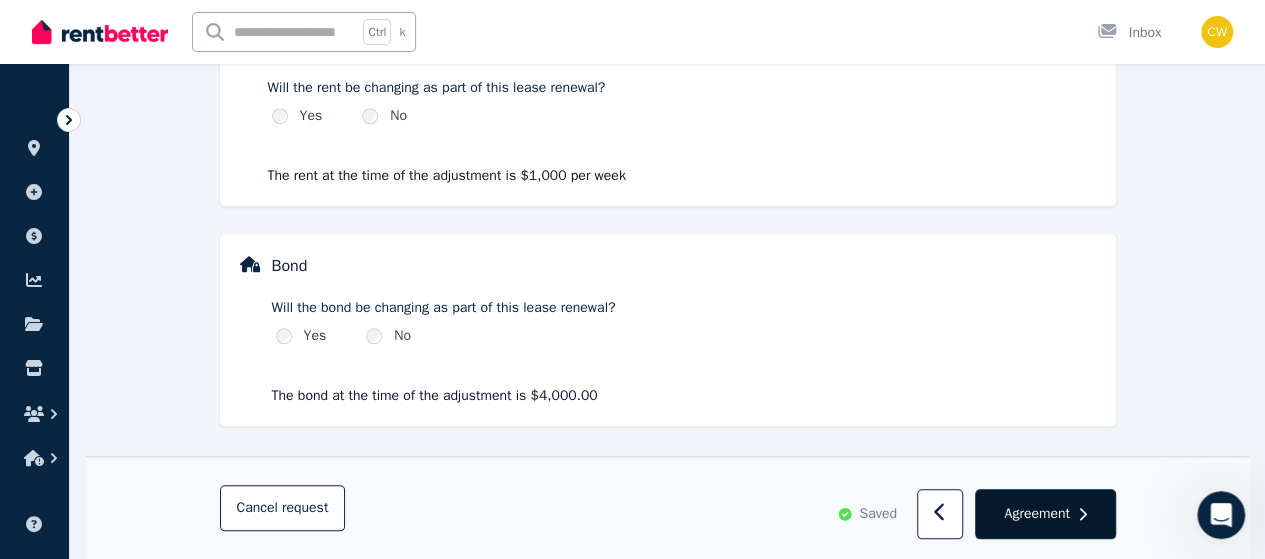 drag, startPoint x: 1006, startPoint y: 523, endPoint x: 984, endPoint y: 501, distance: 31.112698 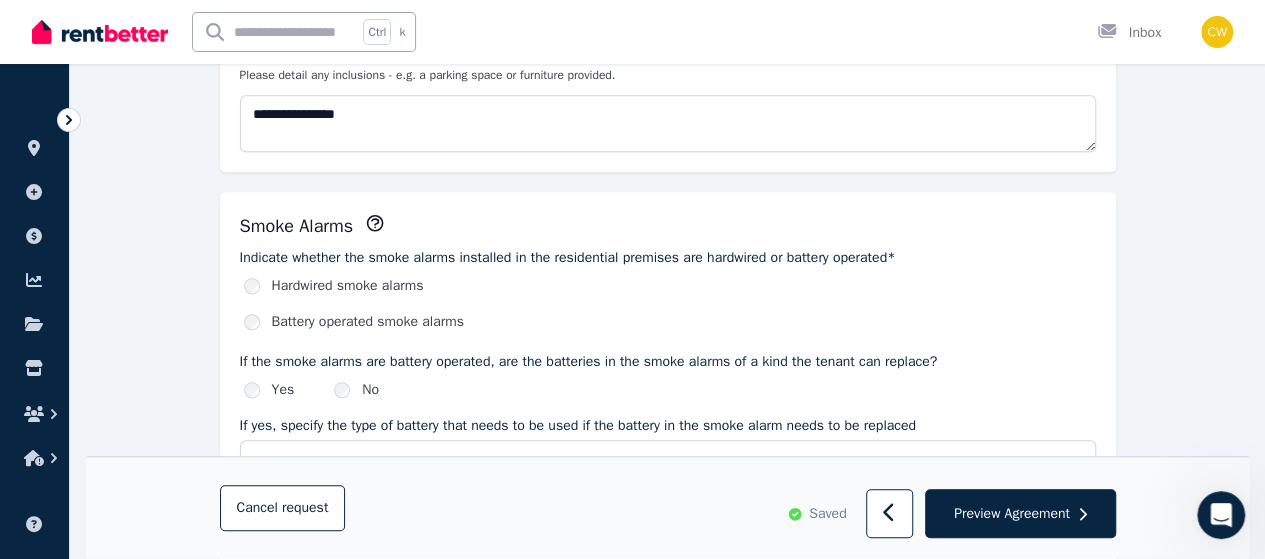 scroll, scrollTop: 600, scrollLeft: 0, axis: vertical 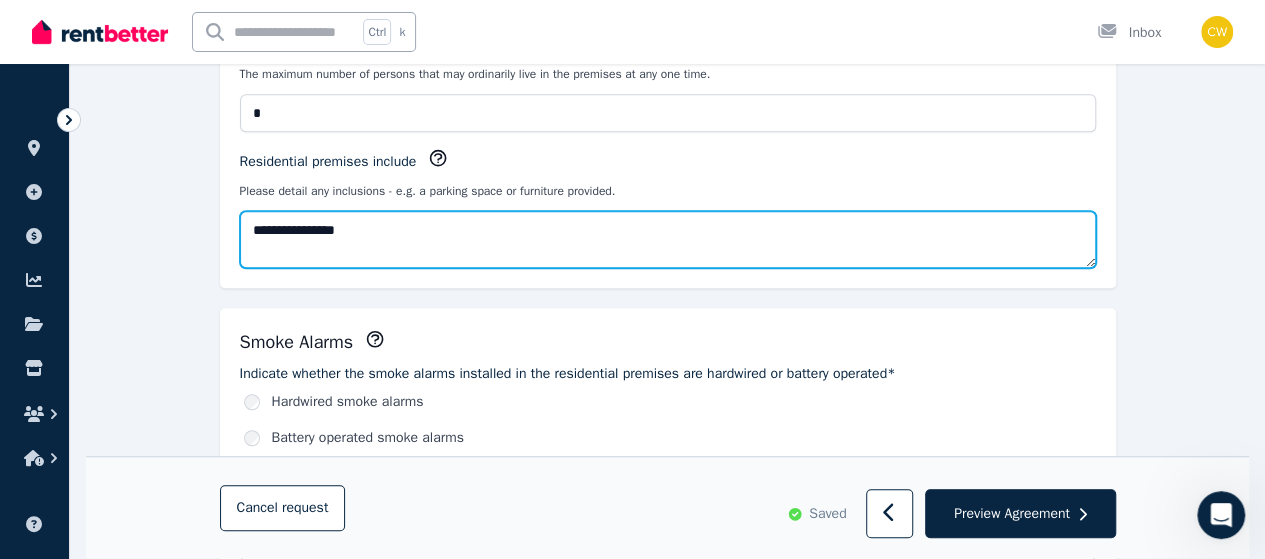 click on "**********" at bounding box center [668, 239] 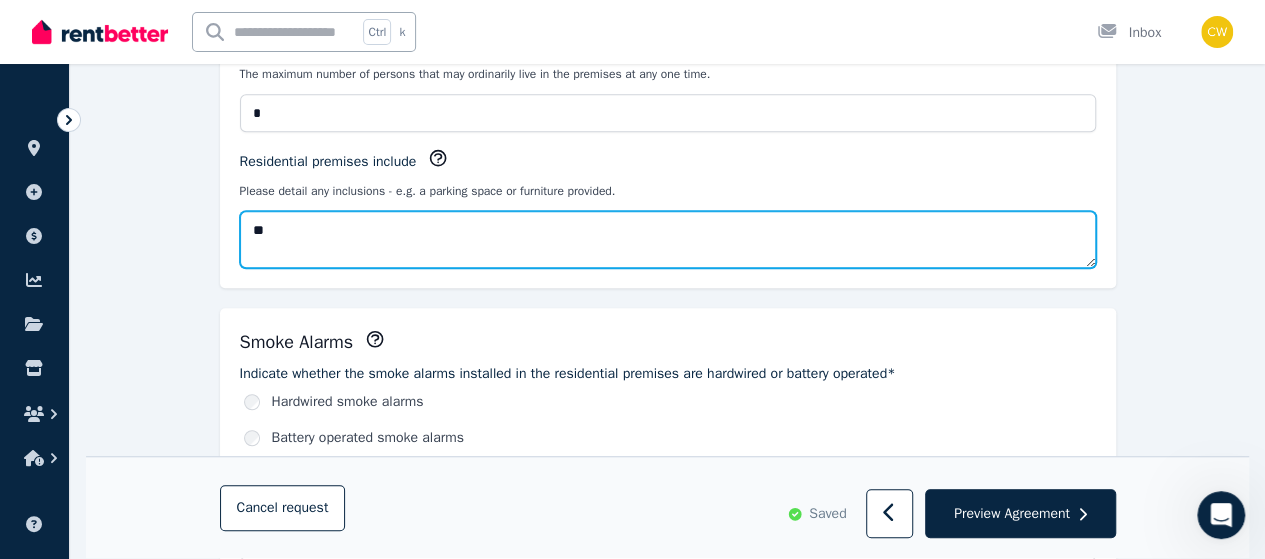 type on "*" 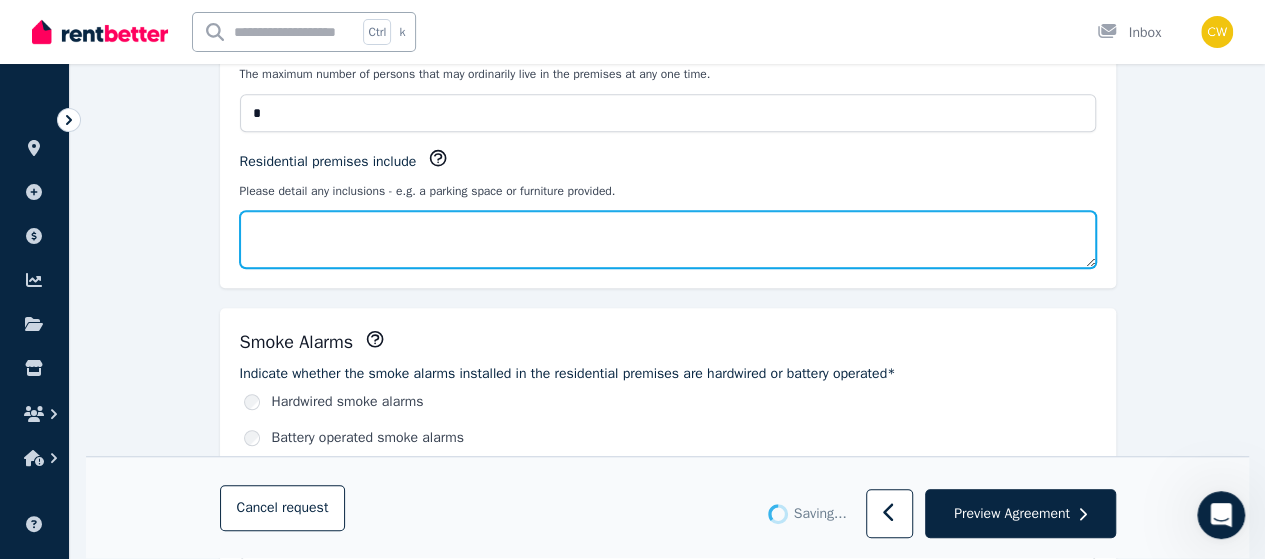 type 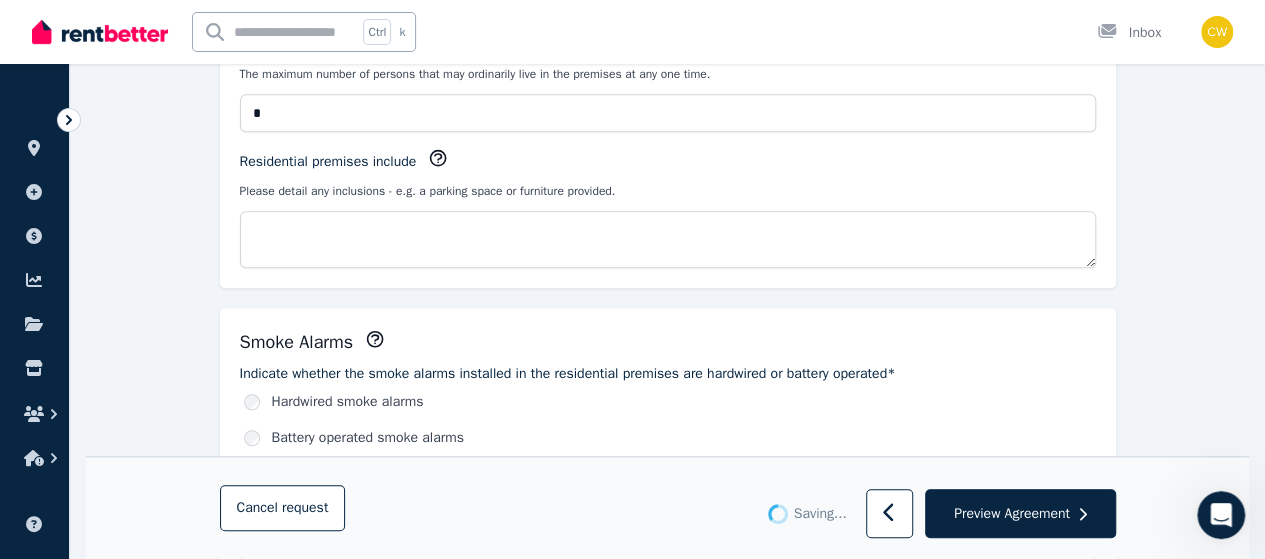 click on "Property Details Maximum number of occupants for the premises* The maximum number of persons that may ordinarily live in the premises at any one time. * Residential premises include Please detail any inclusions - e.g. a parking space or furniture provided." at bounding box center (668, 135) 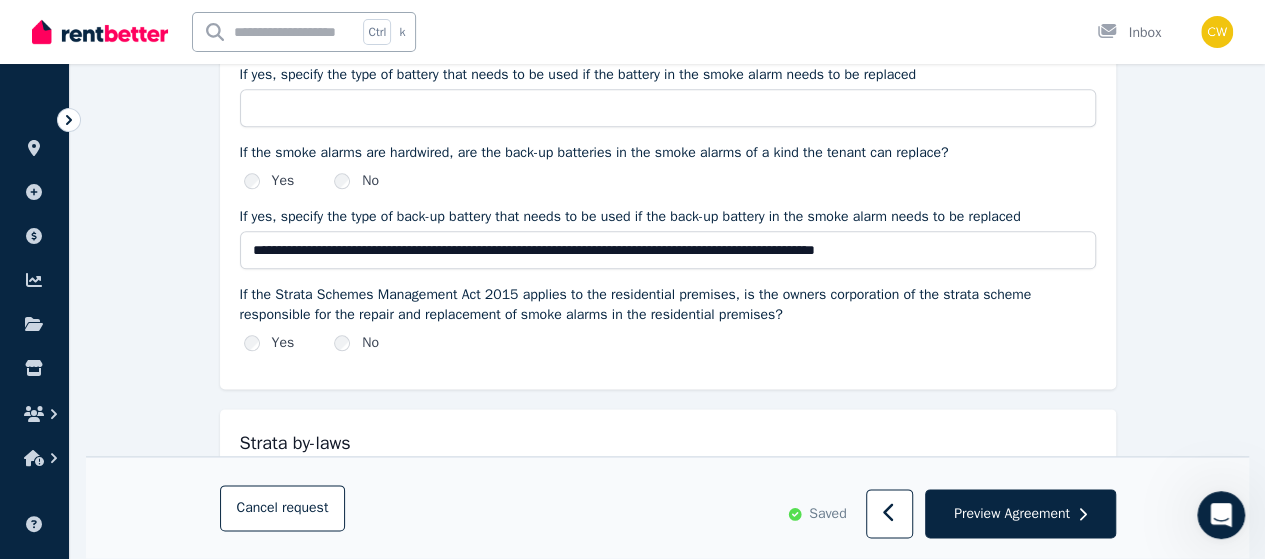 scroll, scrollTop: 1100, scrollLeft: 0, axis: vertical 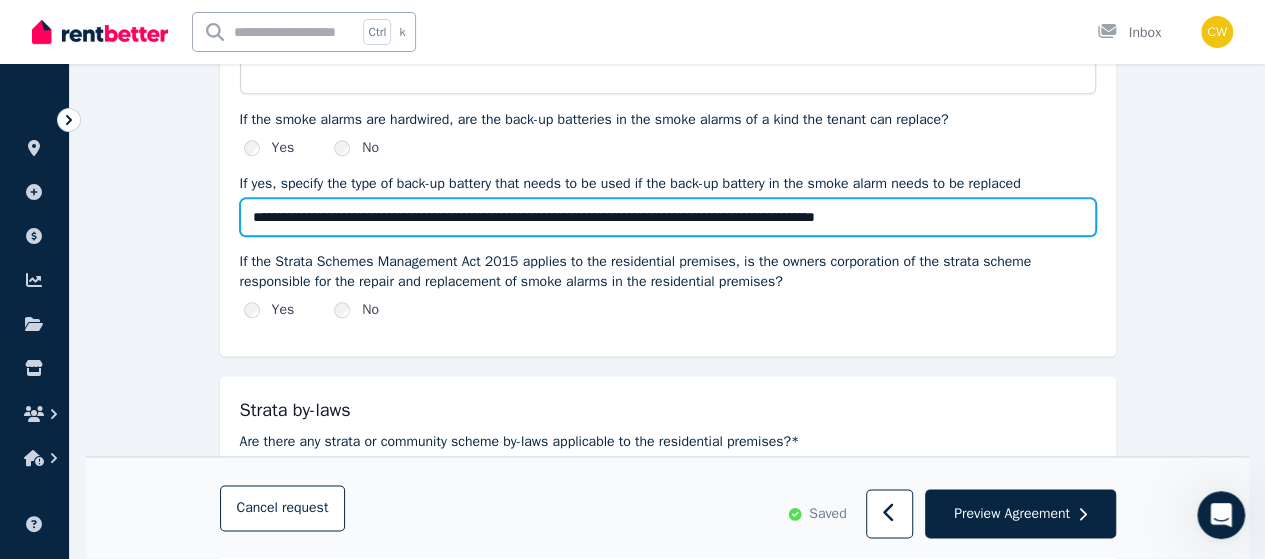 click on "**********" at bounding box center (668, 217) 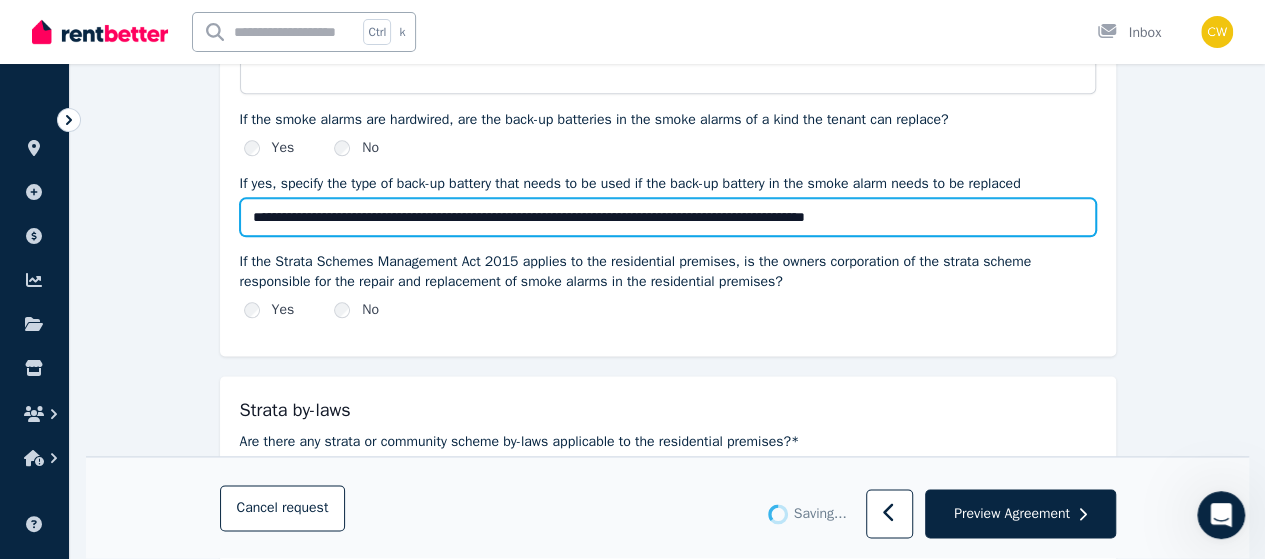 click on "**********" at bounding box center [668, 217] 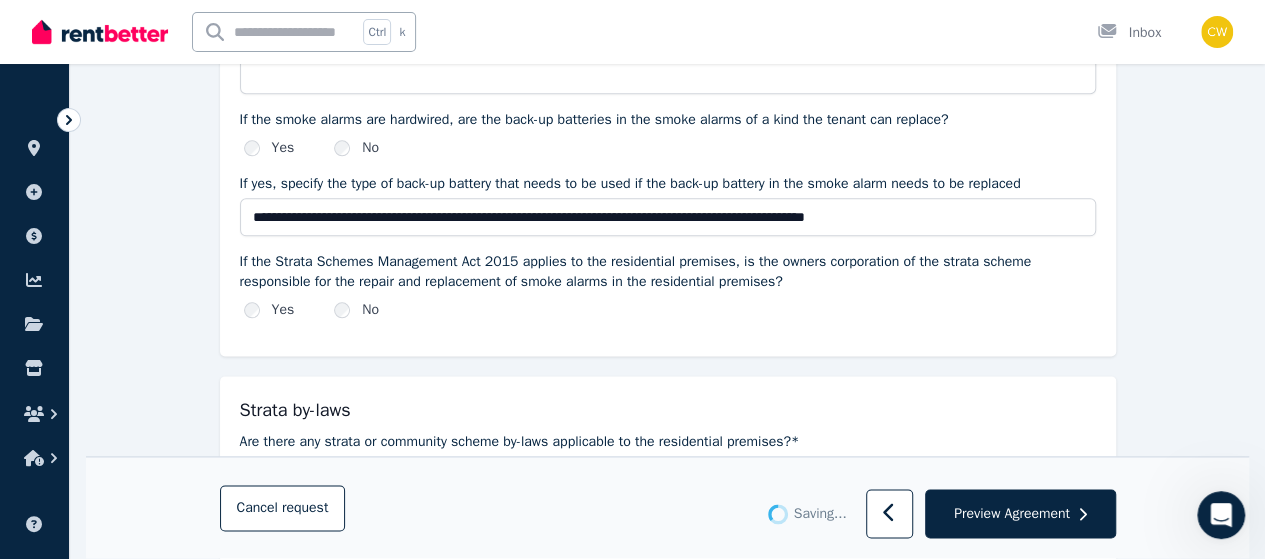 click on "If the Strata Schemes Management Act 2015 applies to the residential premises, is the owners corporation of the strata scheme responsible for the repair and replacement of smoke alarms in the residential premises?" at bounding box center (668, 272) 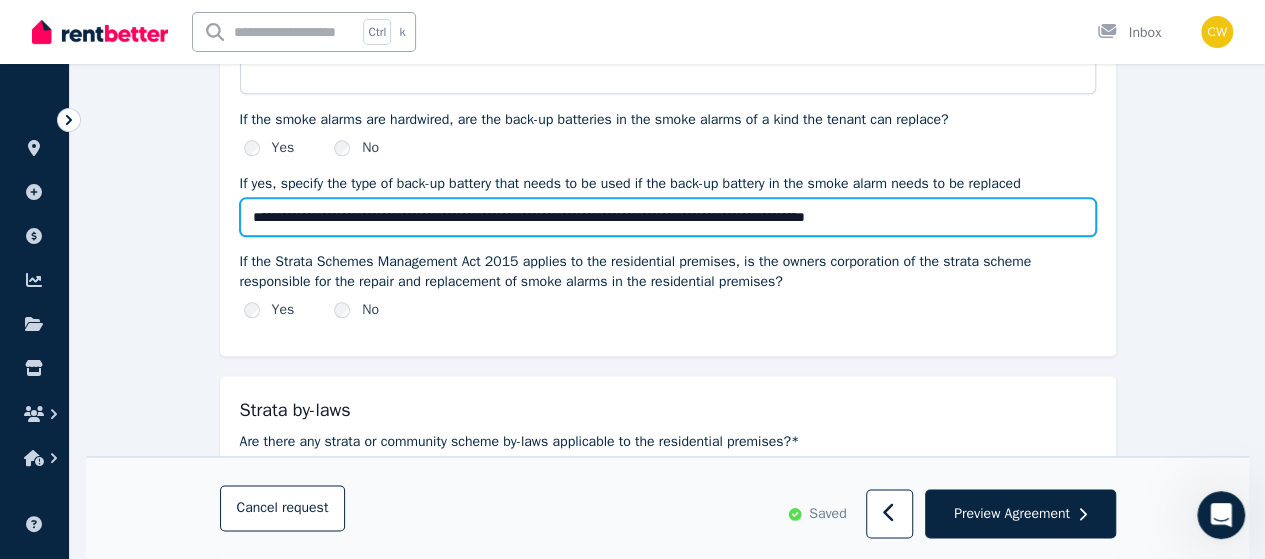 click on "**********" at bounding box center [668, 217] 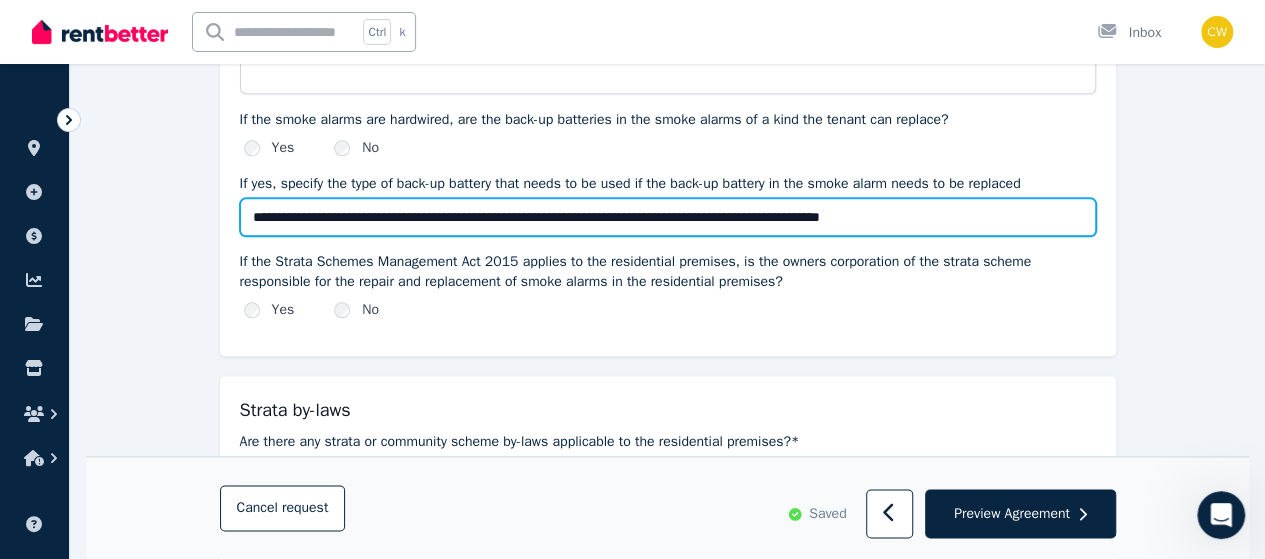 type on "**********" 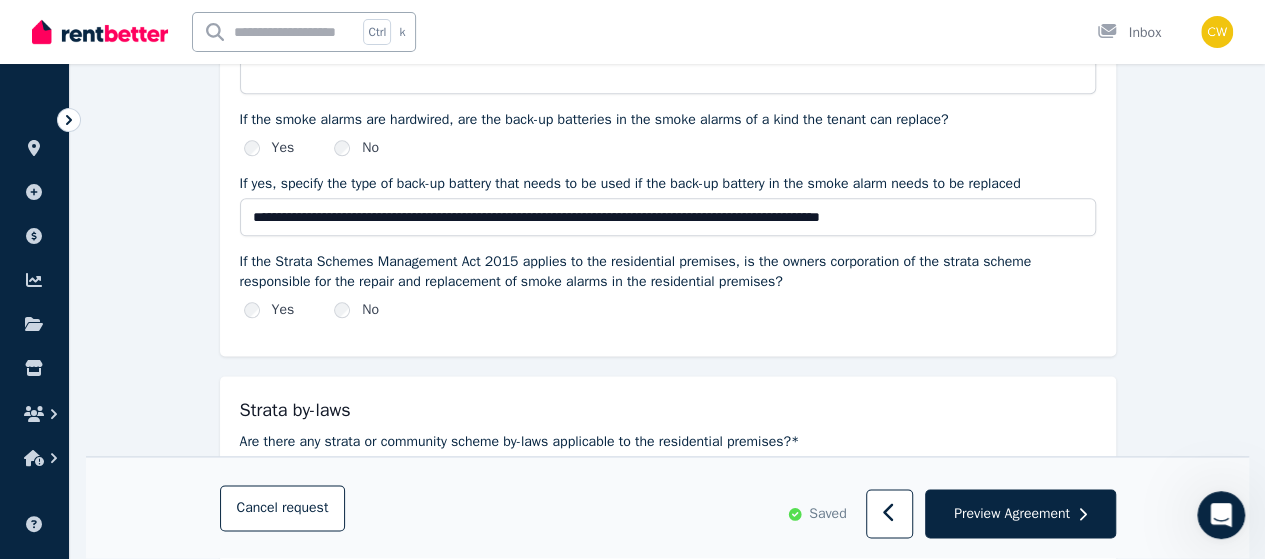 click on "Yes No" at bounding box center (668, 310) 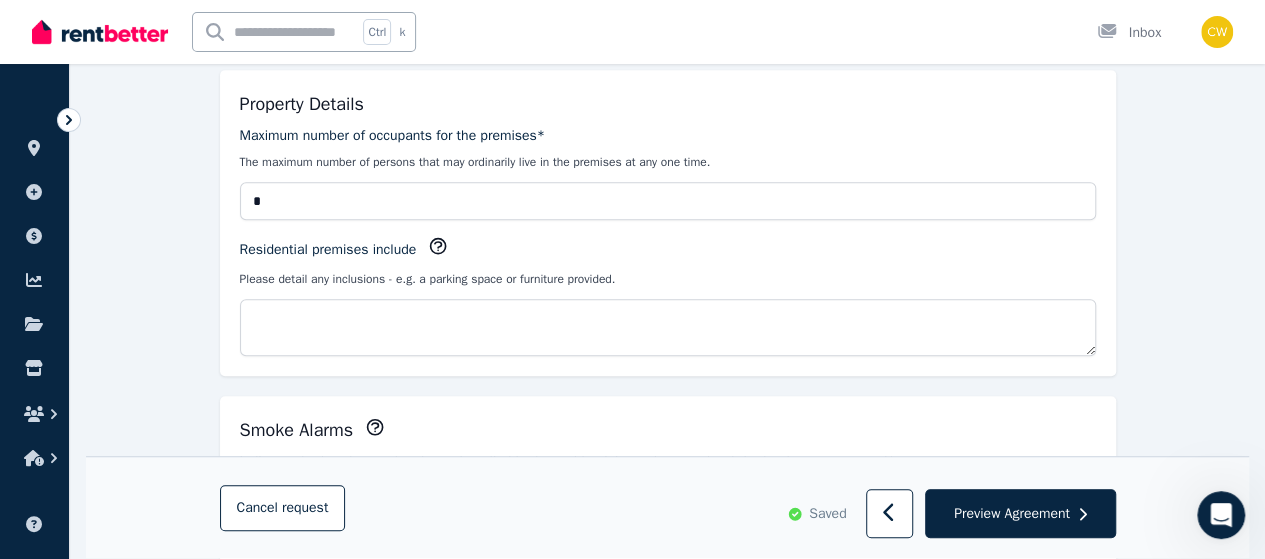 scroll, scrollTop: 500, scrollLeft: 0, axis: vertical 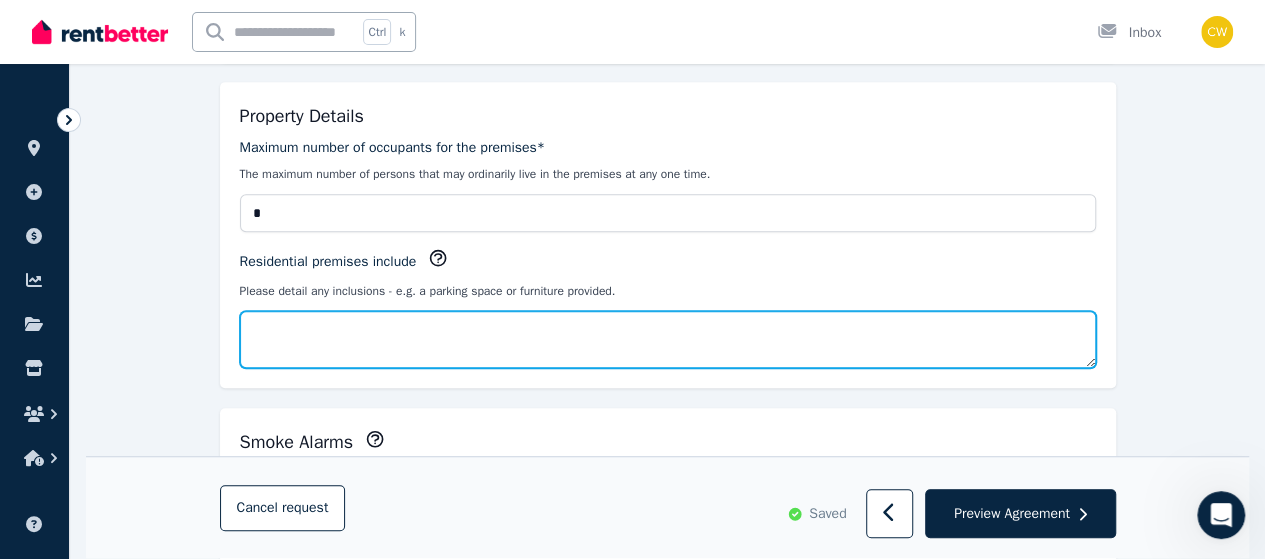 click on "Residential premises include" at bounding box center [668, 339] 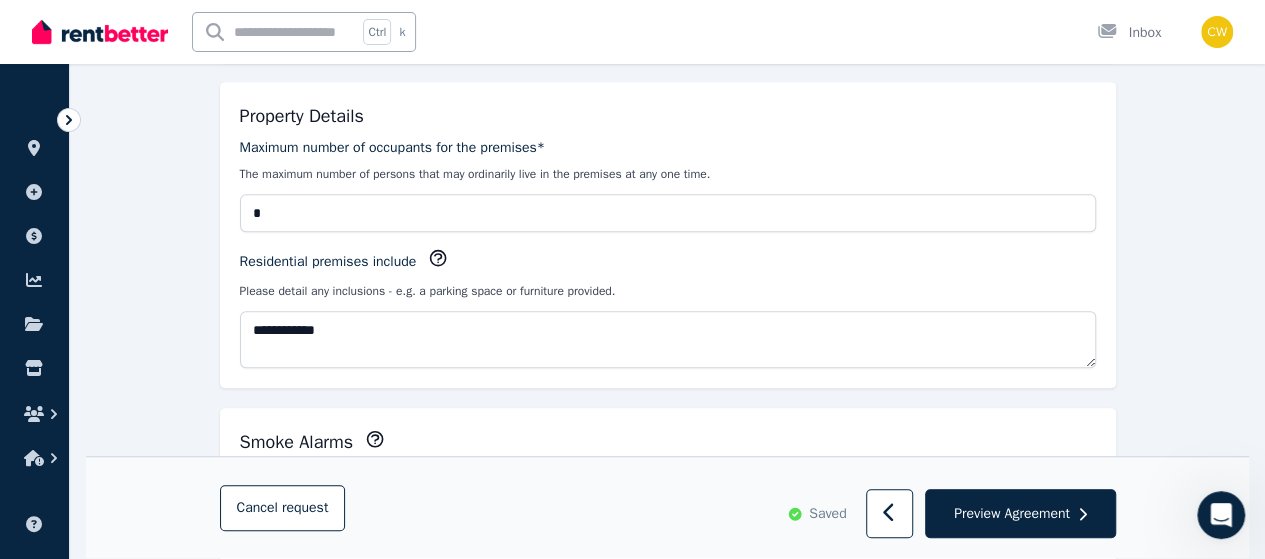 click on "**********" at bounding box center (668, 1152) 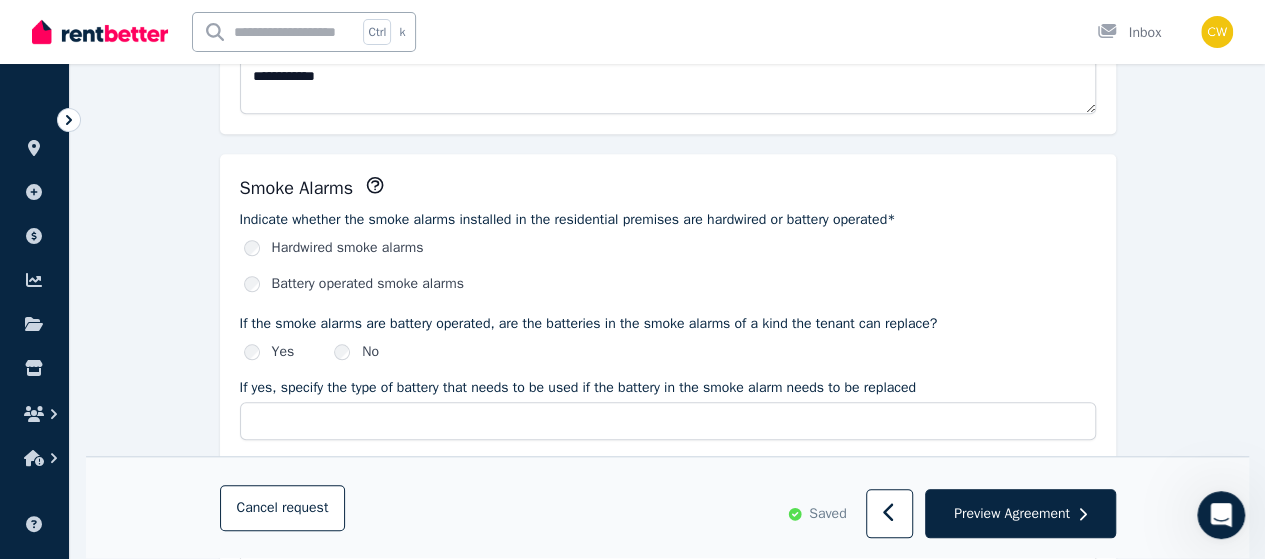 scroll, scrollTop: 600, scrollLeft: 0, axis: vertical 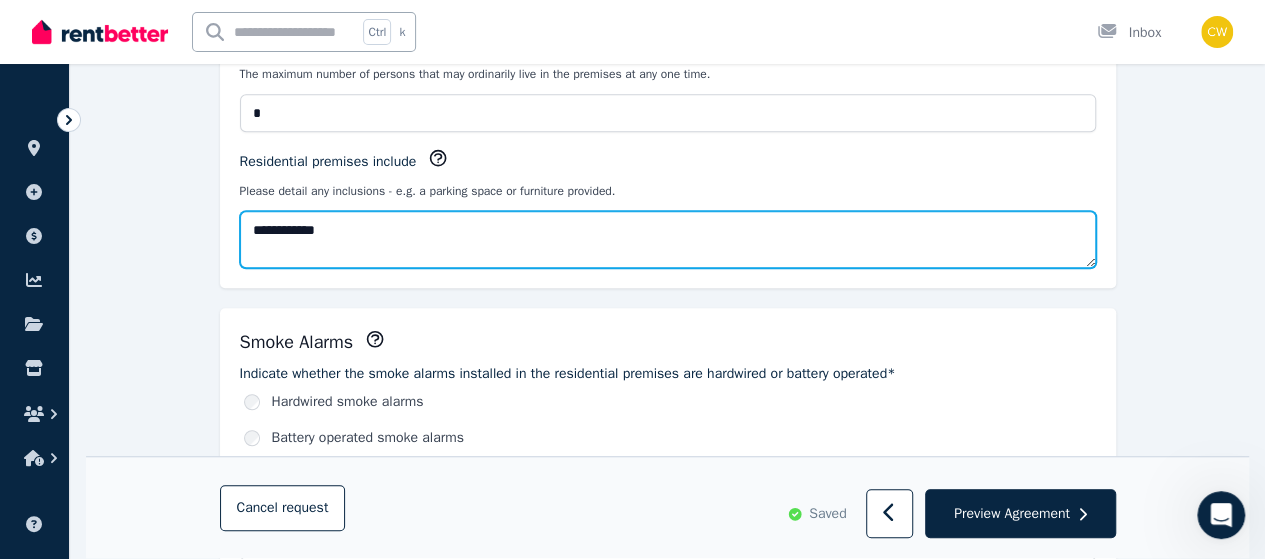 click on "**********" at bounding box center [668, 239] 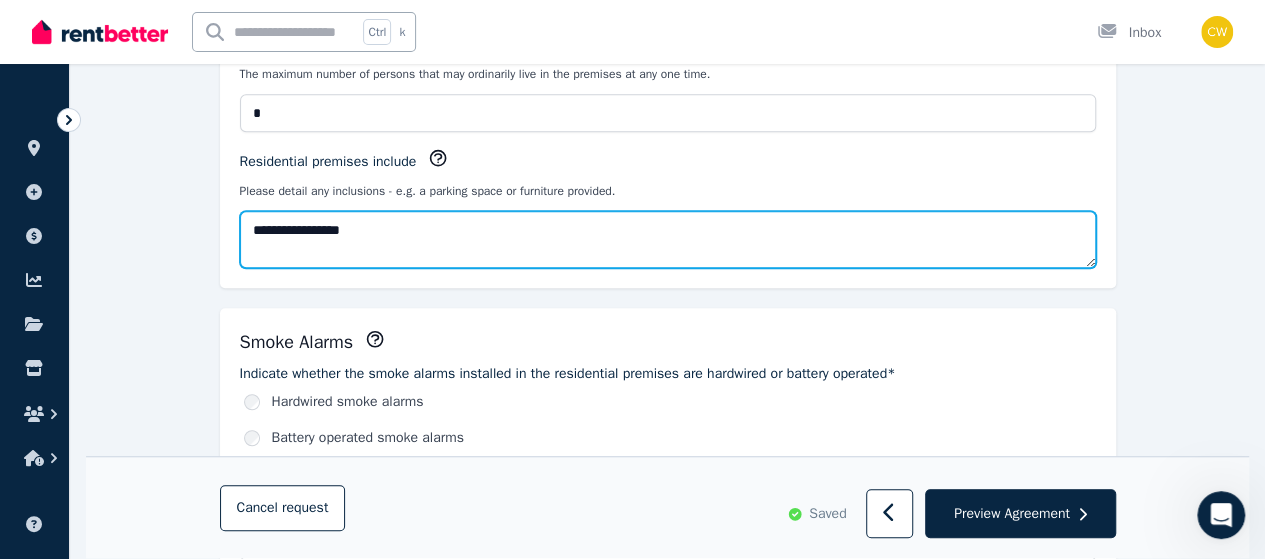 type on "**********" 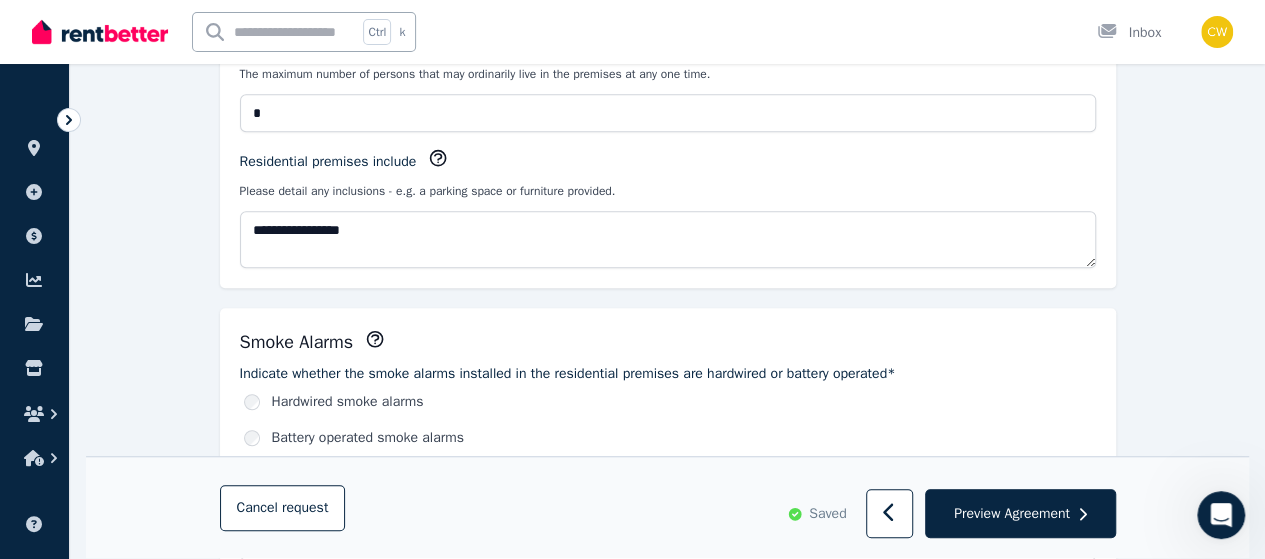 click on "**********" at bounding box center [668, 135] 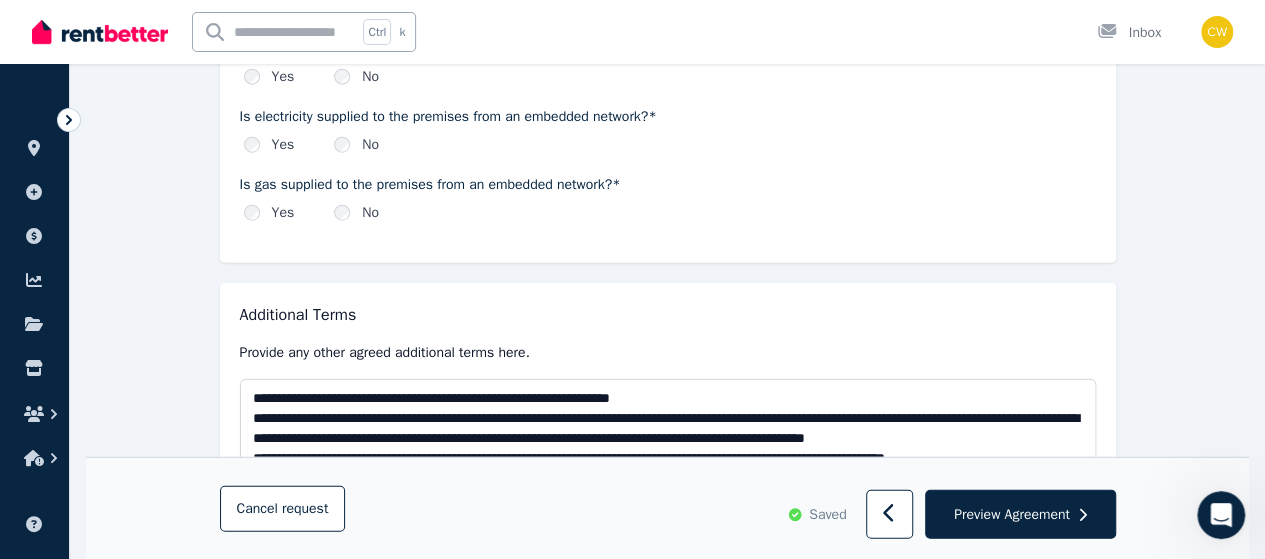 scroll, scrollTop: 2500, scrollLeft: 0, axis: vertical 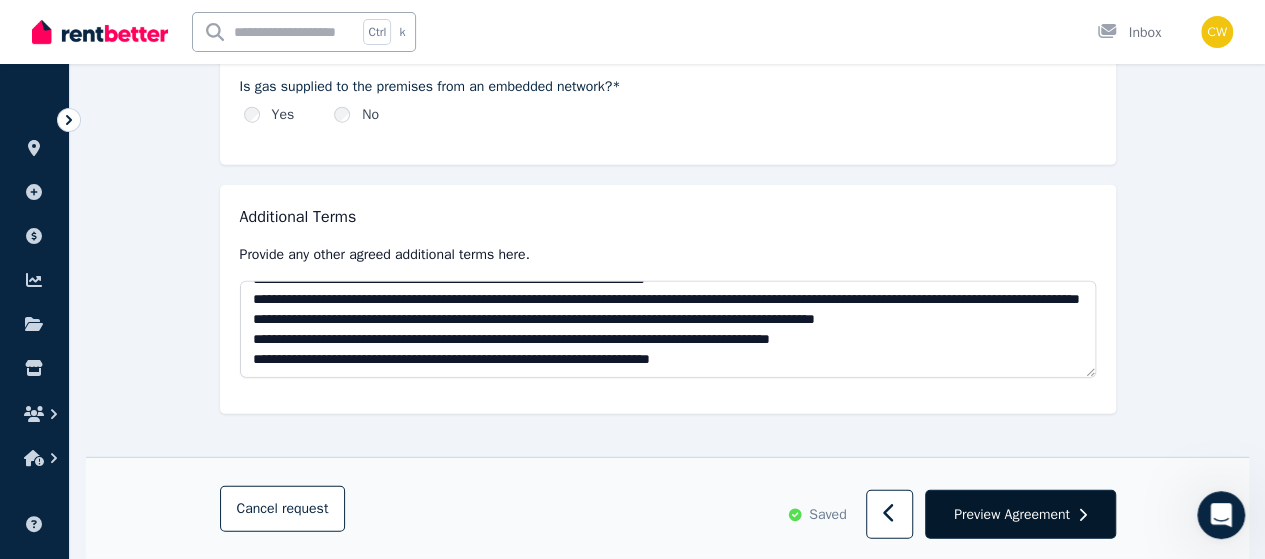 click on "Preview Agreement" at bounding box center (1012, 514) 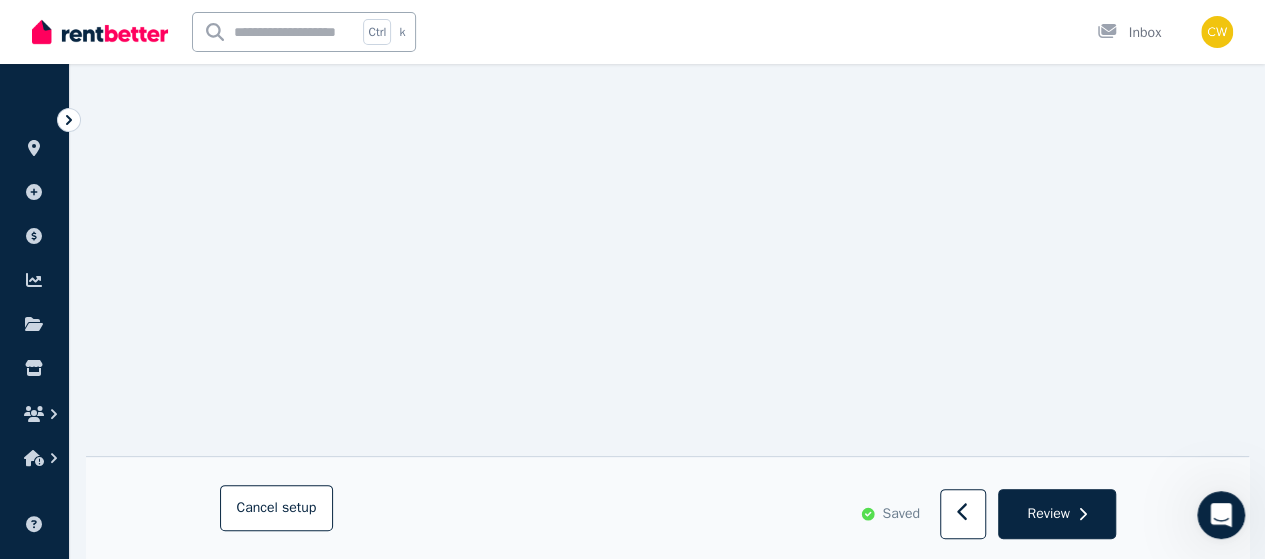 scroll, scrollTop: 3912, scrollLeft: 0, axis: vertical 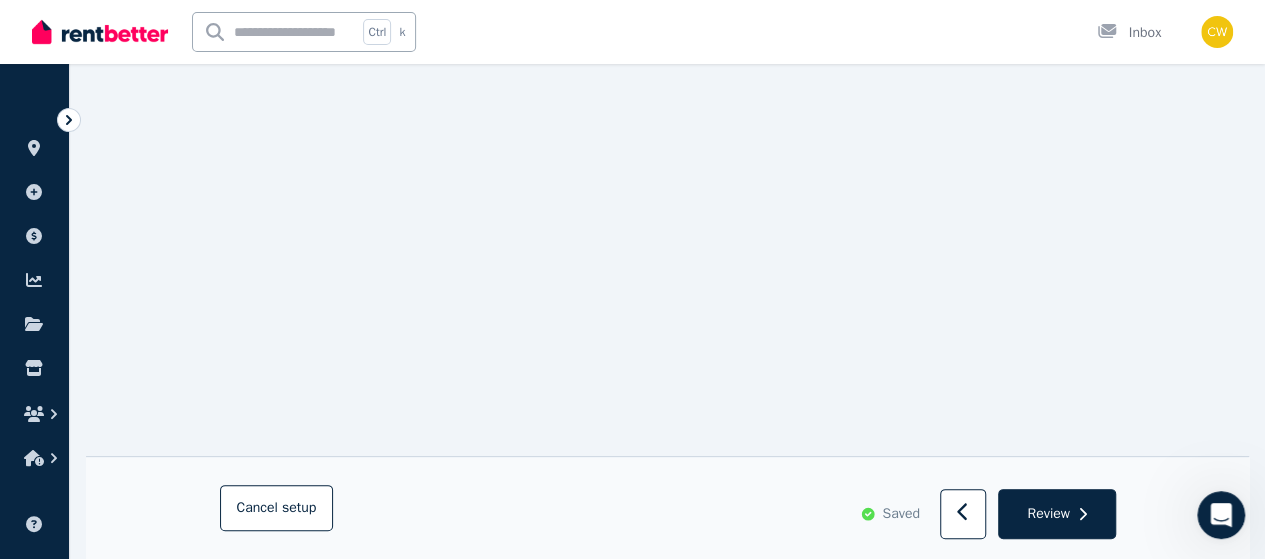 click 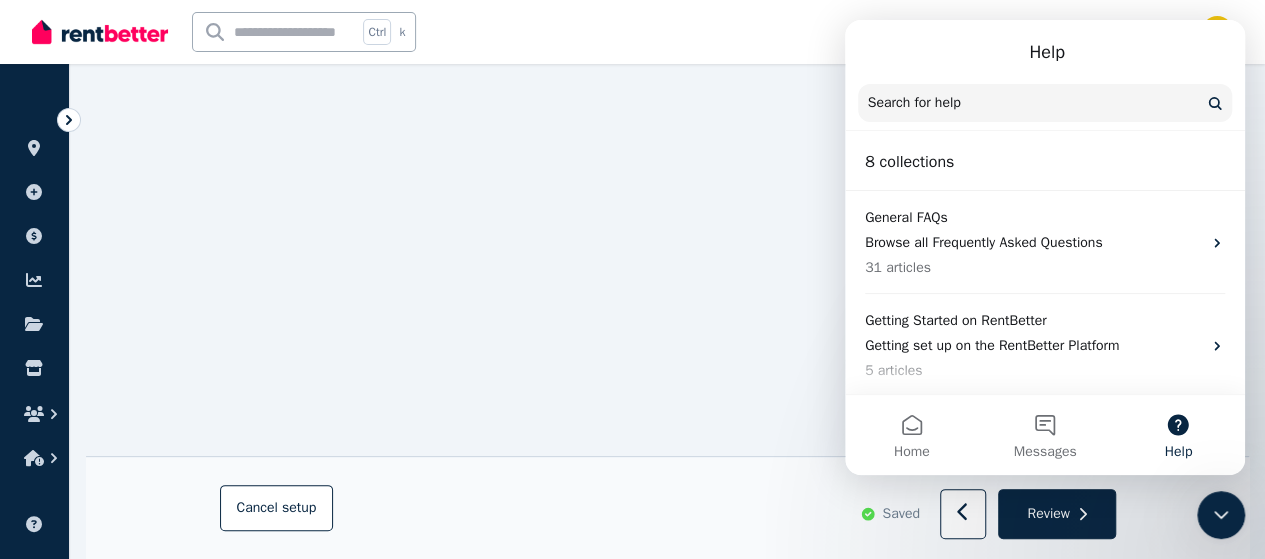 click on "Search for help" at bounding box center (1045, 103) 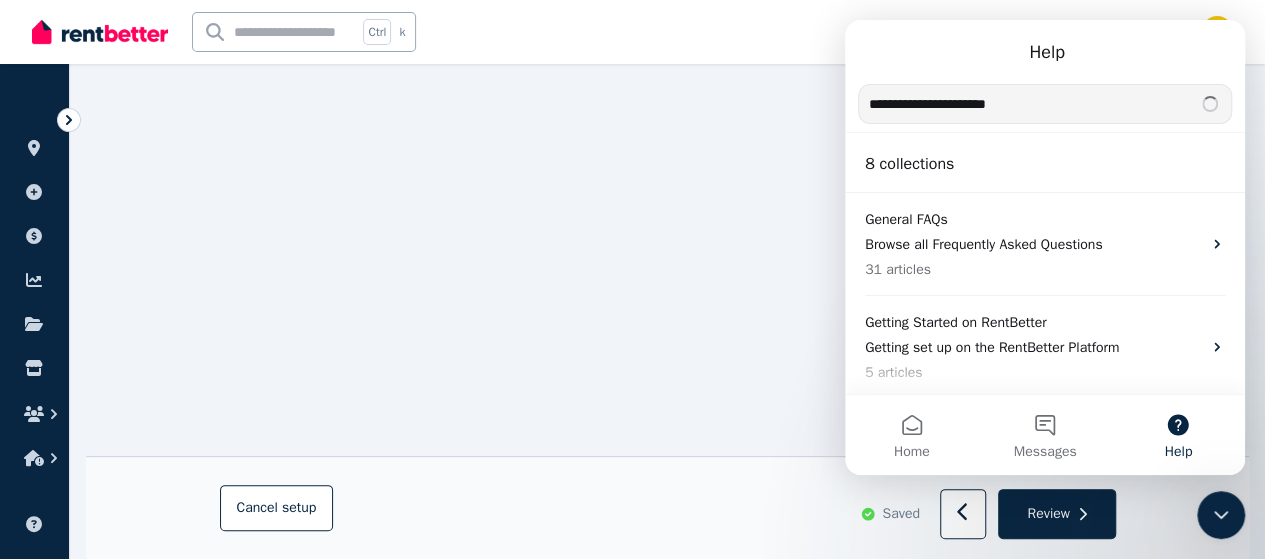 type on "**********" 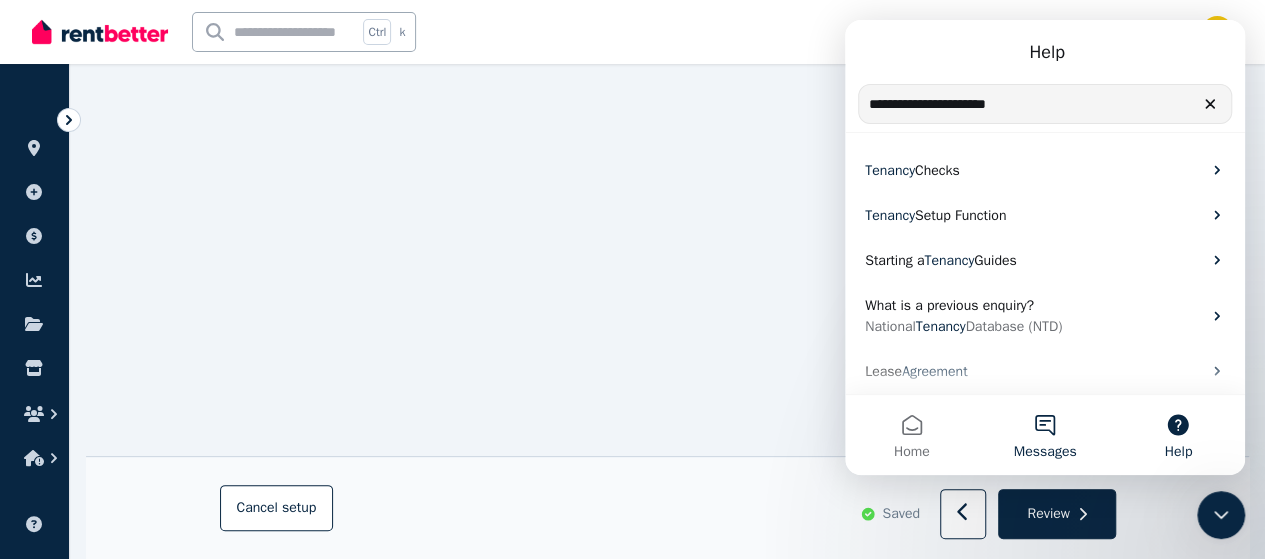 click on "Messages" at bounding box center (1044, 435) 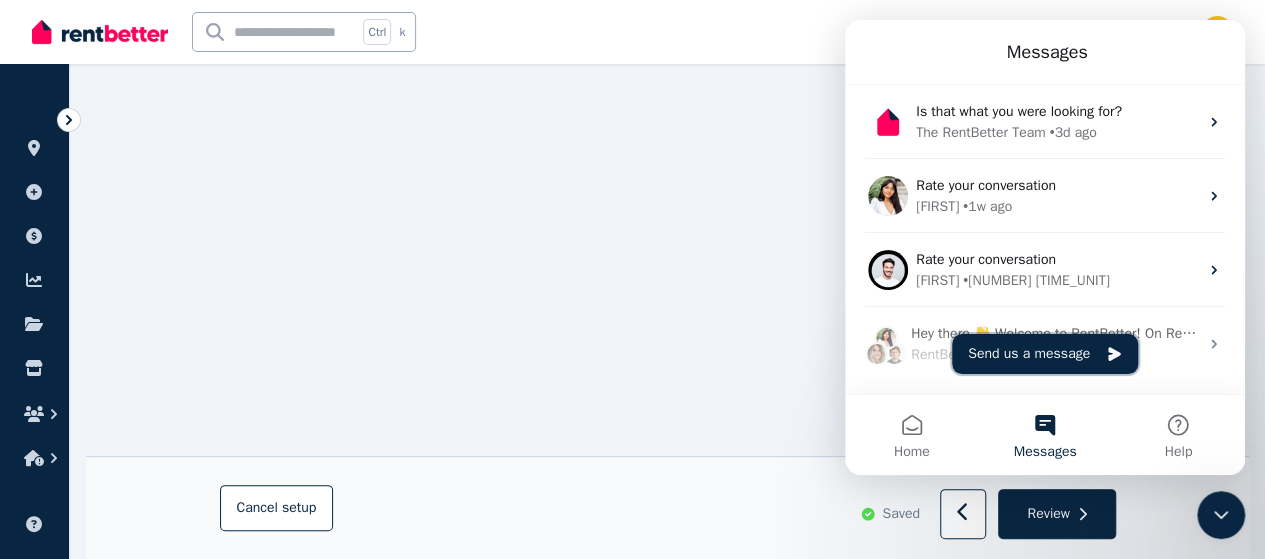 click on "Send us a message" at bounding box center [1045, 354] 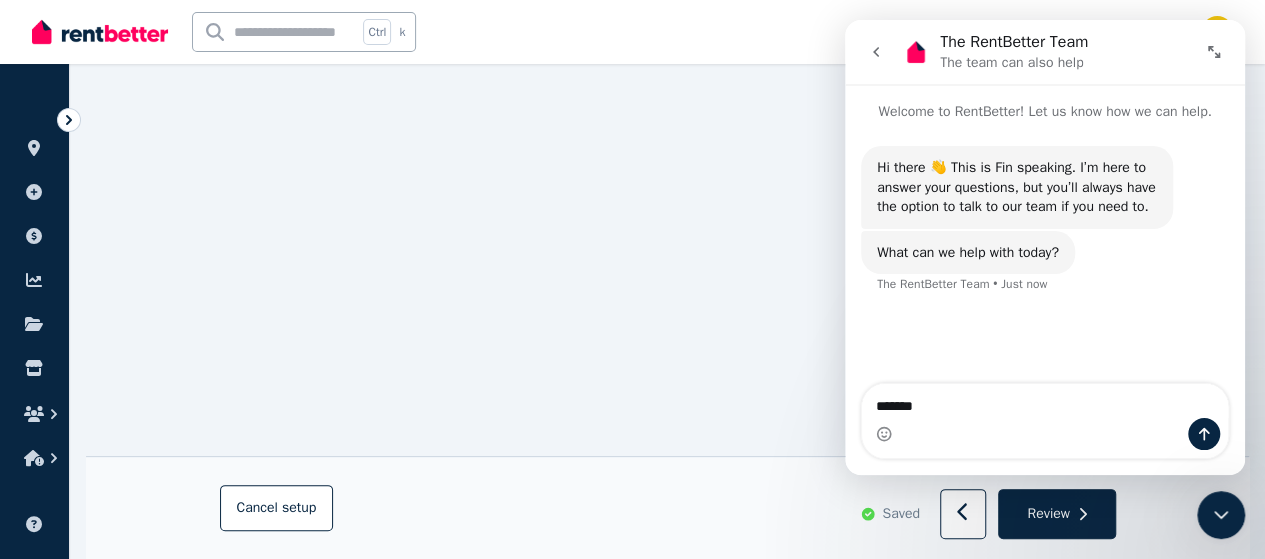type on "********" 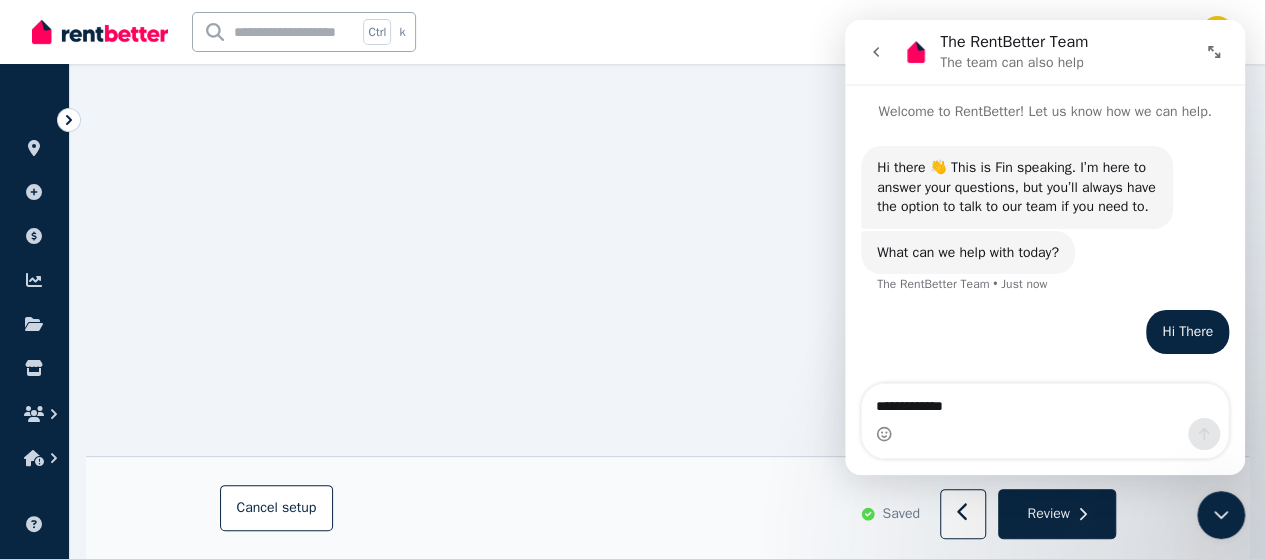 type on "**********" 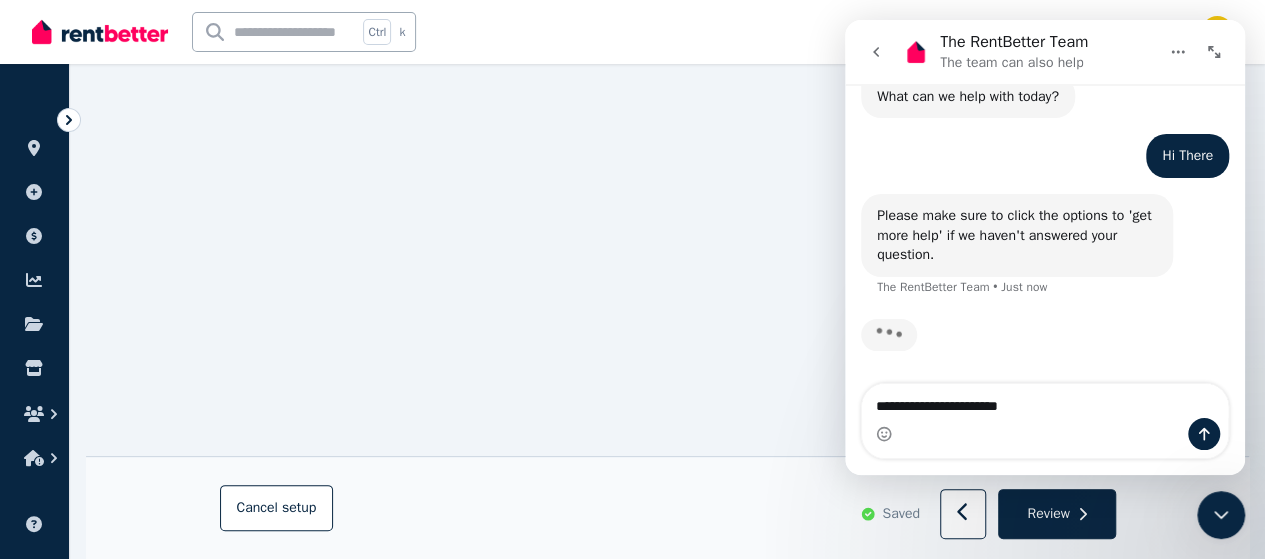 scroll, scrollTop: 174, scrollLeft: 0, axis: vertical 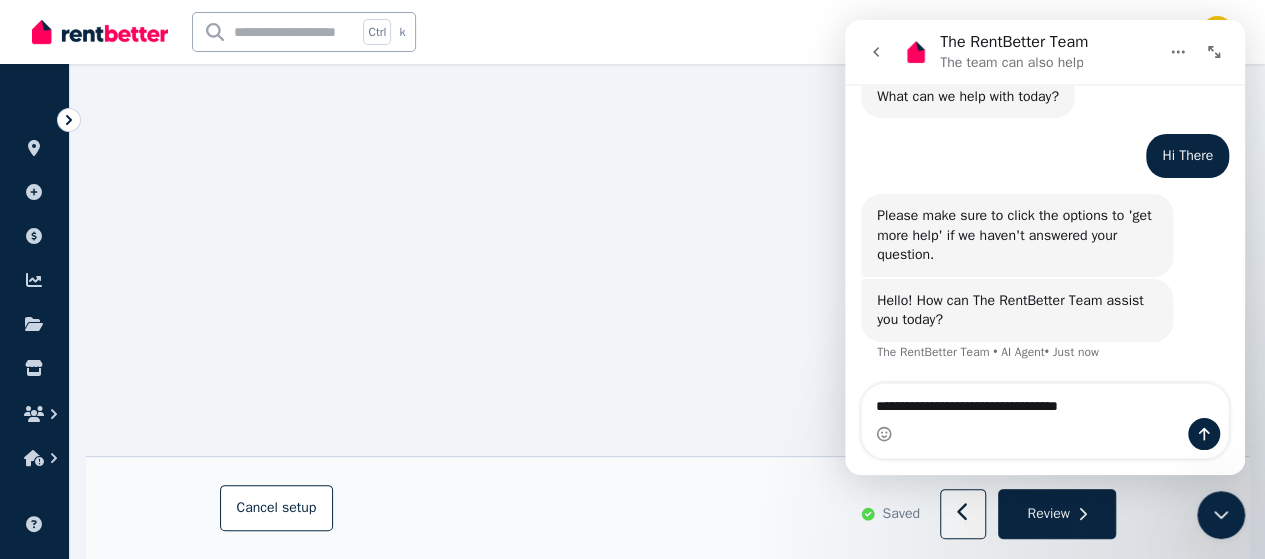 type on "**********" 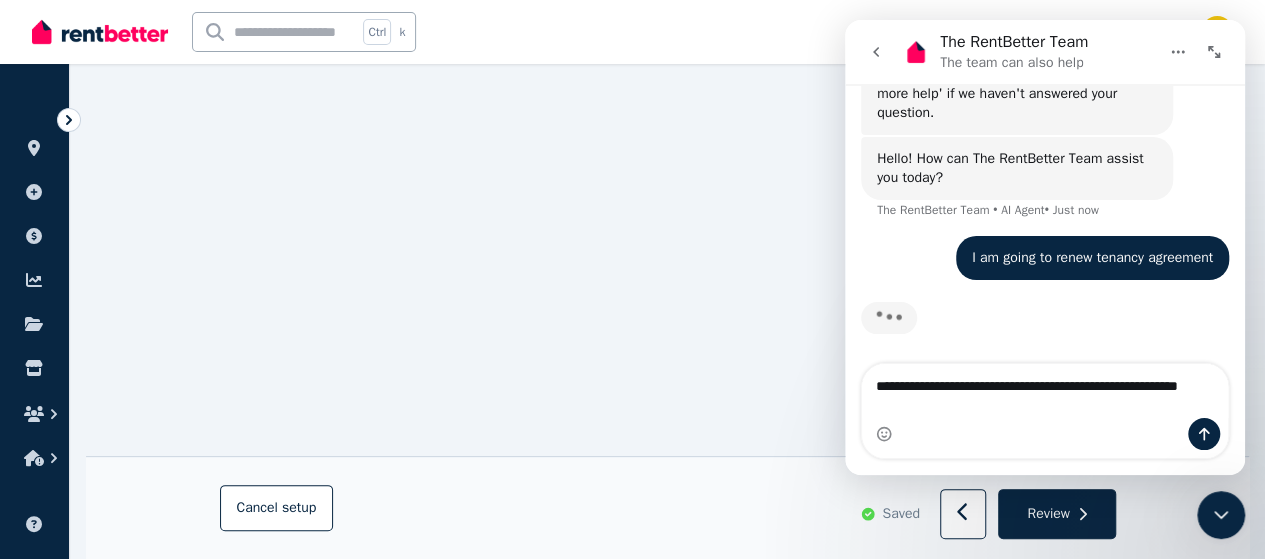 scroll, scrollTop: 318, scrollLeft: 0, axis: vertical 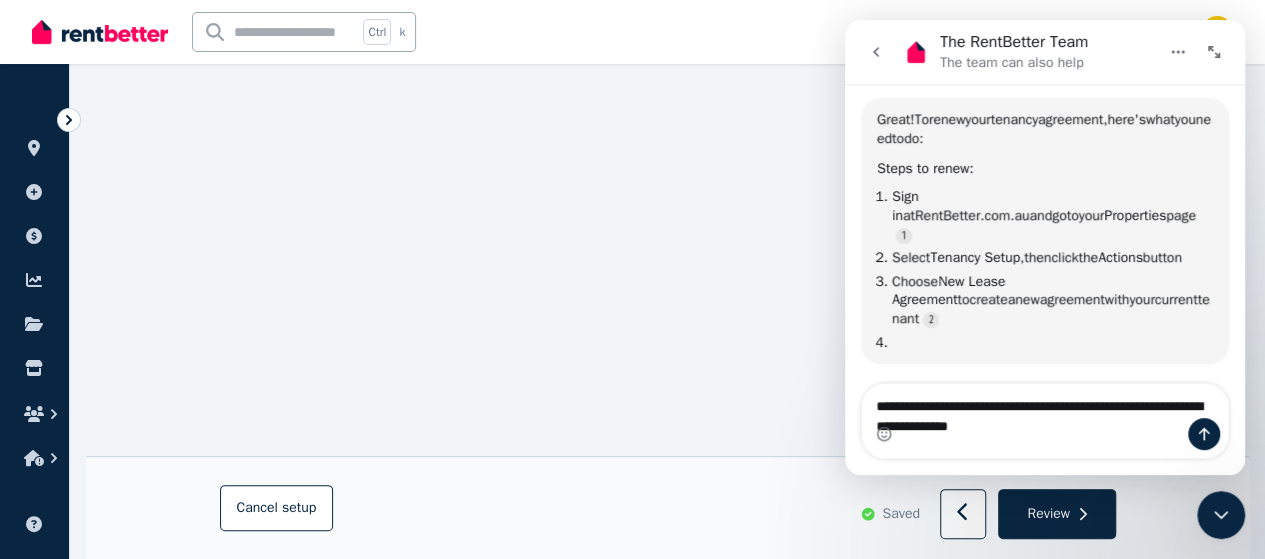 type on "**********" 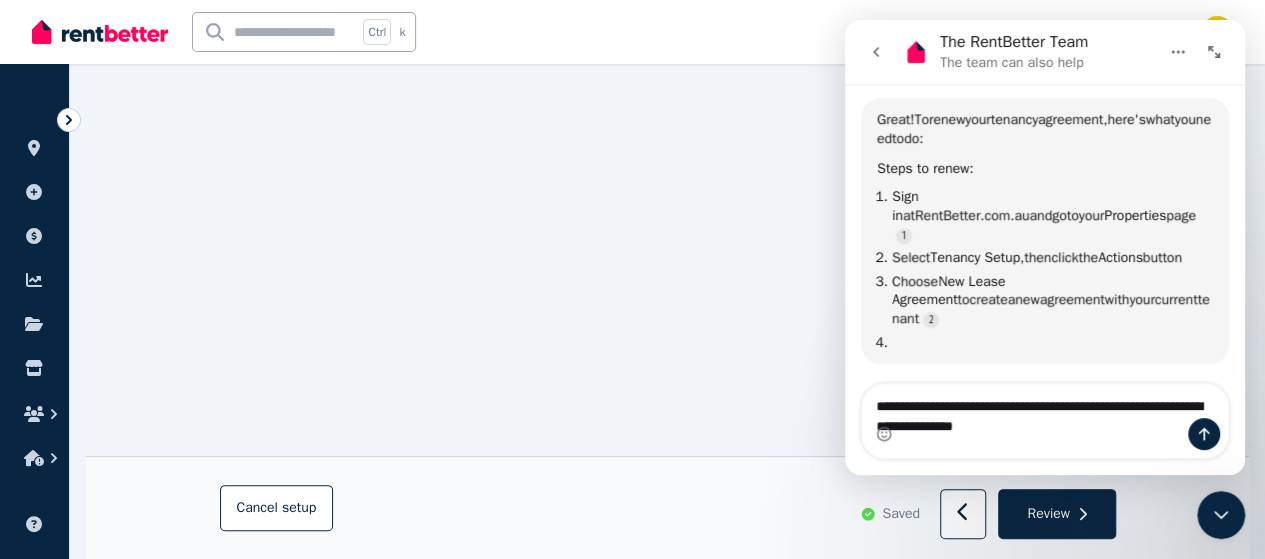 scroll, scrollTop: 494, scrollLeft: 0, axis: vertical 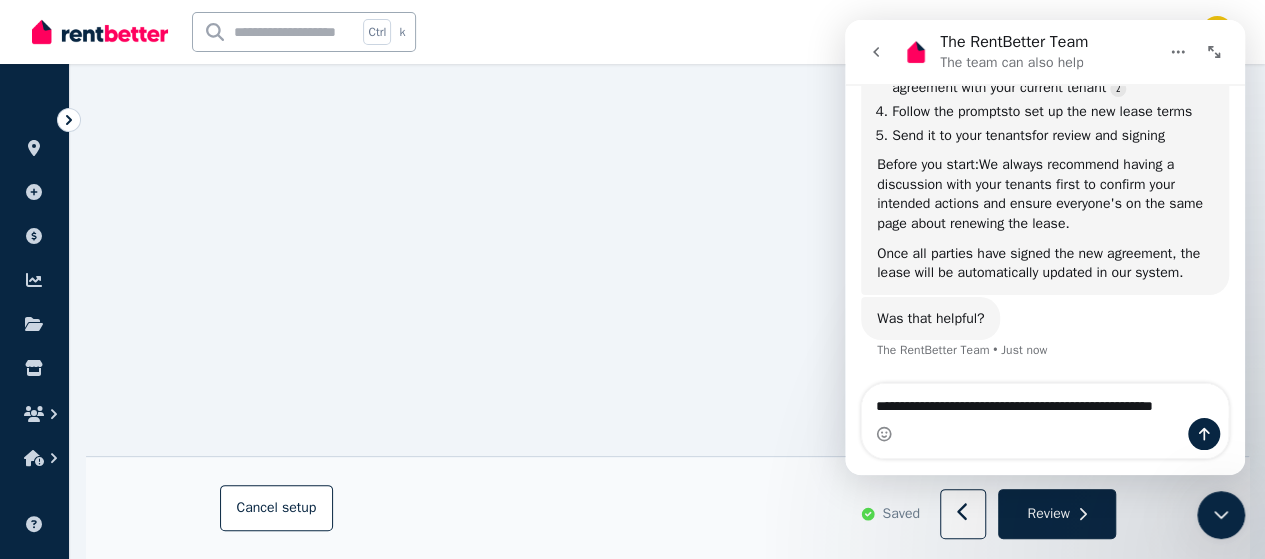 type on "**********" 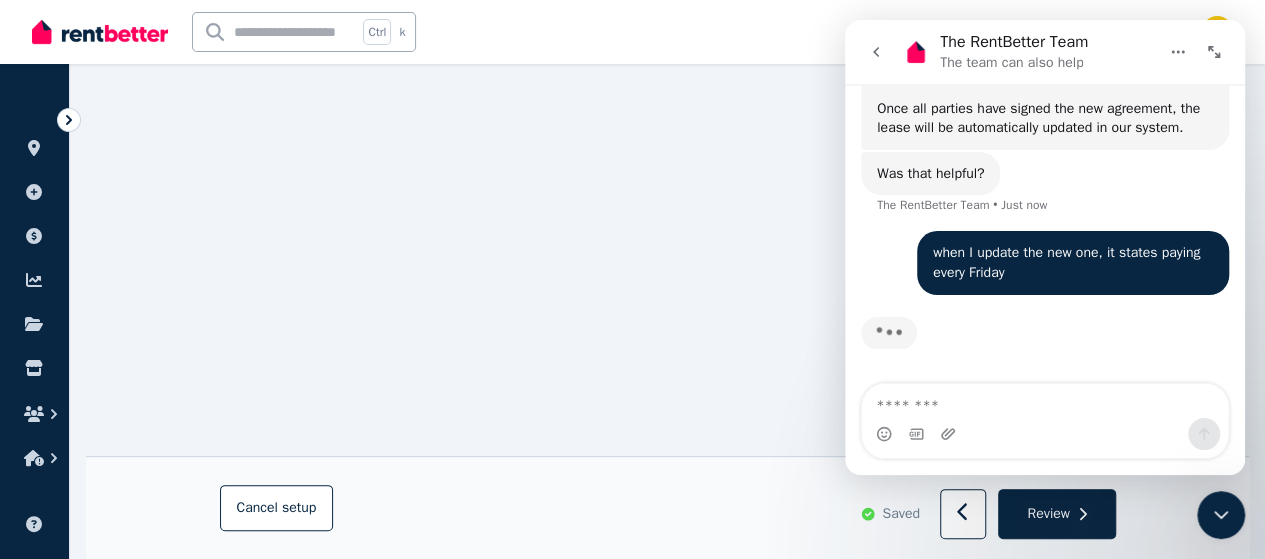 scroll, scrollTop: 914, scrollLeft: 0, axis: vertical 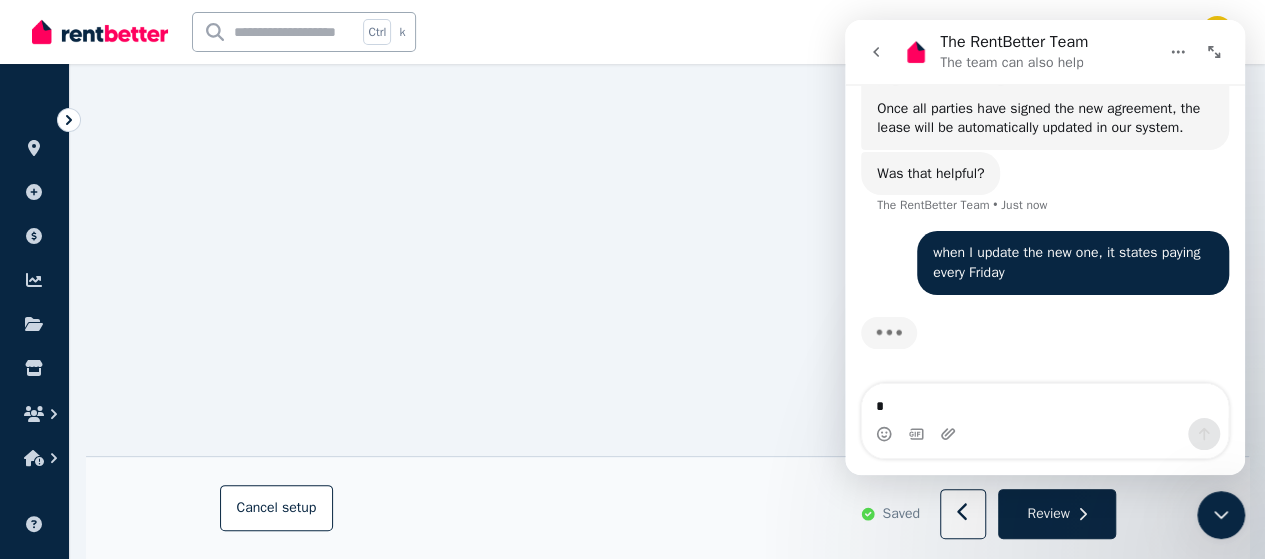 type on "**" 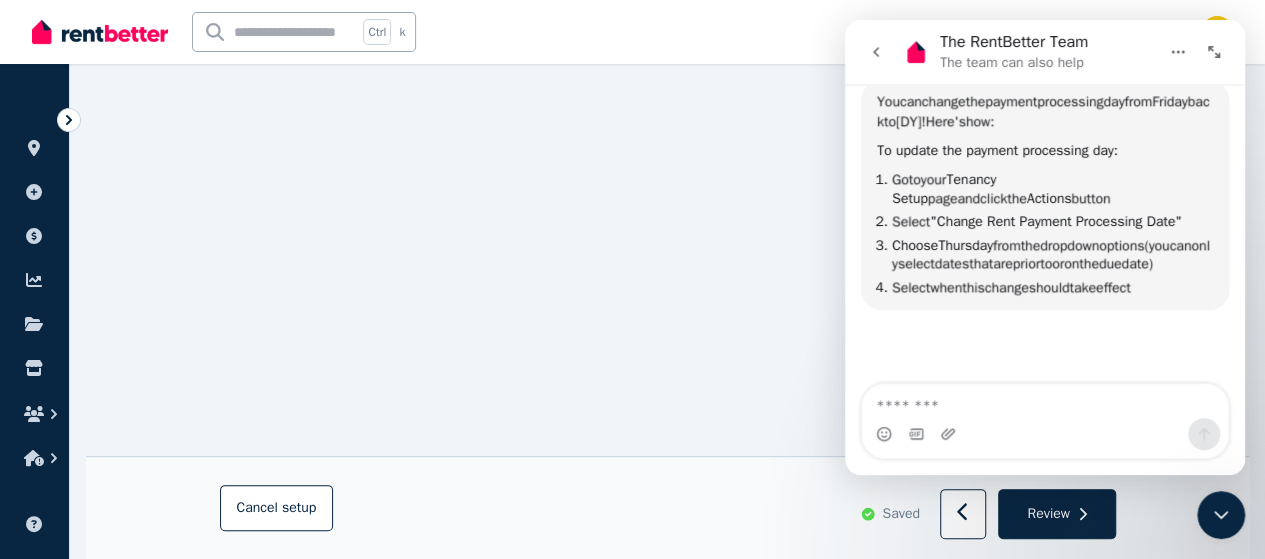 scroll, scrollTop: 1134, scrollLeft: 0, axis: vertical 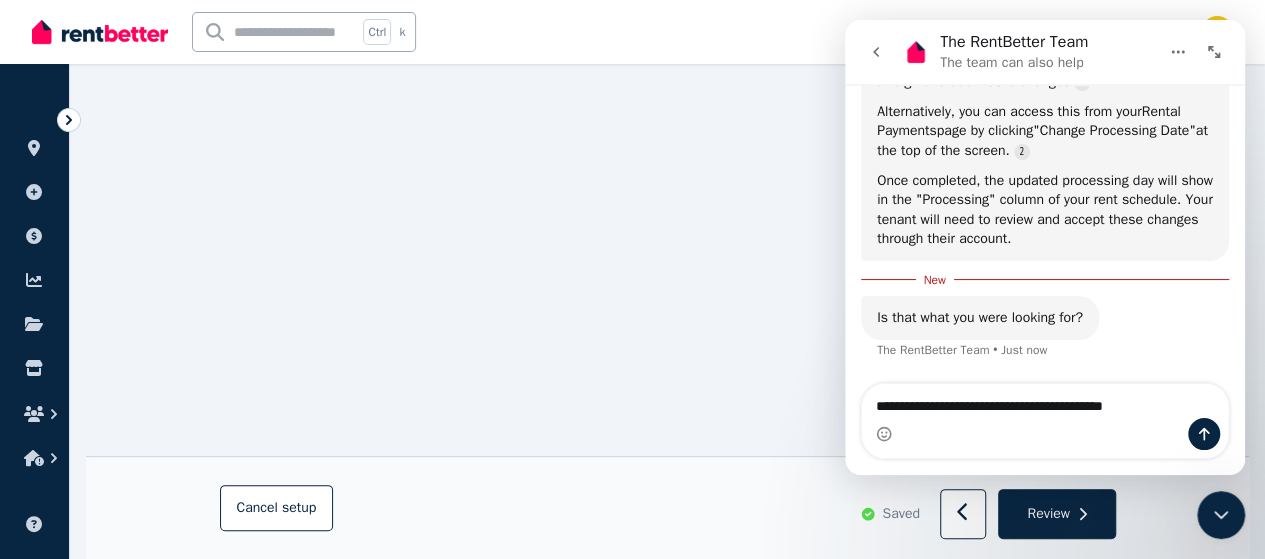 type on "**********" 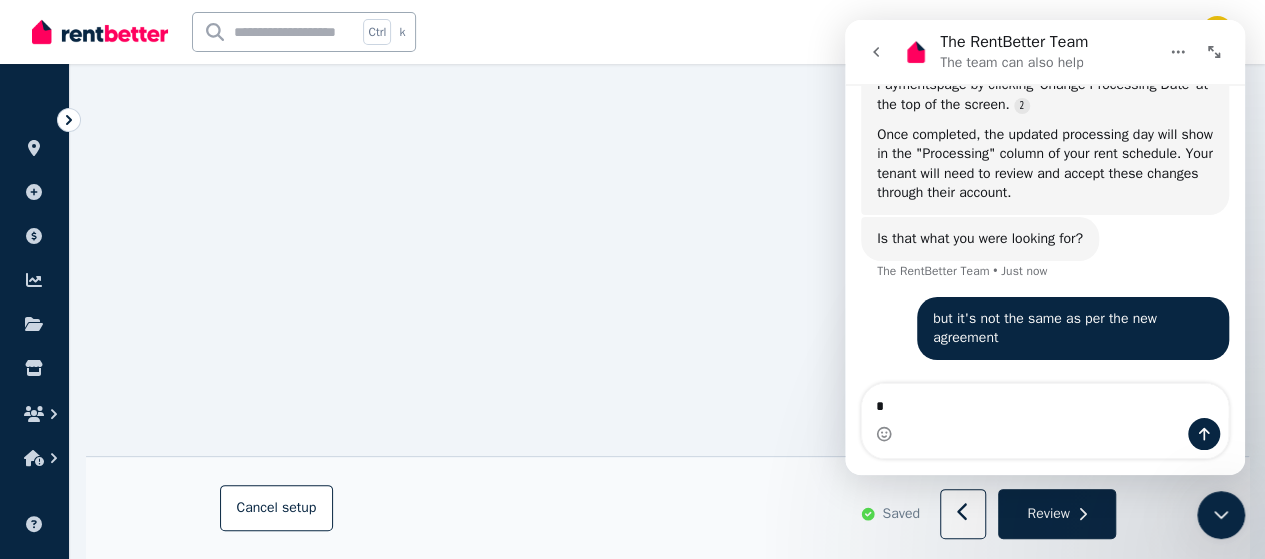 type on "**" 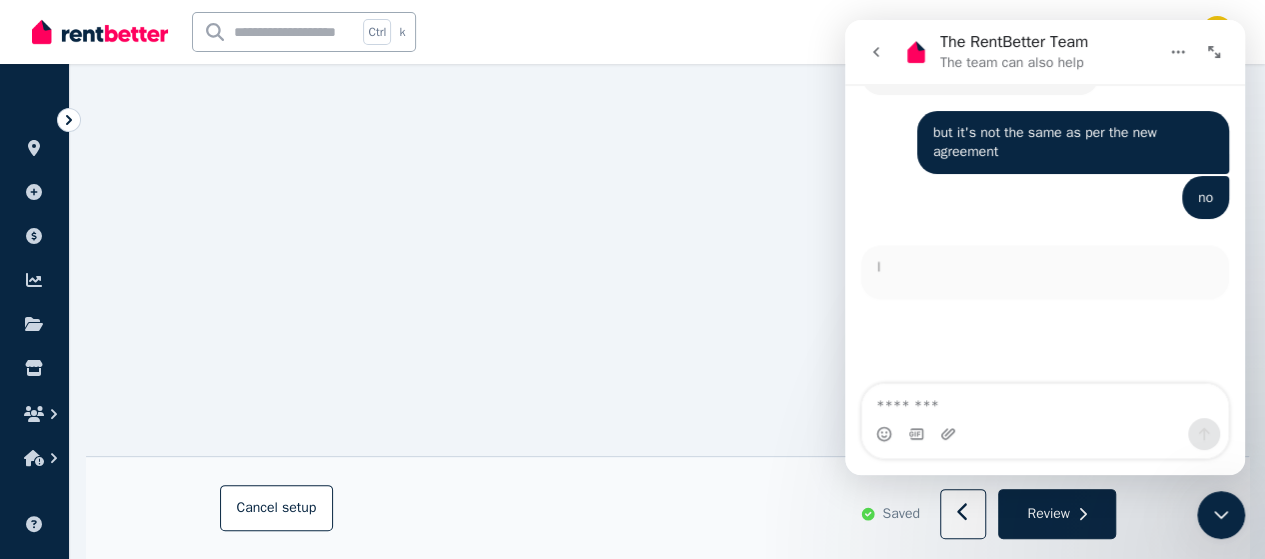 scroll, scrollTop: 1581, scrollLeft: 0, axis: vertical 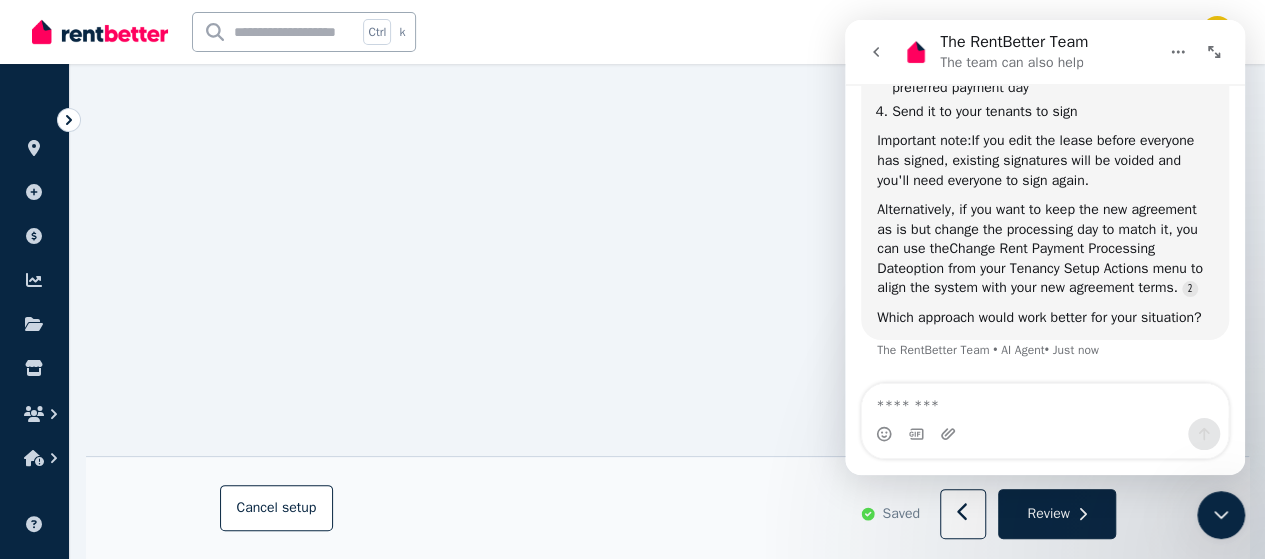 type 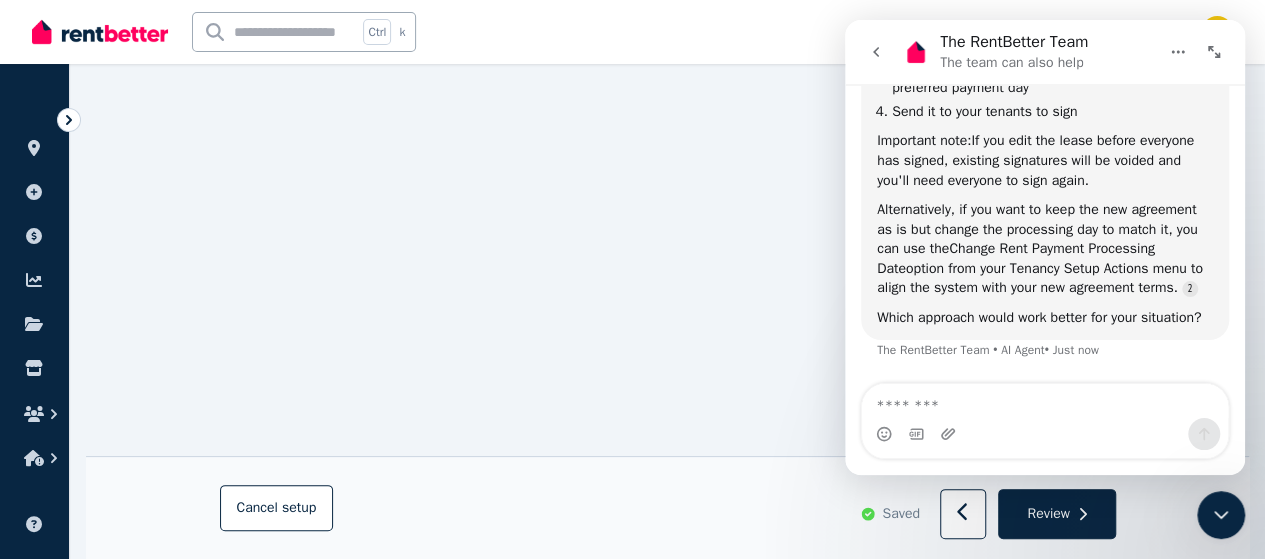 click 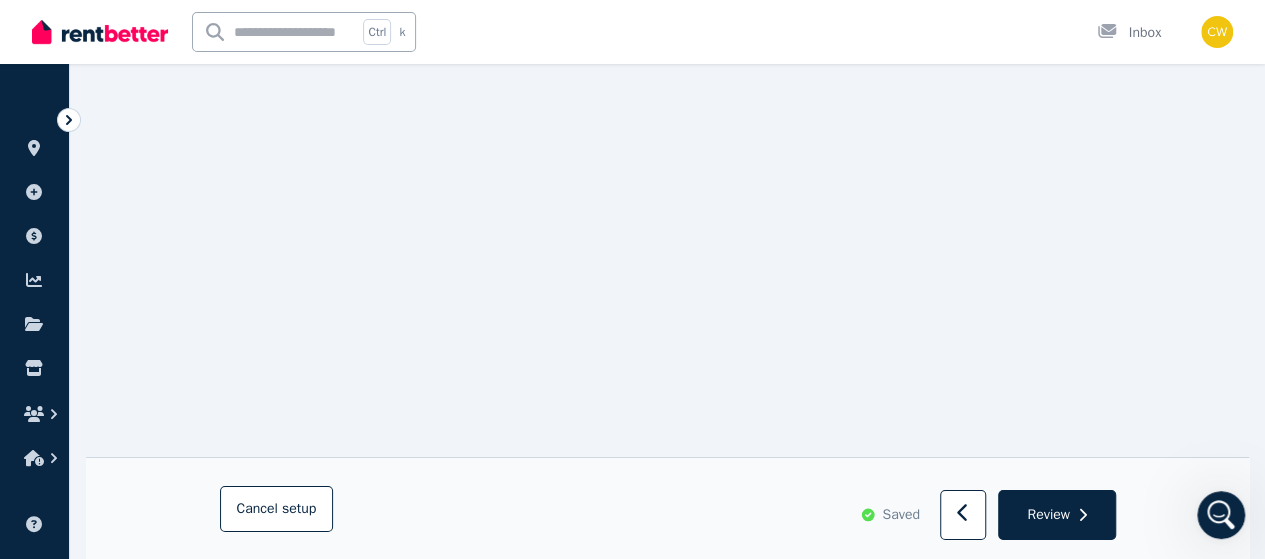 scroll, scrollTop: 3200, scrollLeft: 0, axis: vertical 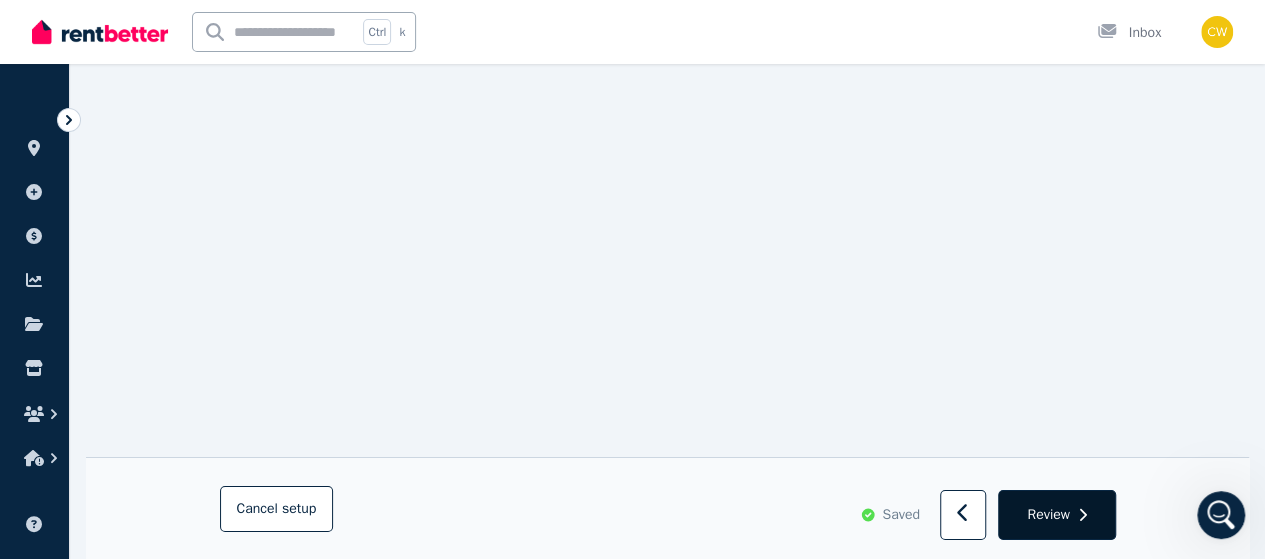 click on "Review" at bounding box center (1056, 515) 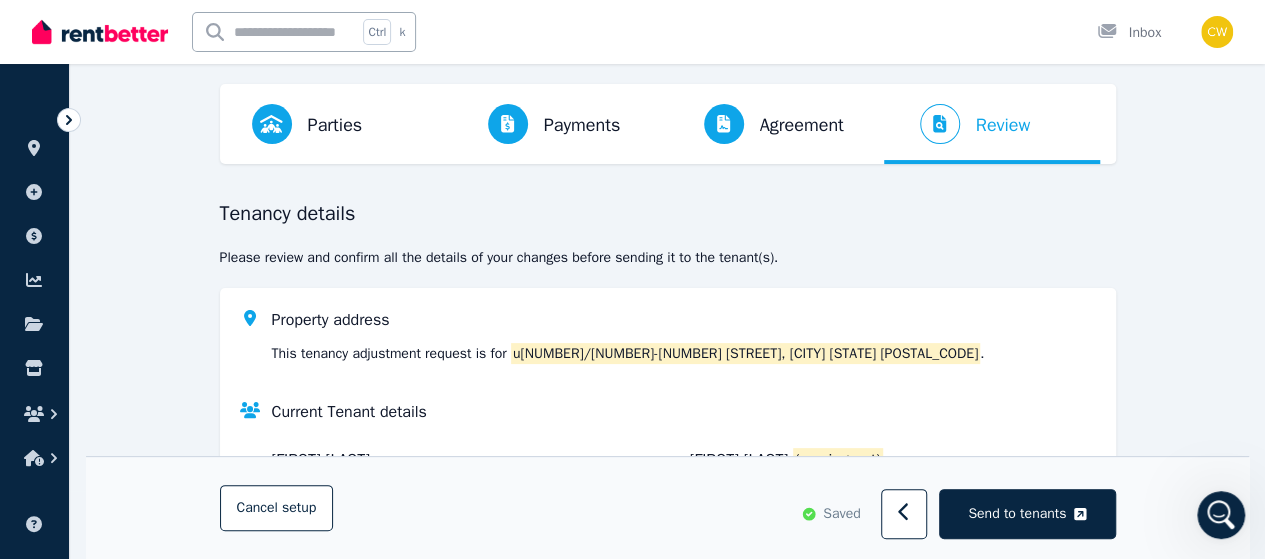 scroll, scrollTop: 0, scrollLeft: 0, axis: both 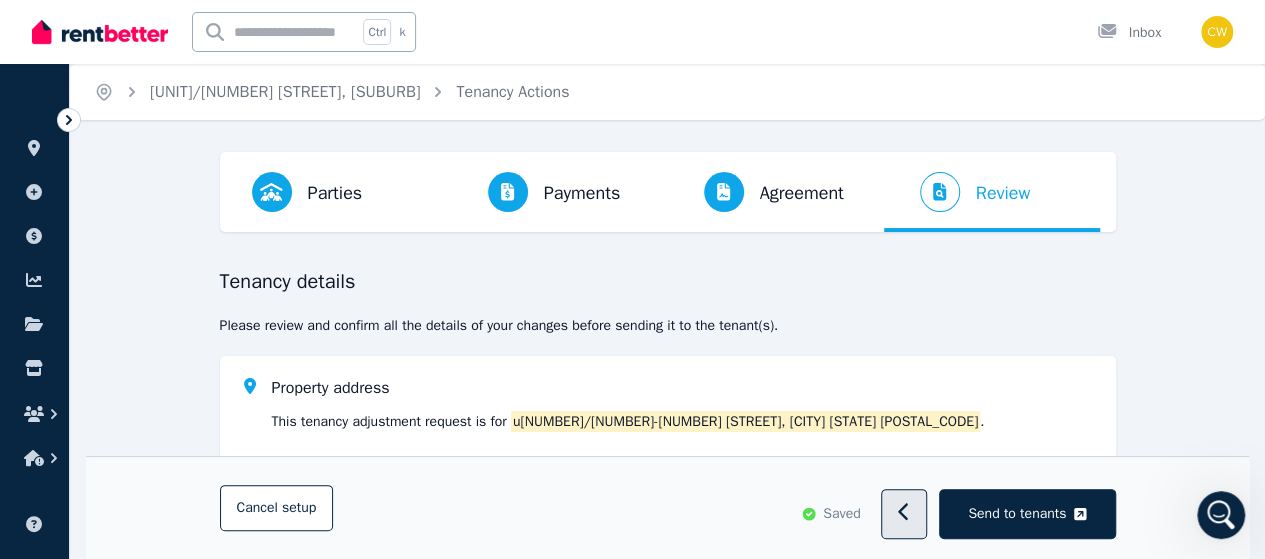 click 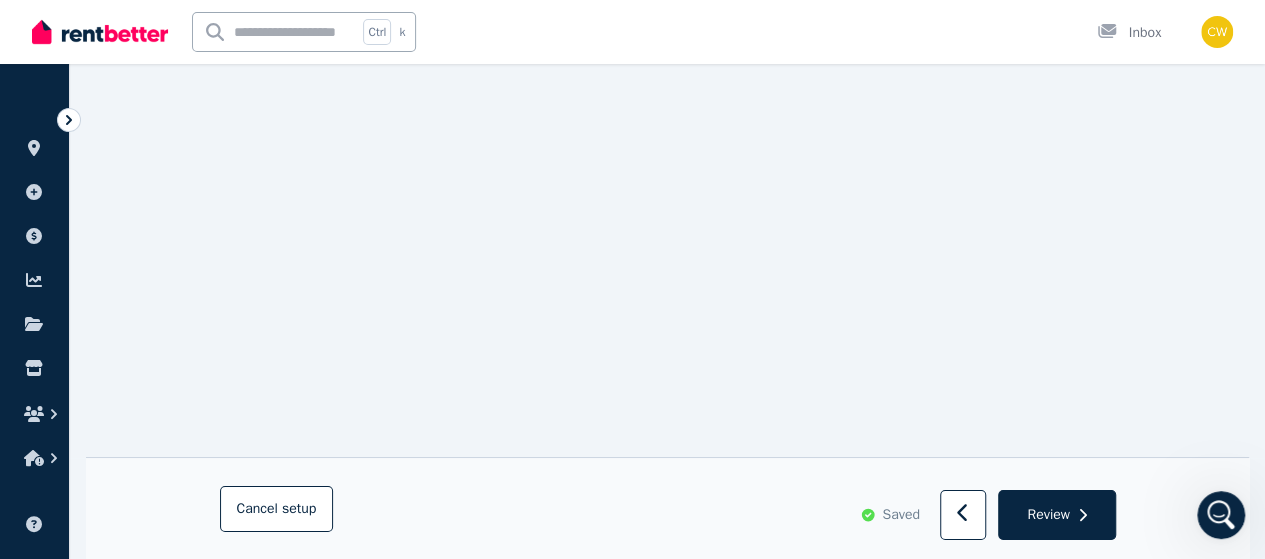 scroll, scrollTop: 7300, scrollLeft: 0, axis: vertical 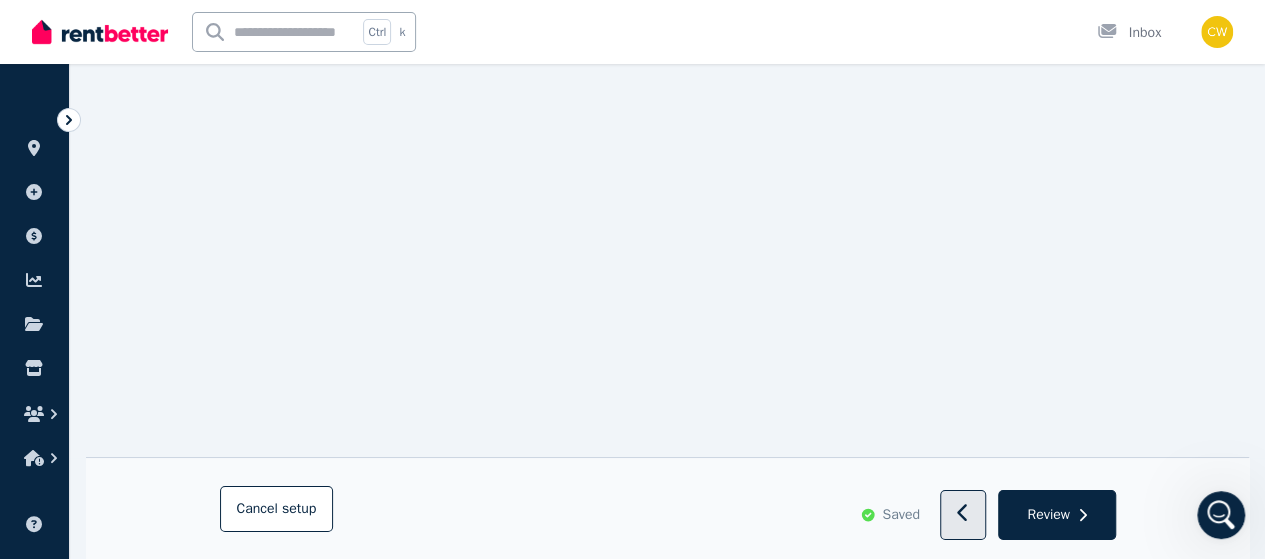 click 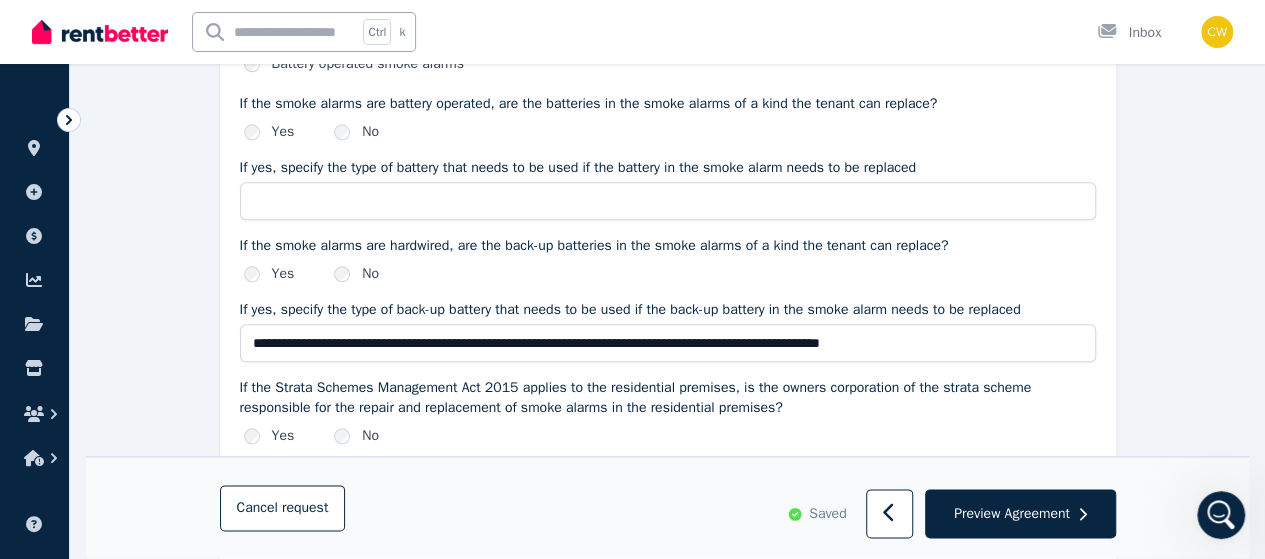 scroll, scrollTop: 1000, scrollLeft: 0, axis: vertical 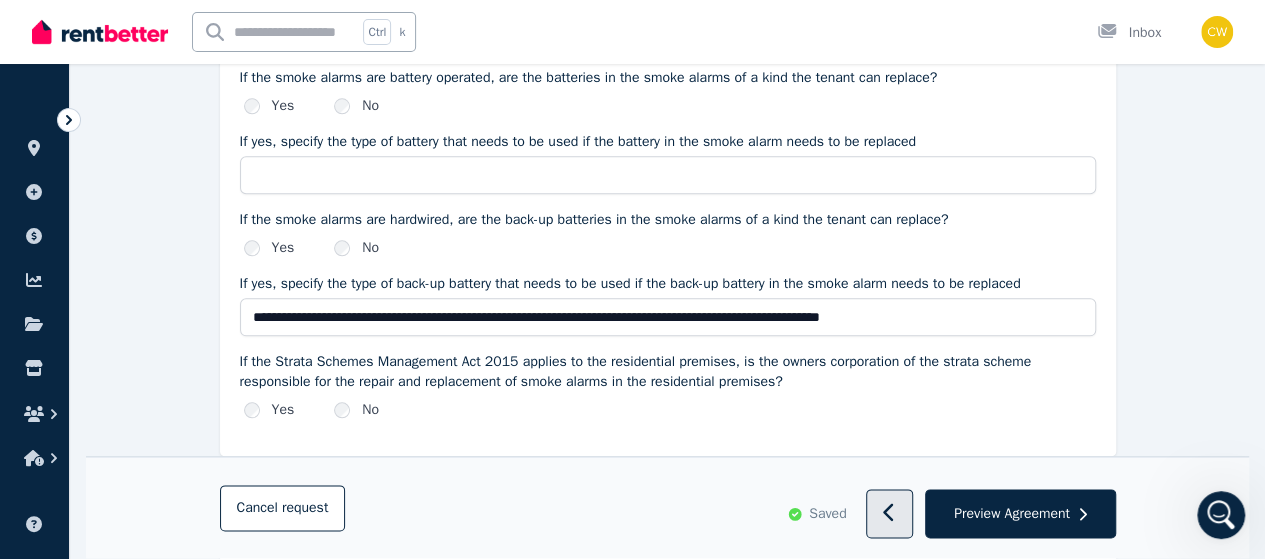 click 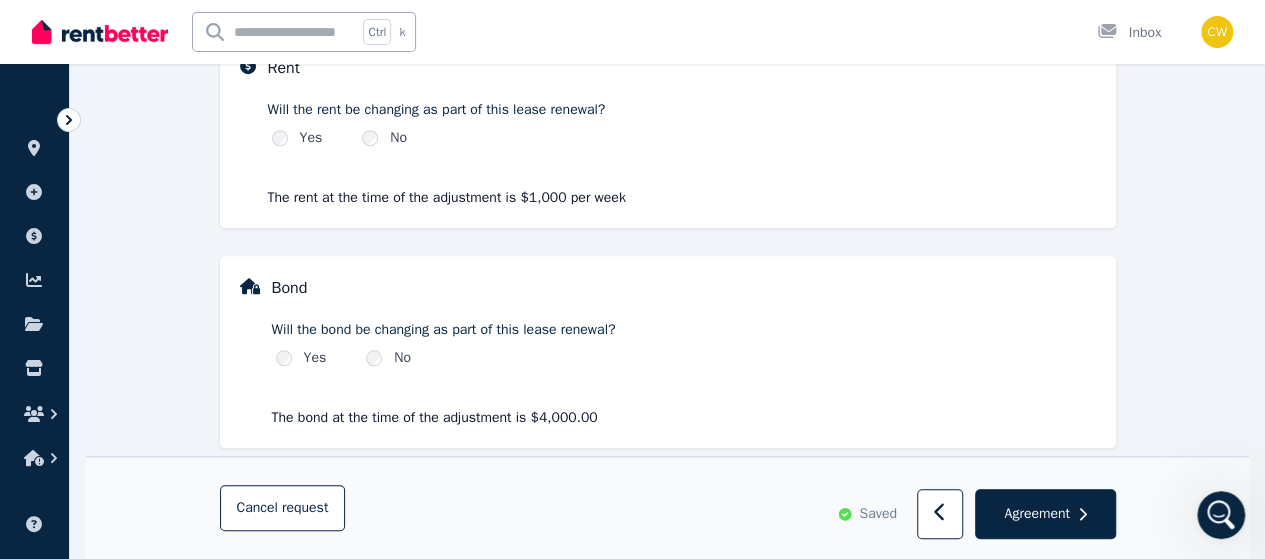 scroll, scrollTop: 764, scrollLeft: 0, axis: vertical 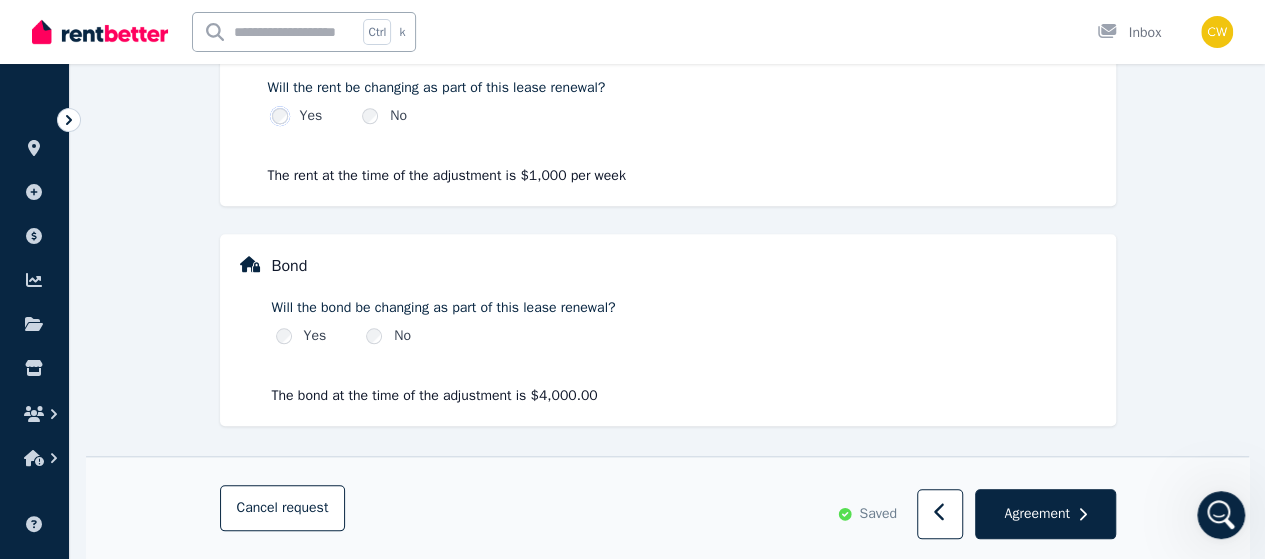 select on "**********" 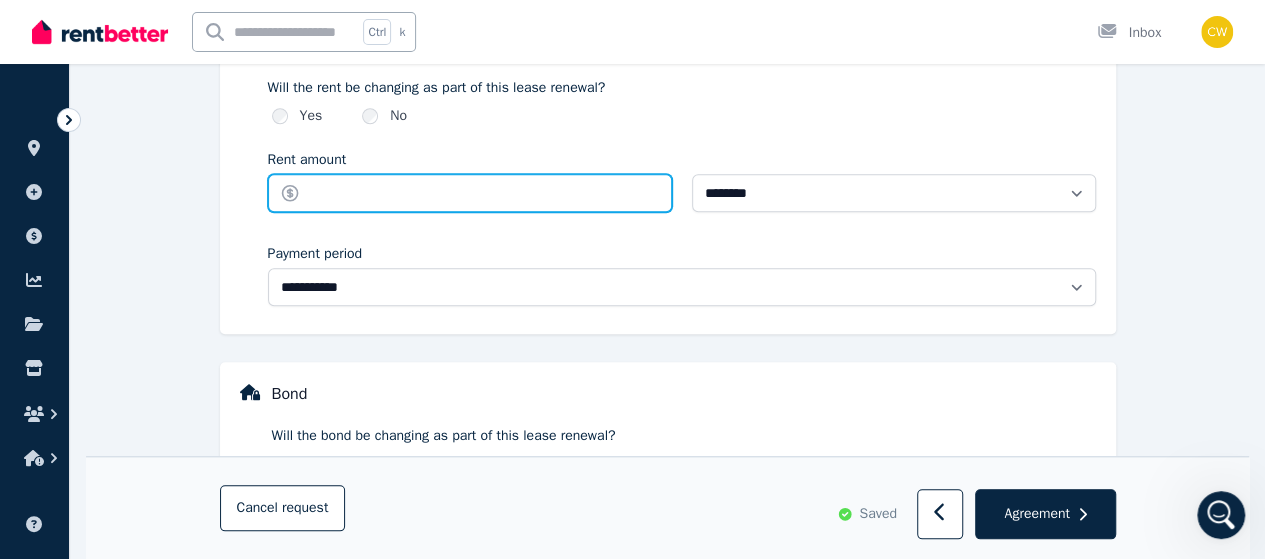 click on "Rent amount" at bounding box center [470, 193] 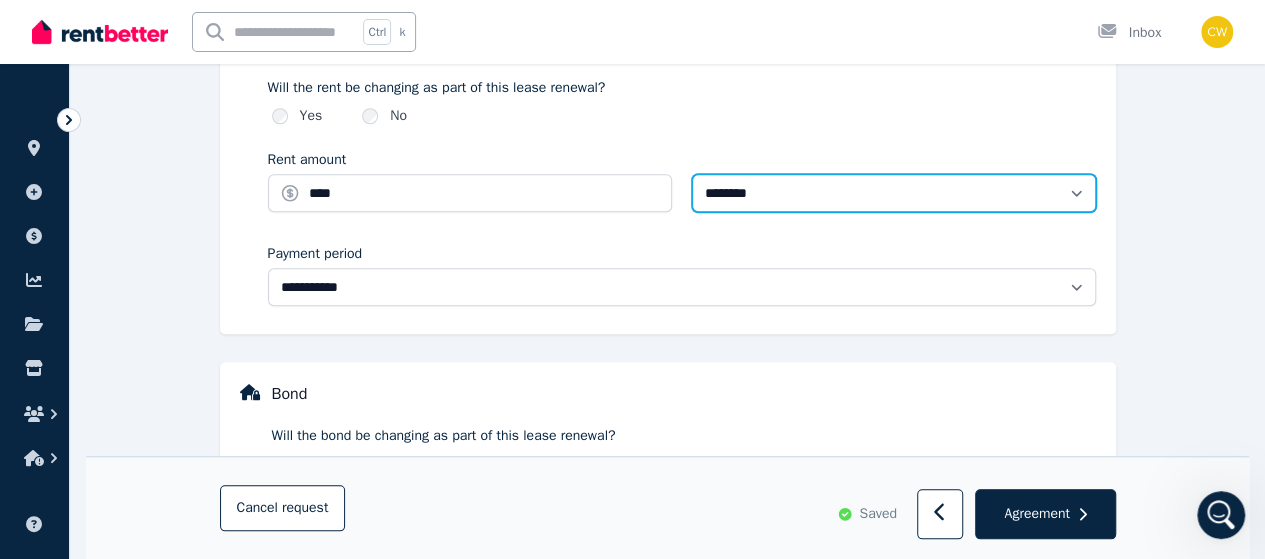 click on "**********" at bounding box center [894, 193] 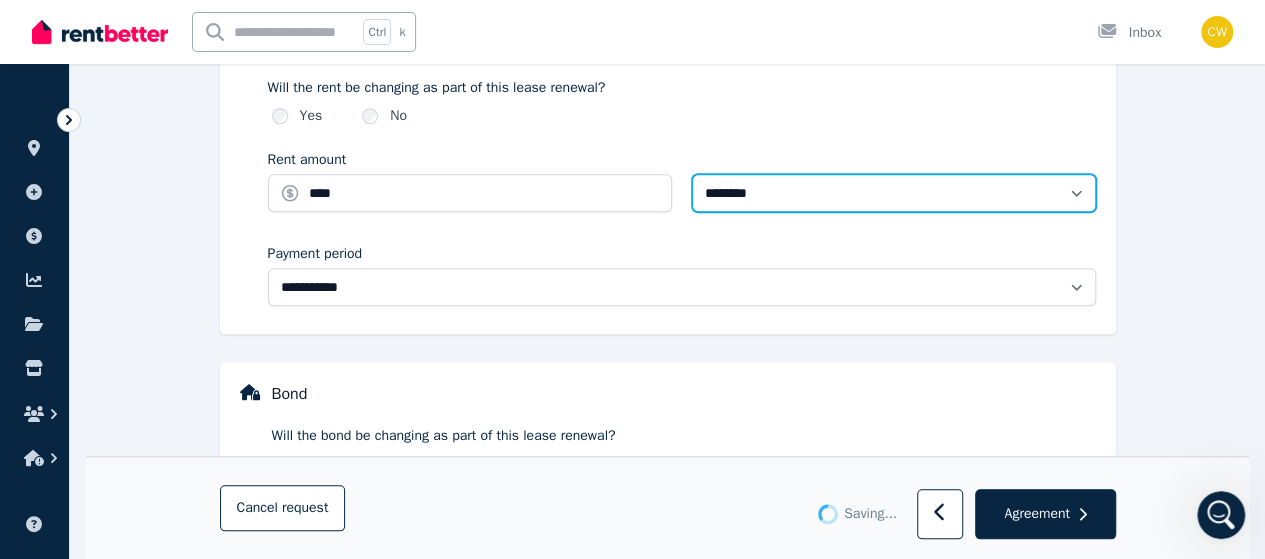 type on "*******" 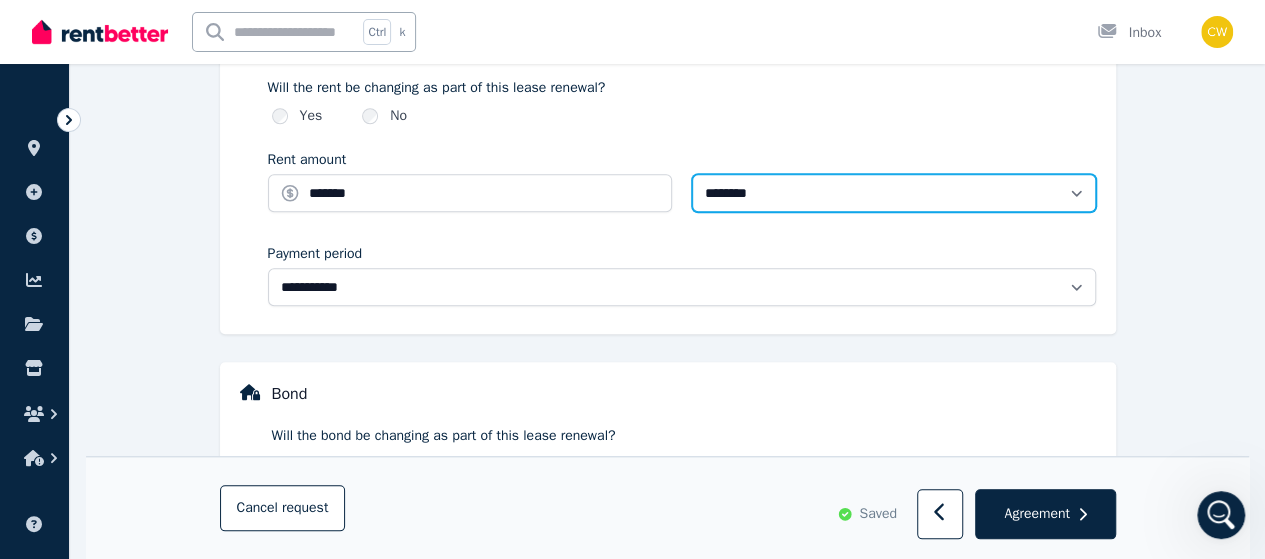 click on "**********" at bounding box center (894, 193) 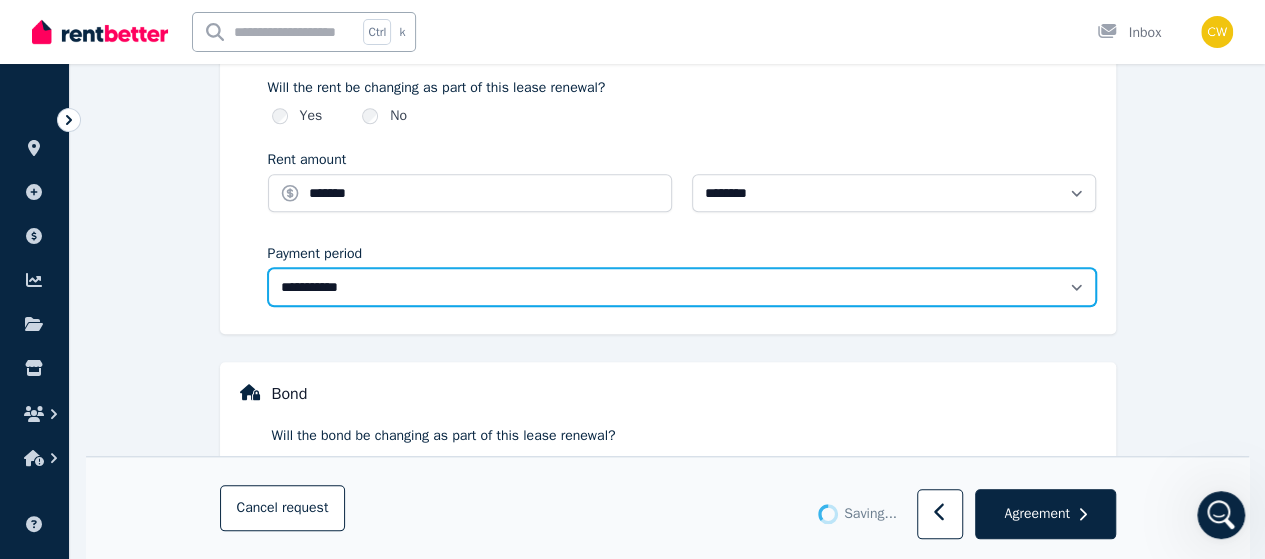 click on "**********" at bounding box center [682, 287] 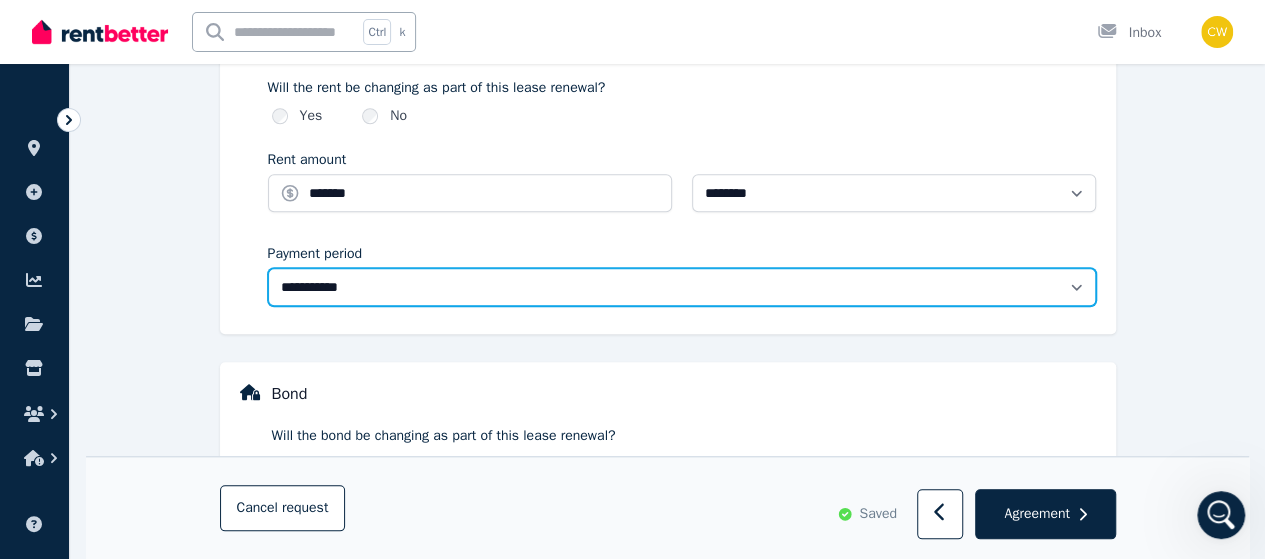 select on "******" 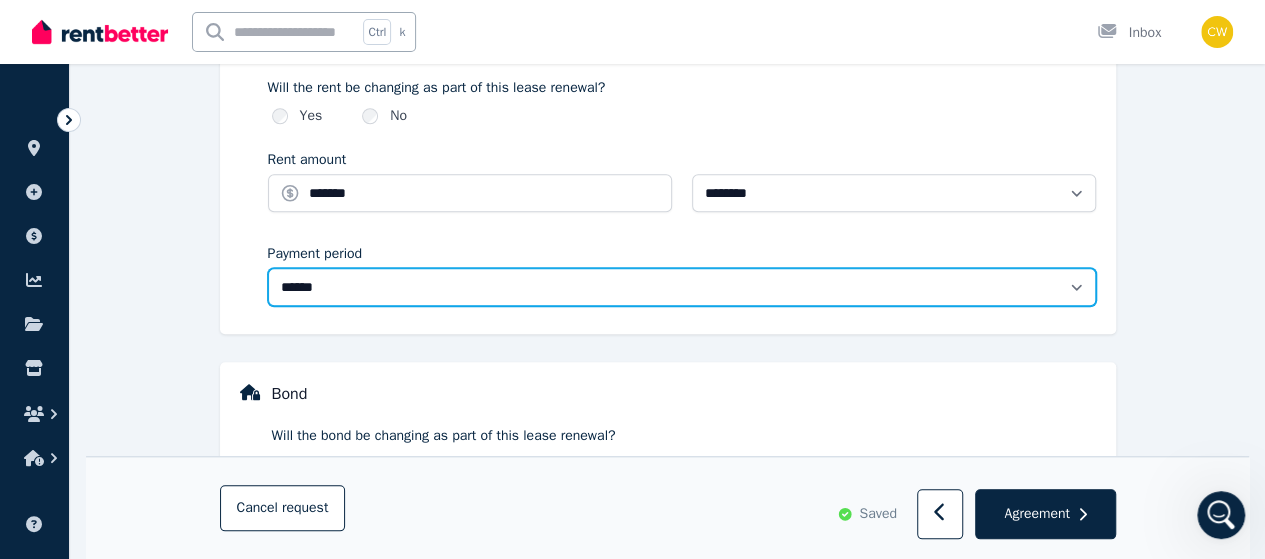 click on "**********" at bounding box center (682, 287) 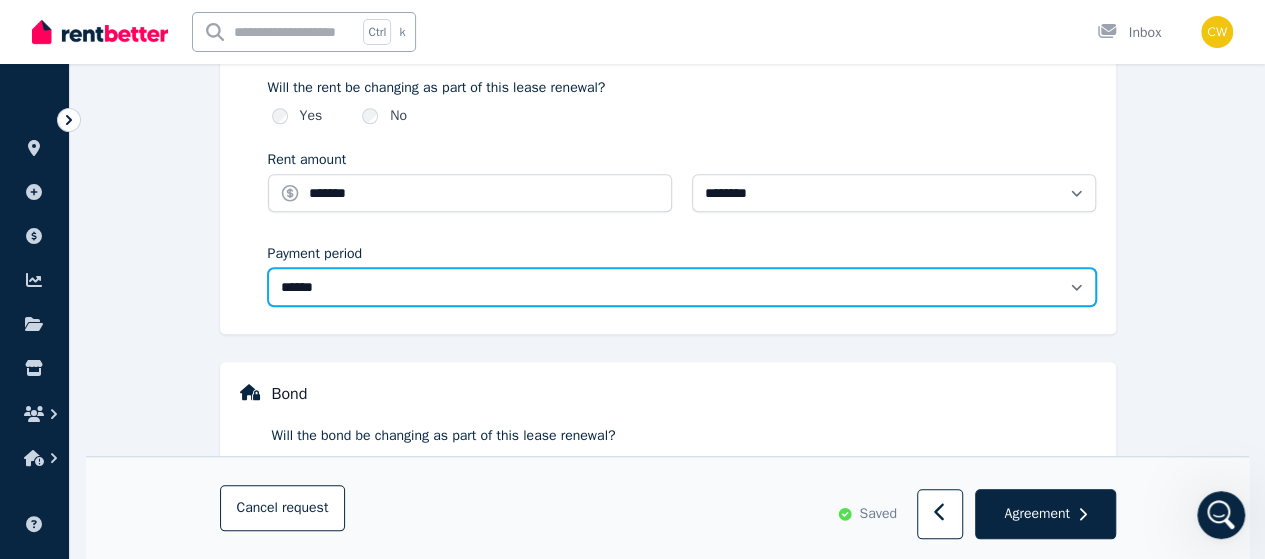 scroll, scrollTop: 890, scrollLeft: 0, axis: vertical 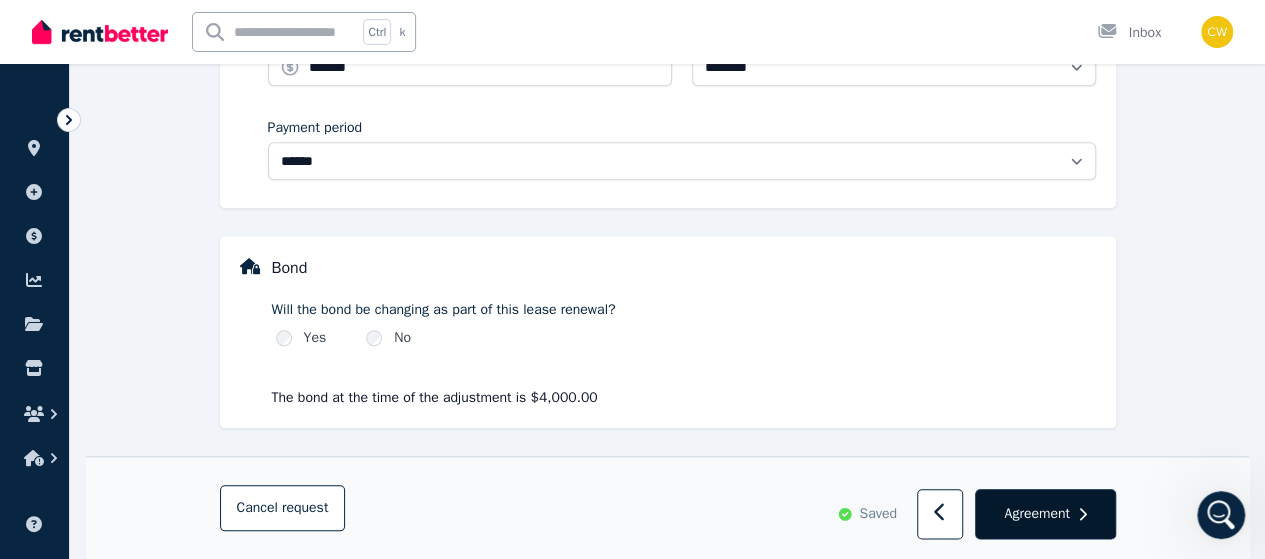 click on "Agreement" at bounding box center (1036, 514) 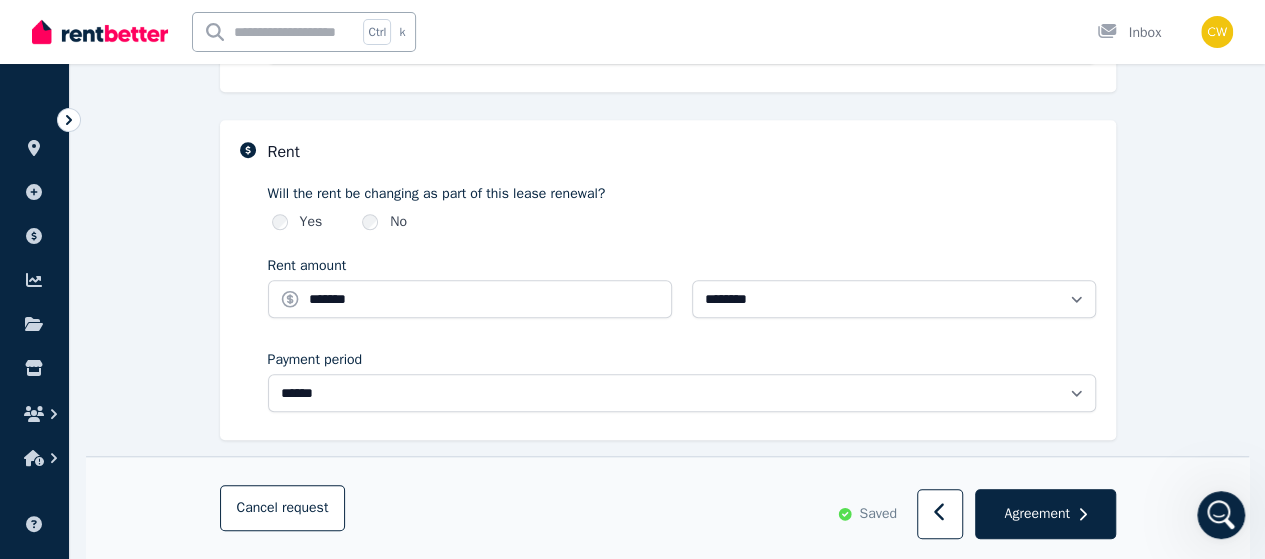 scroll, scrollTop: 890, scrollLeft: 0, axis: vertical 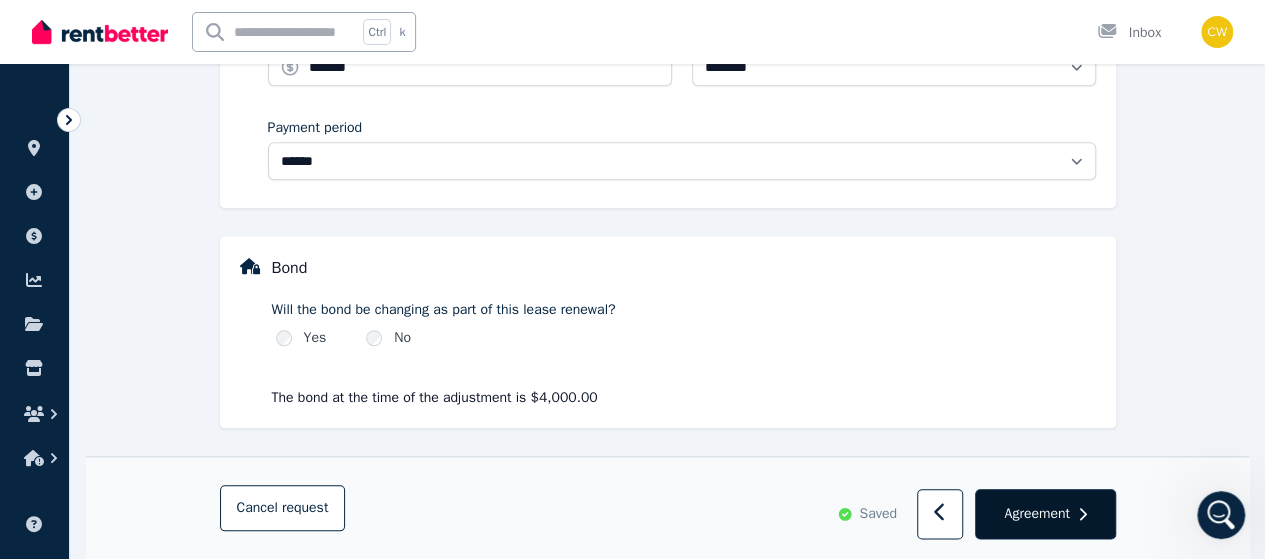 click on "Agreement" at bounding box center [1036, 514] 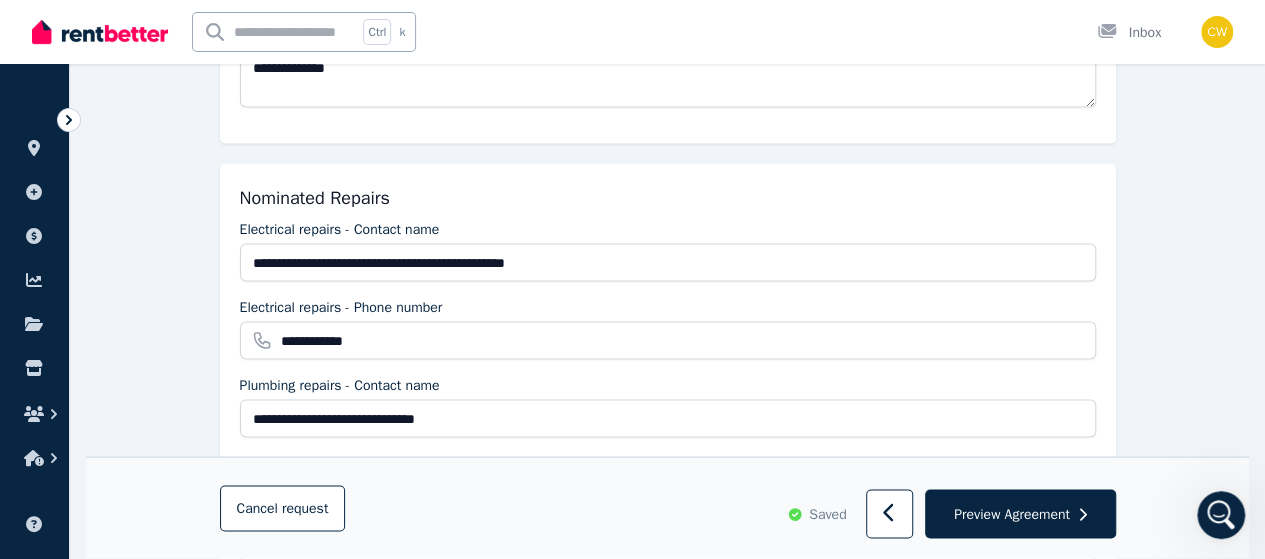 scroll, scrollTop: 1700, scrollLeft: 0, axis: vertical 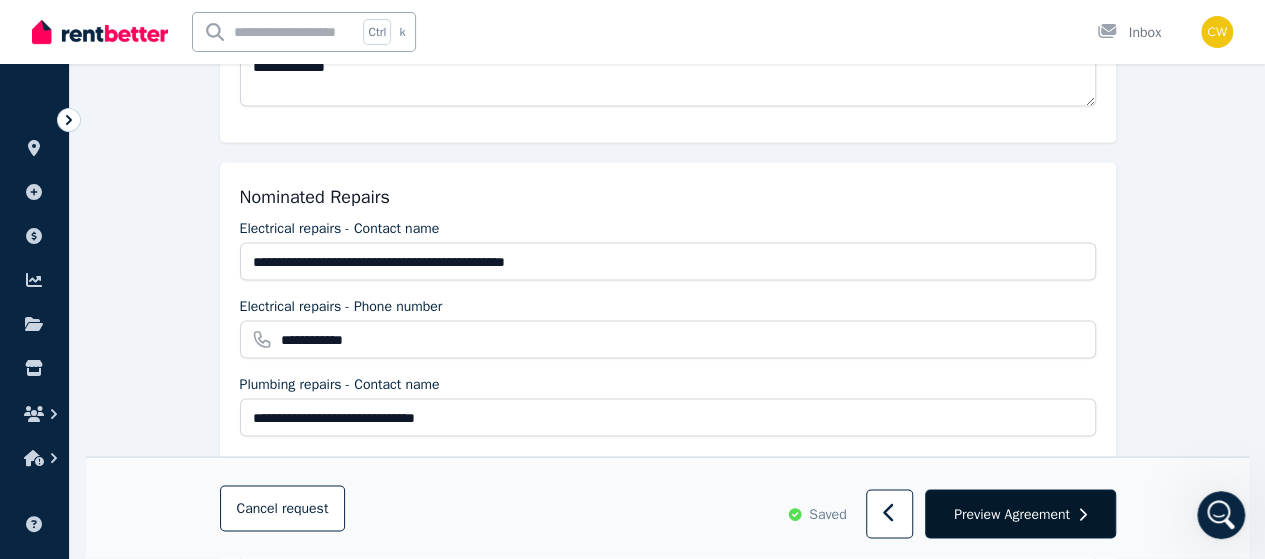 click on "Preview Agreement" at bounding box center [1012, 514] 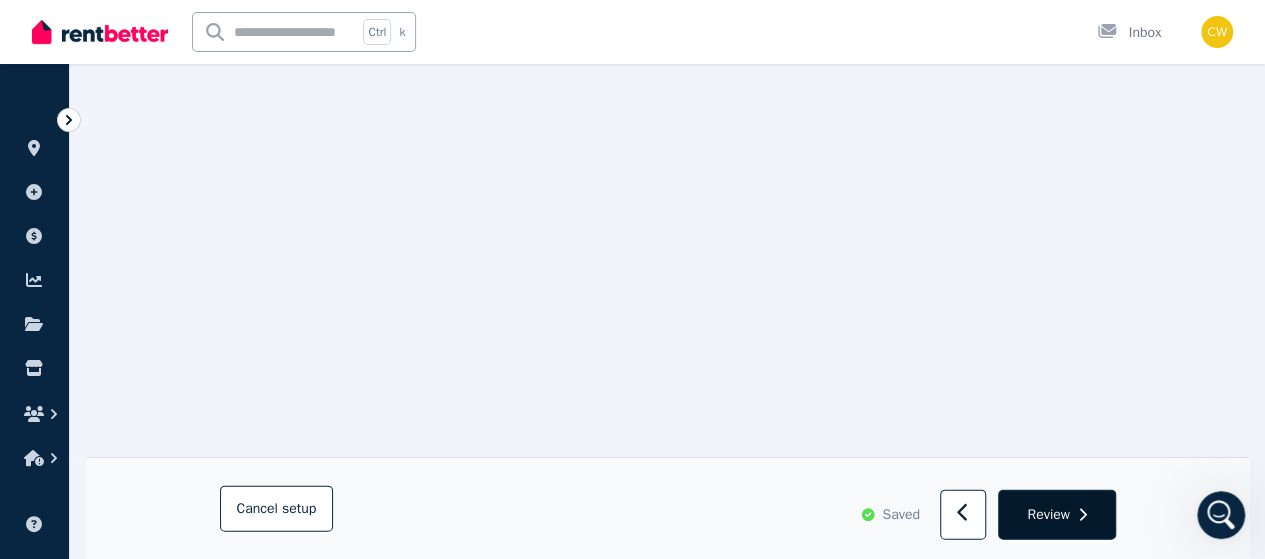 scroll, scrollTop: 13412, scrollLeft: 0, axis: vertical 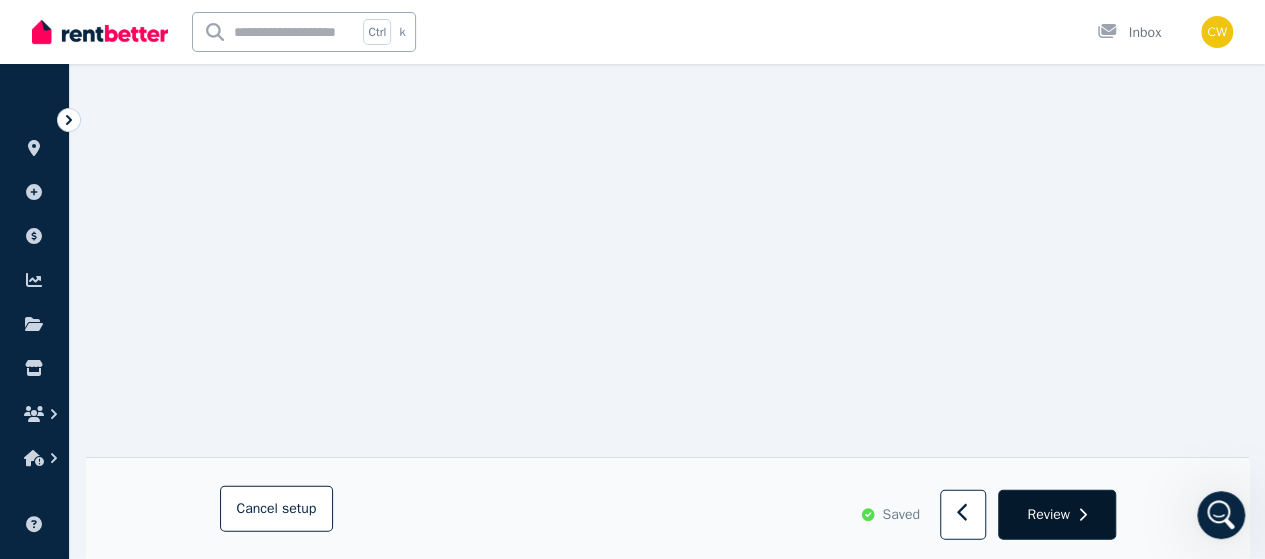 click on "Review" at bounding box center (1048, 514) 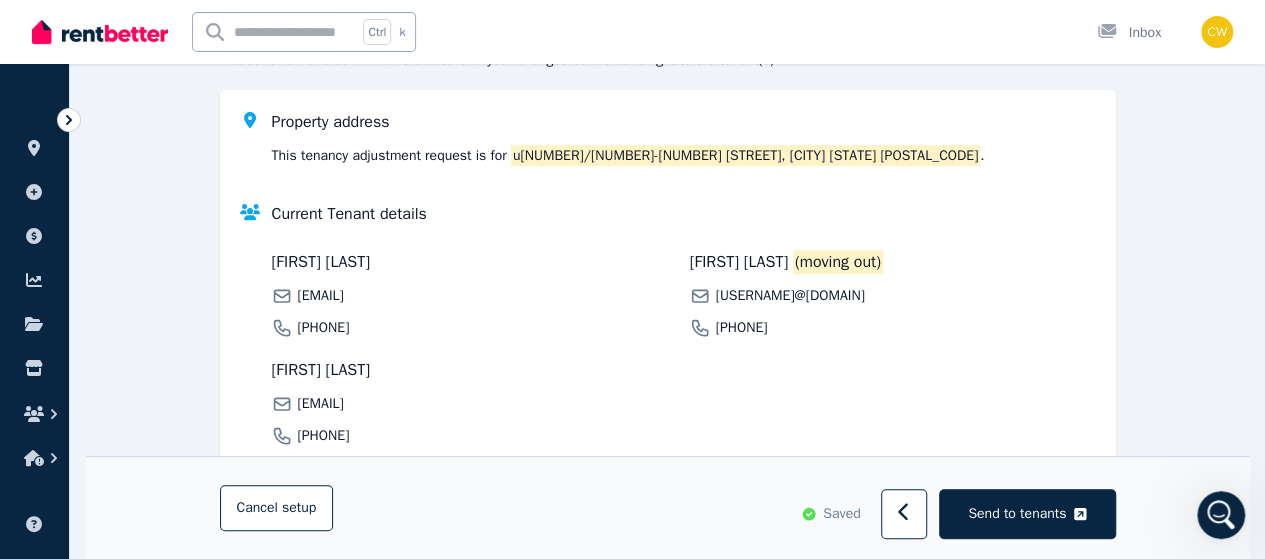 scroll, scrollTop: 300, scrollLeft: 0, axis: vertical 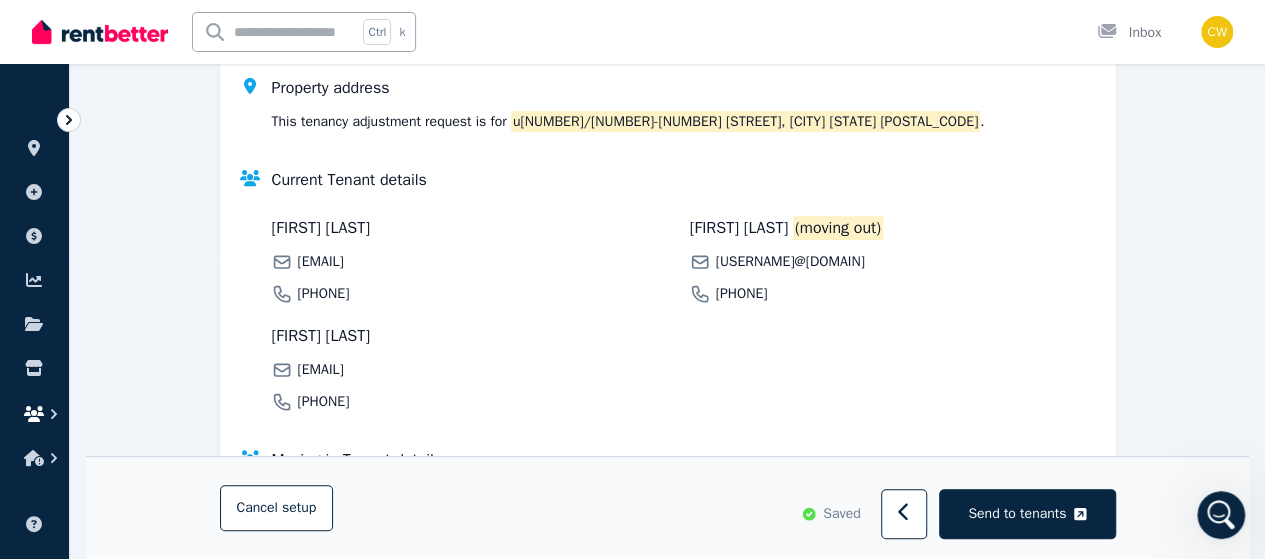 click 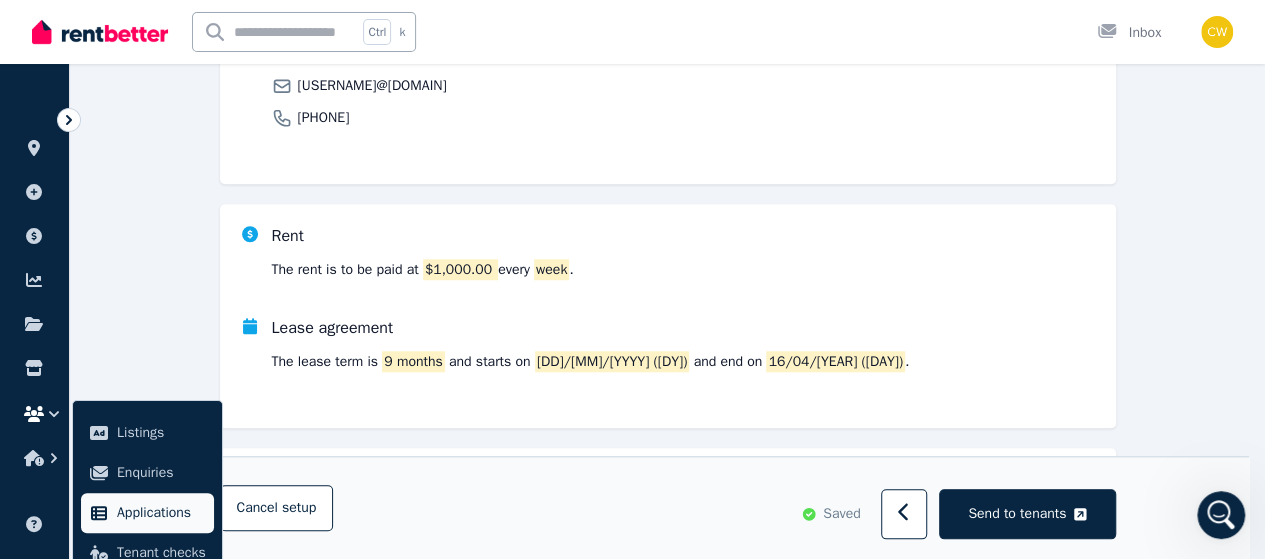 scroll, scrollTop: 800, scrollLeft: 0, axis: vertical 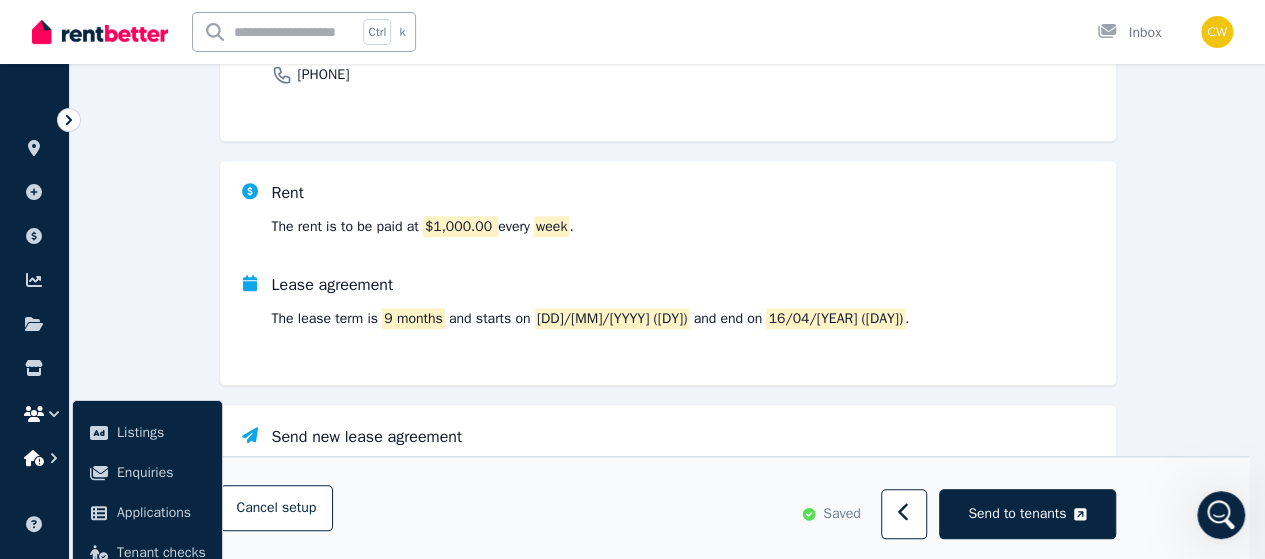 click 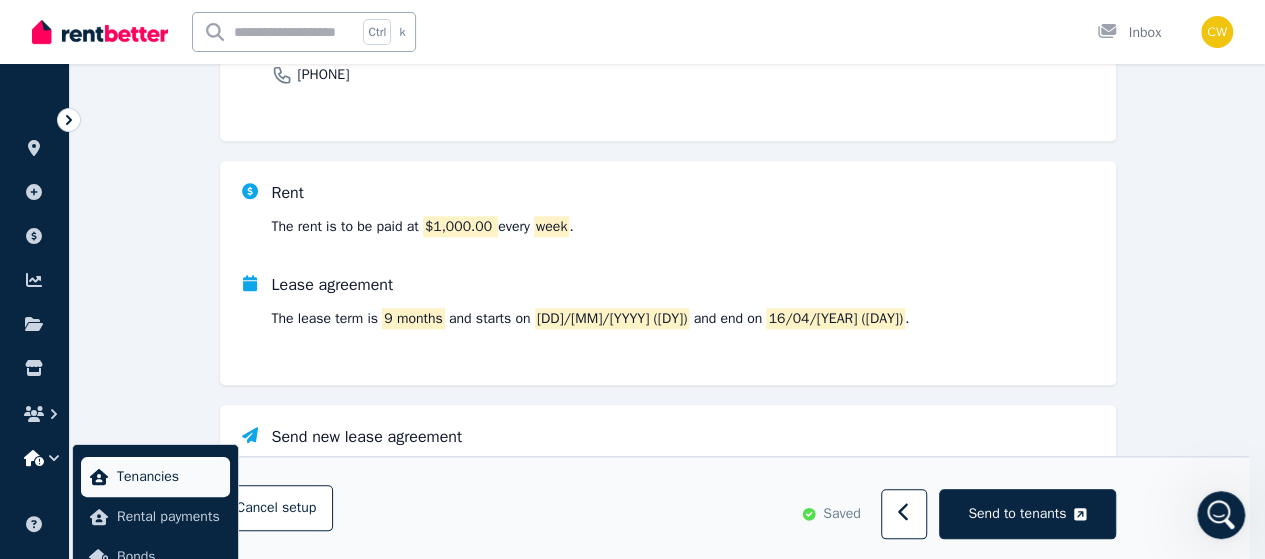 click on "Tenancies" at bounding box center (169, 477) 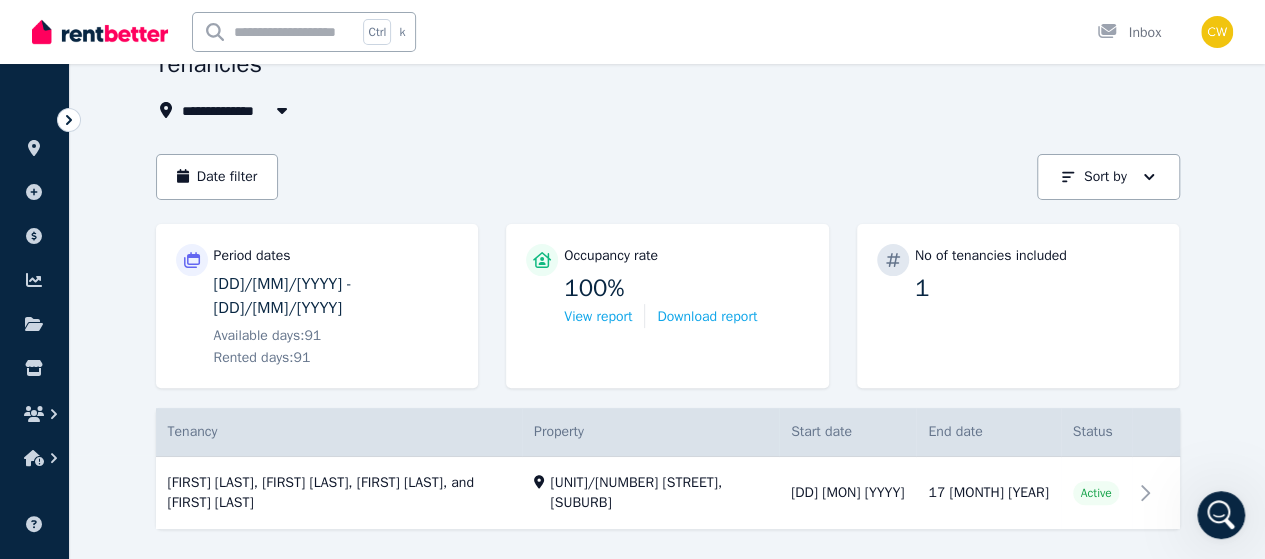 scroll, scrollTop: 104, scrollLeft: 0, axis: vertical 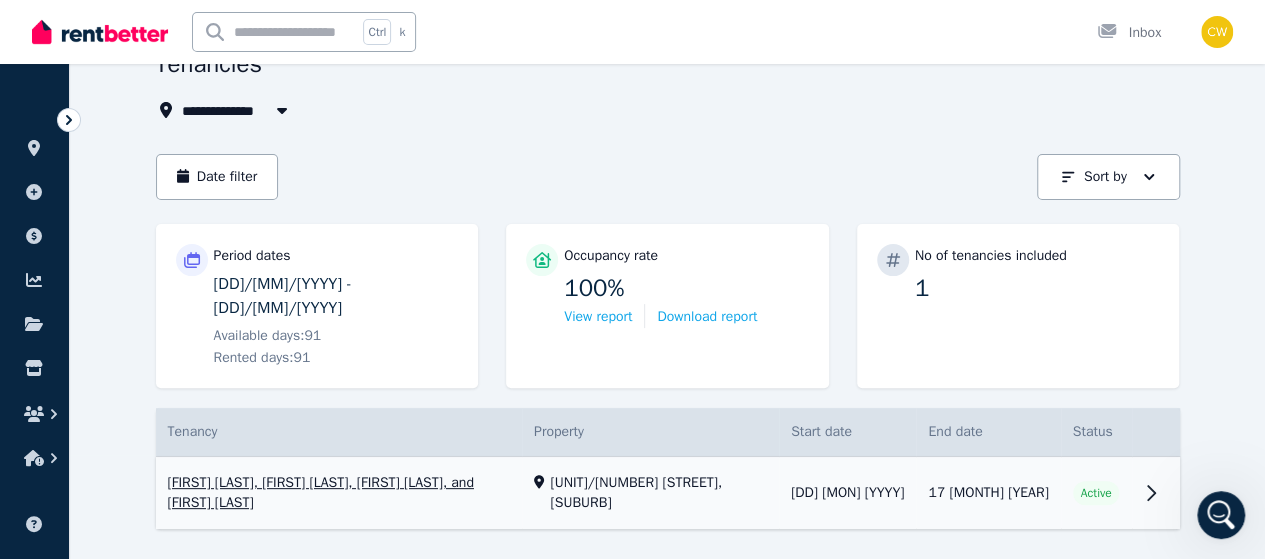 click on "View property details" at bounding box center [668, 493] 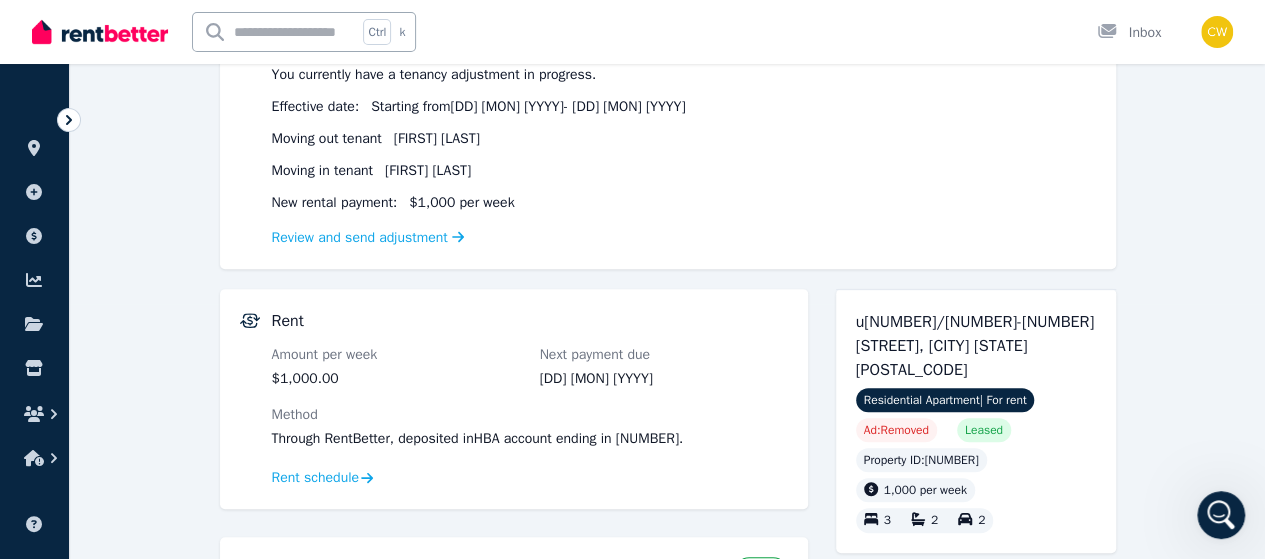 scroll, scrollTop: 300, scrollLeft: 0, axis: vertical 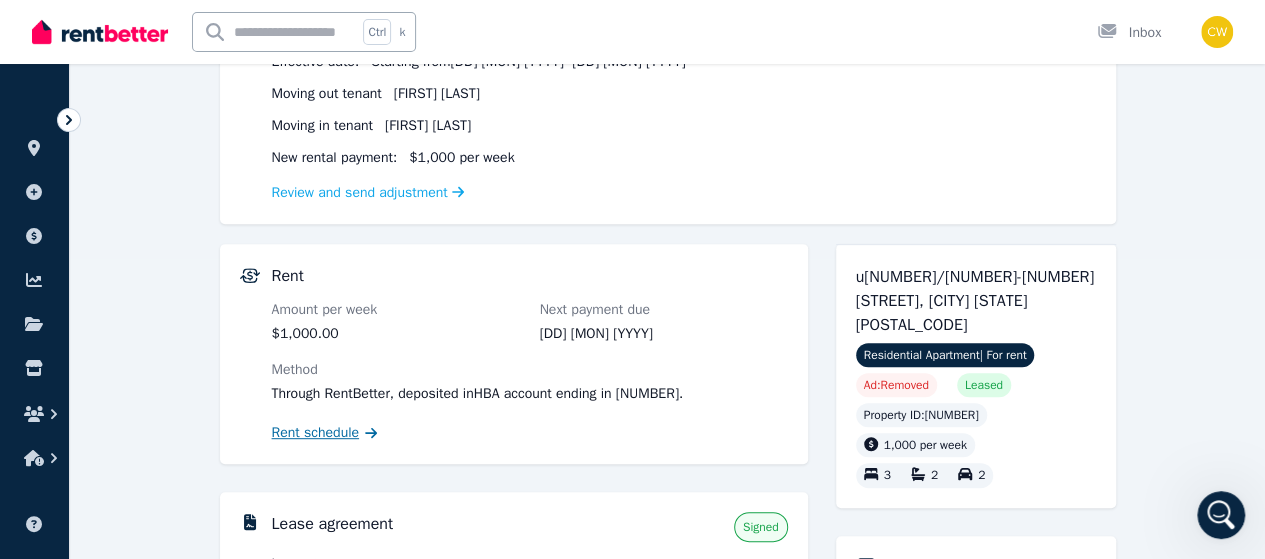 click on "Rent schedule" at bounding box center [316, 433] 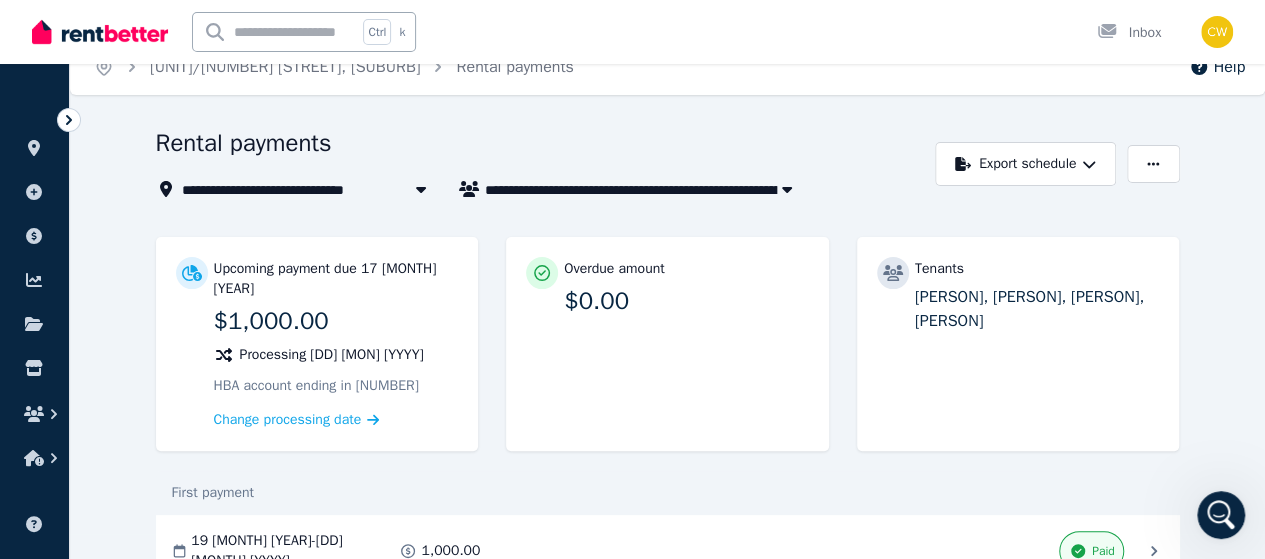 scroll, scrollTop: 0, scrollLeft: 0, axis: both 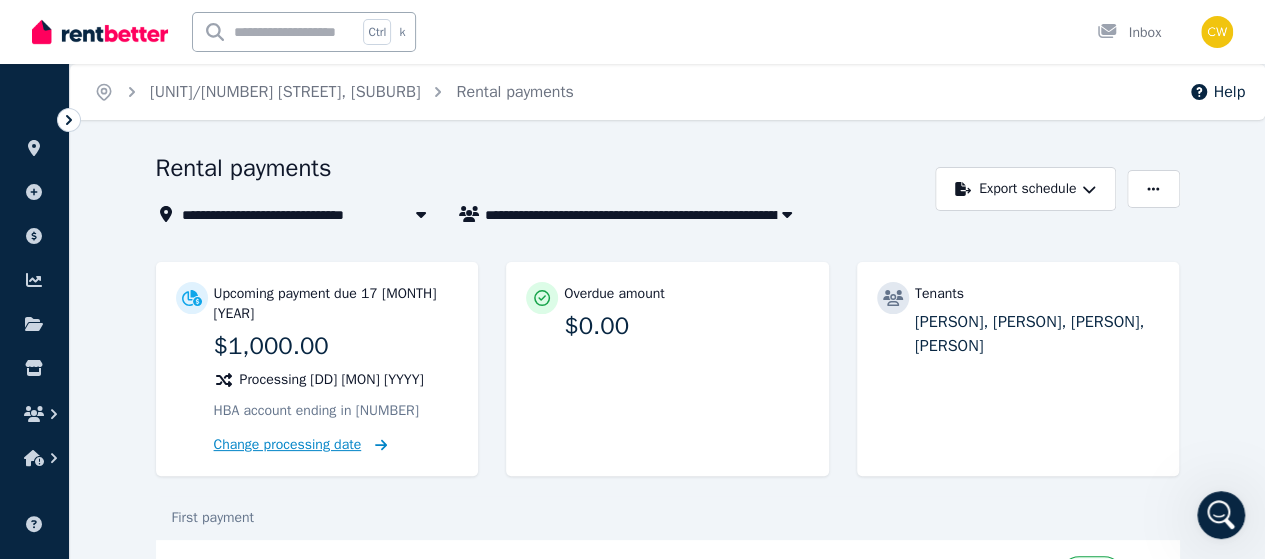 click on "Change processing date" at bounding box center [288, 445] 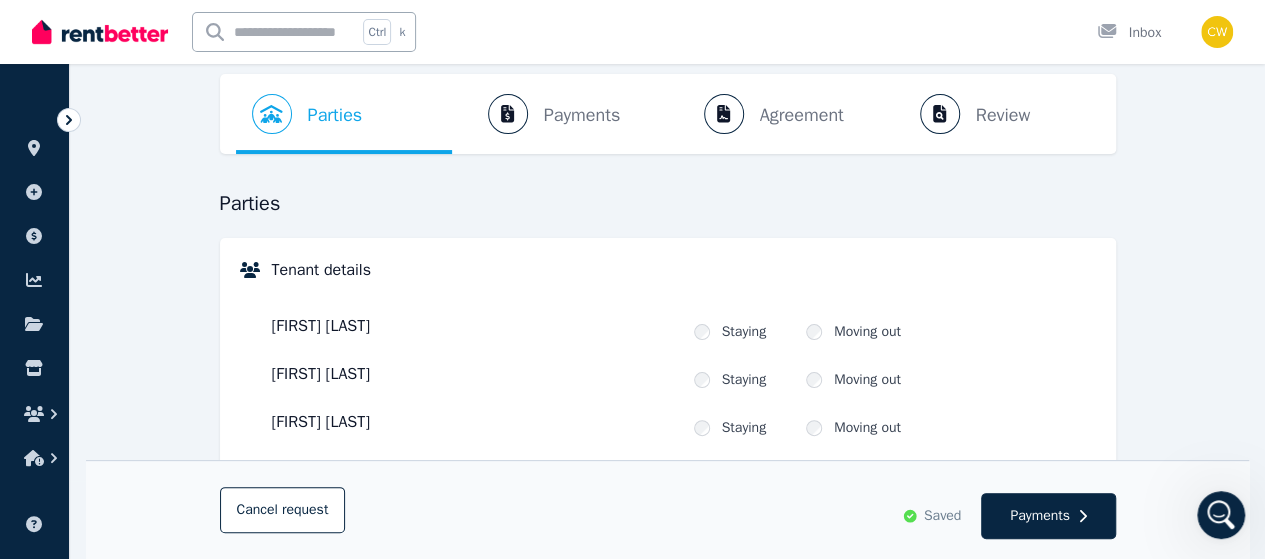 scroll, scrollTop: 0, scrollLeft: 0, axis: both 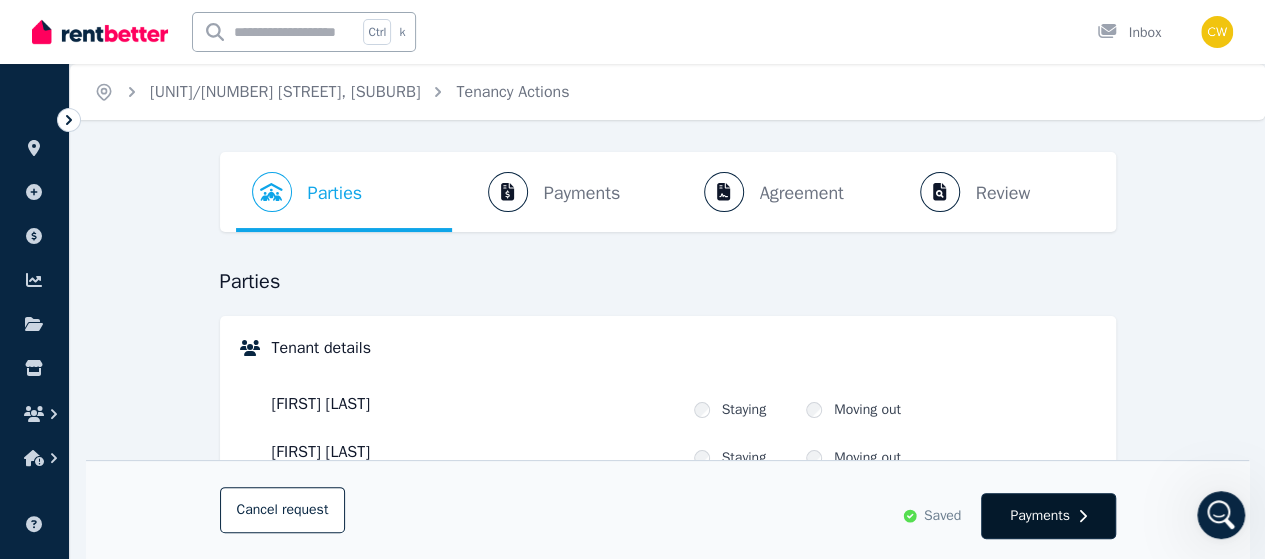 click on "Payments" at bounding box center (1048, 516) 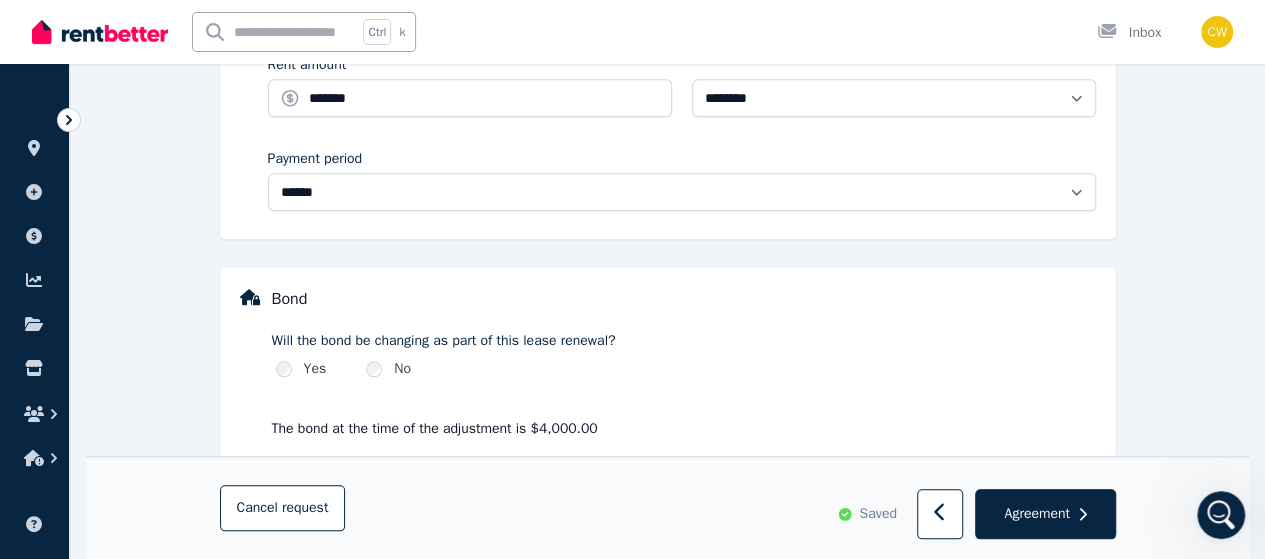 scroll, scrollTop: 890, scrollLeft: 0, axis: vertical 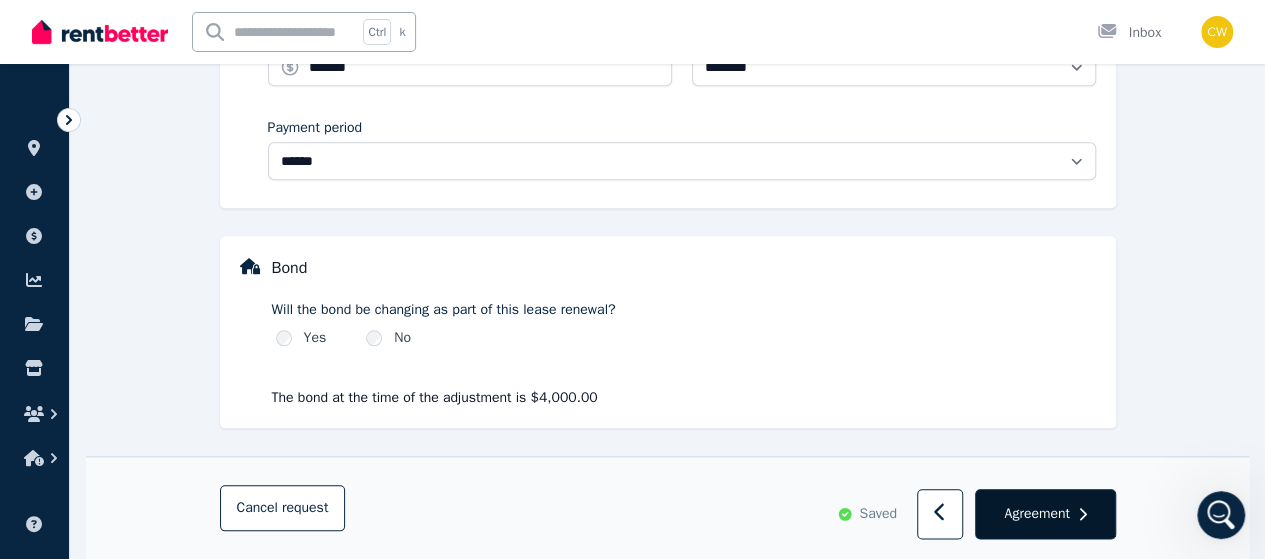 click on "Agreement" at bounding box center (1036, 514) 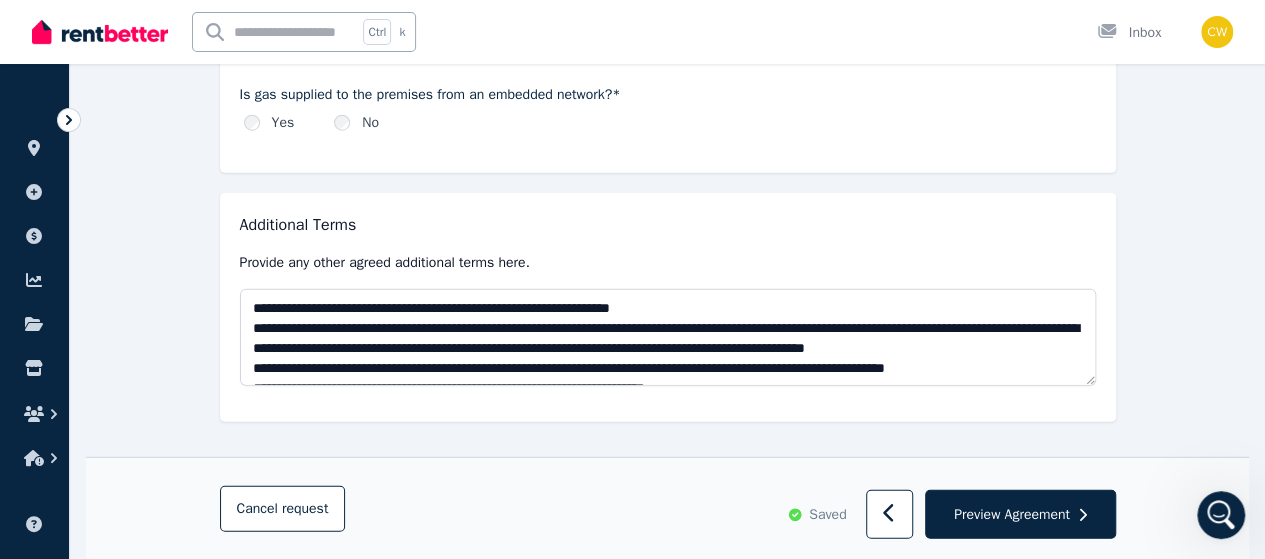 scroll, scrollTop: 2525, scrollLeft: 0, axis: vertical 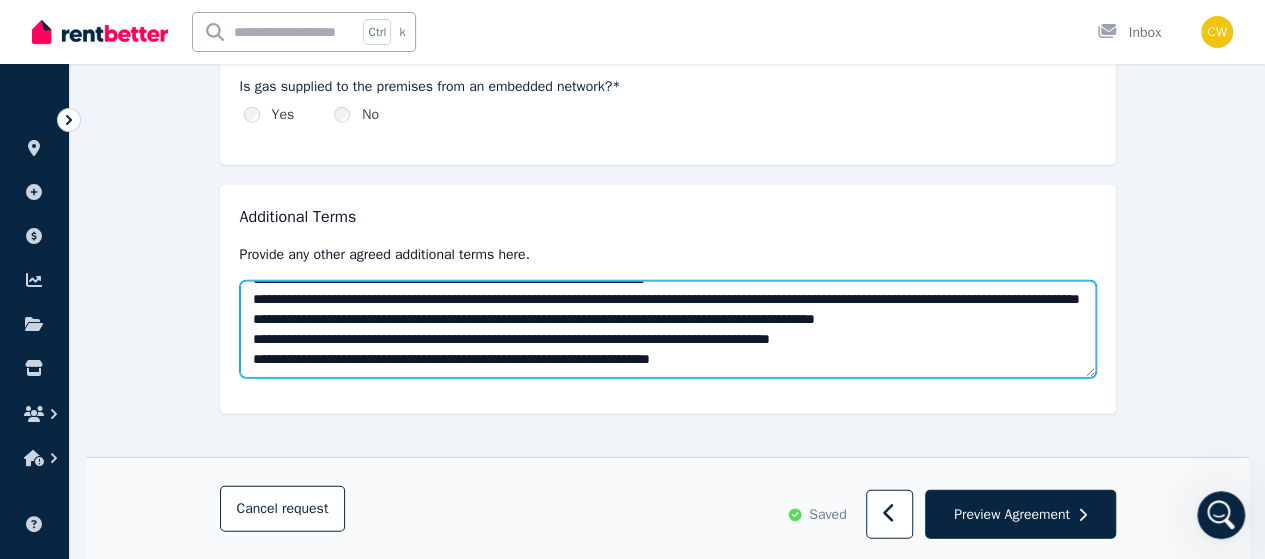 click on "**********" at bounding box center (668, 329) 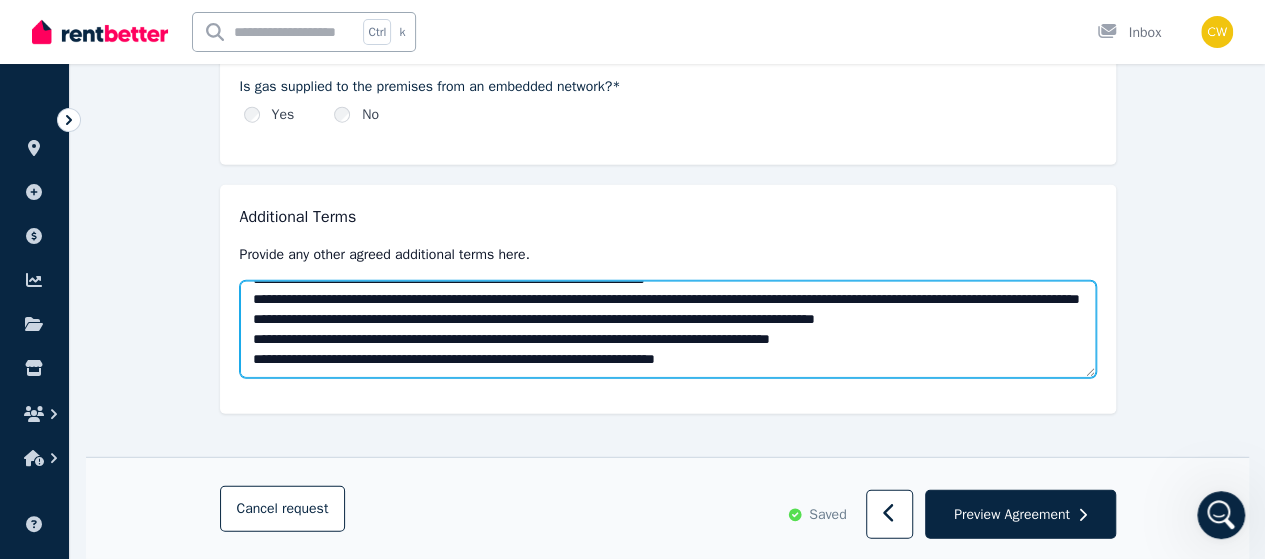 scroll, scrollTop: 151, scrollLeft: 0, axis: vertical 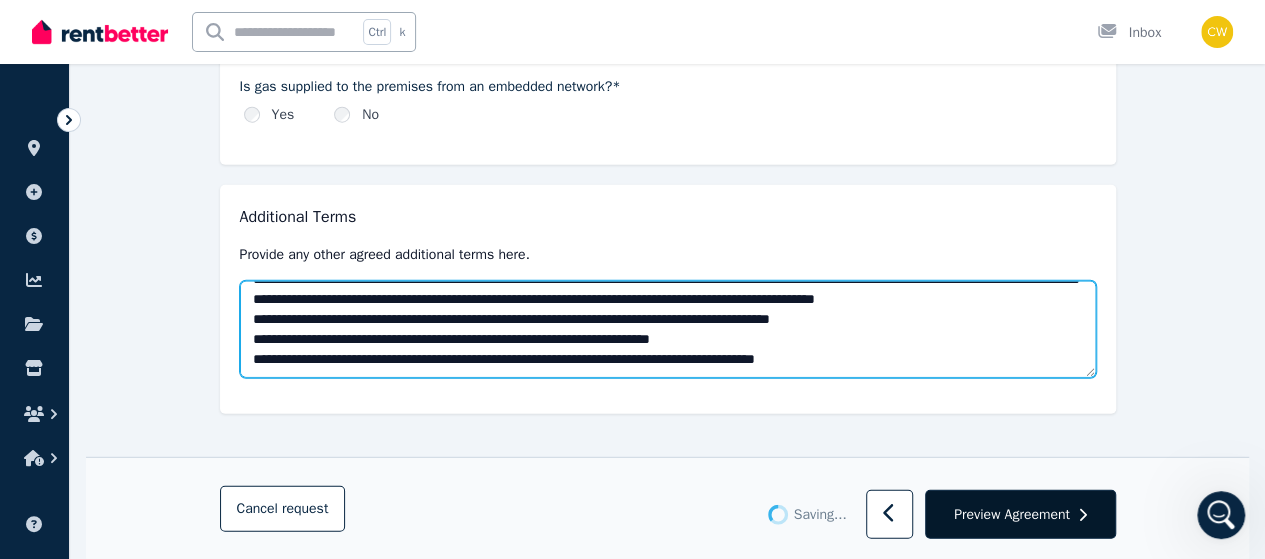 type on "**********" 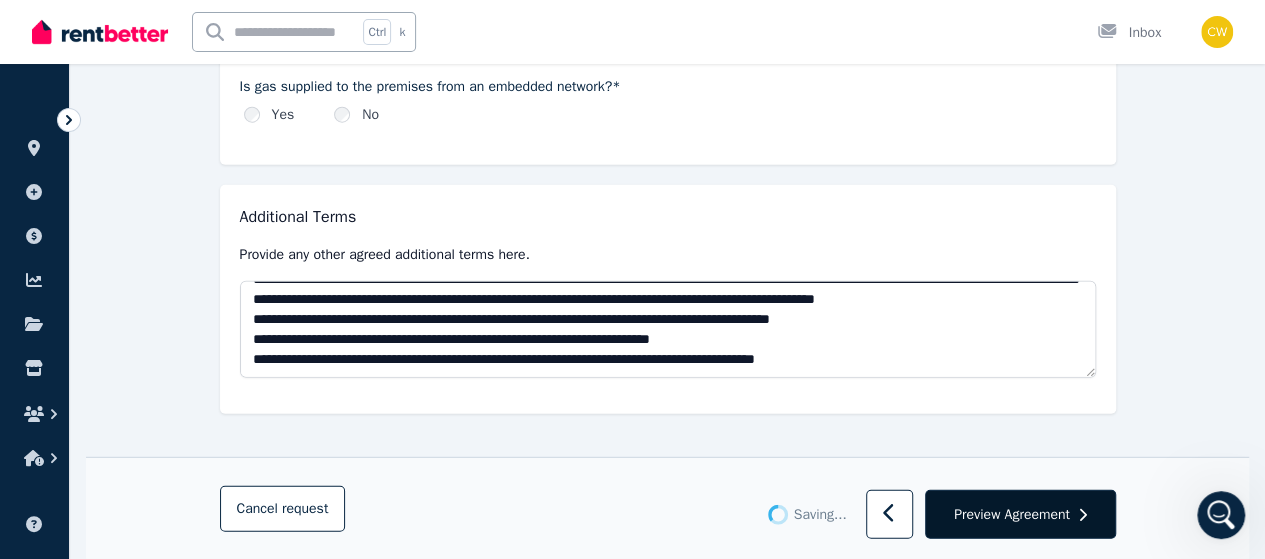 click on "Preview Agreement" at bounding box center [1012, 514] 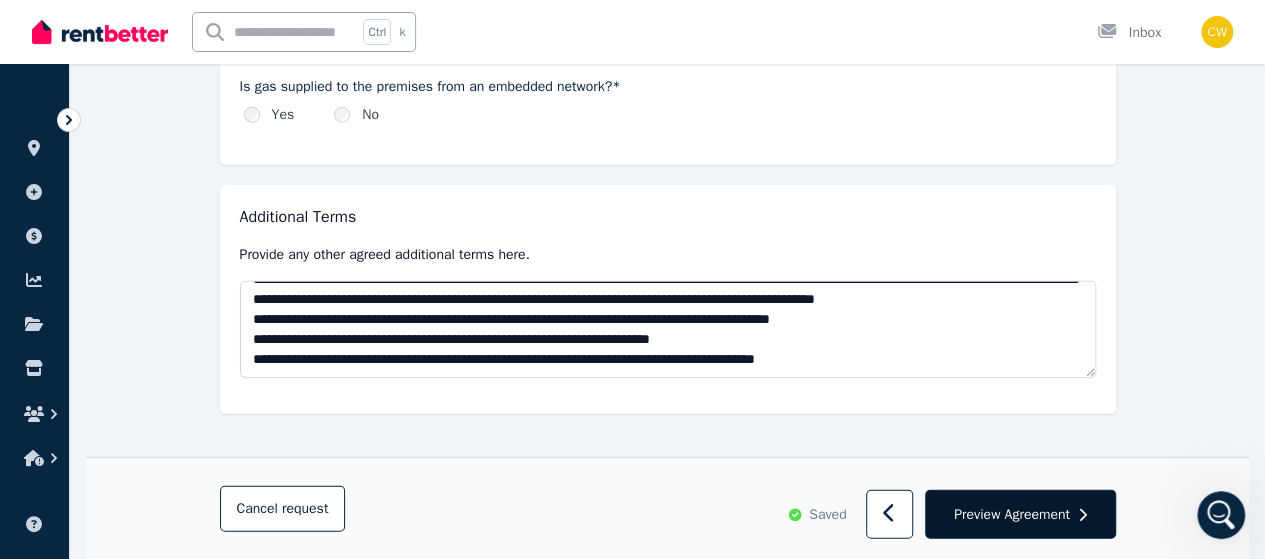 click on "Preview Agreement" at bounding box center [1012, 514] 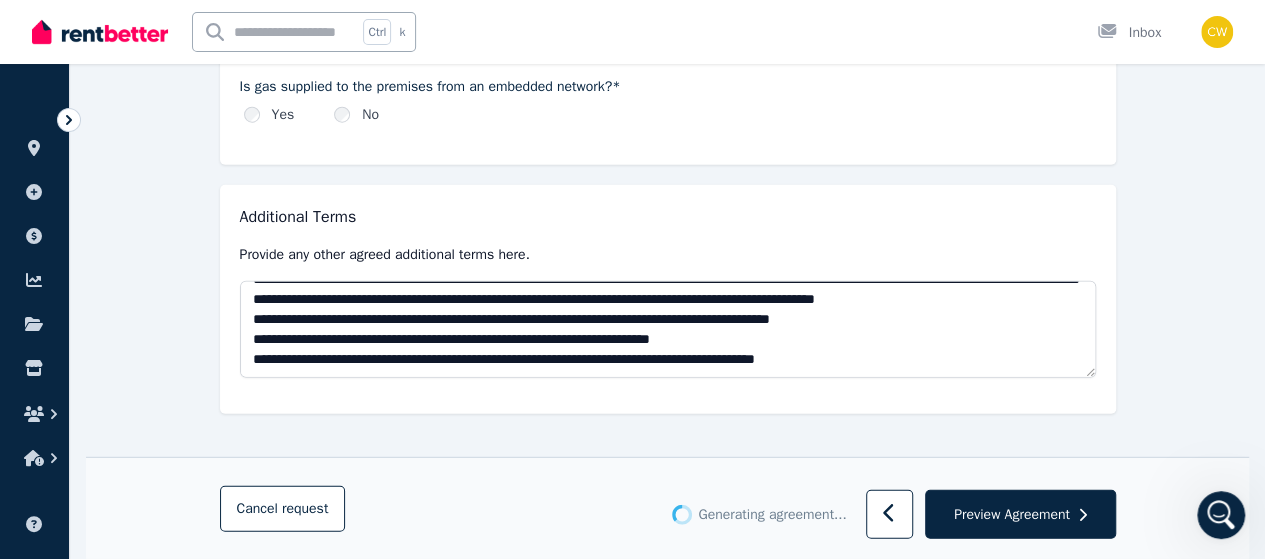 scroll, scrollTop: 0, scrollLeft: 0, axis: both 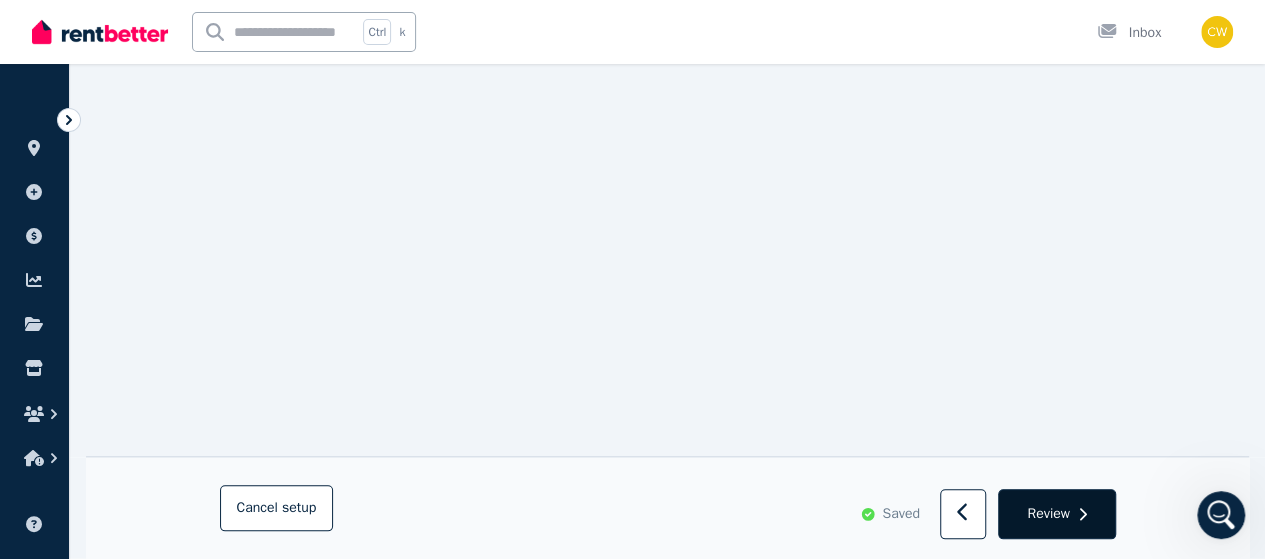click on "Review" at bounding box center [1048, 514] 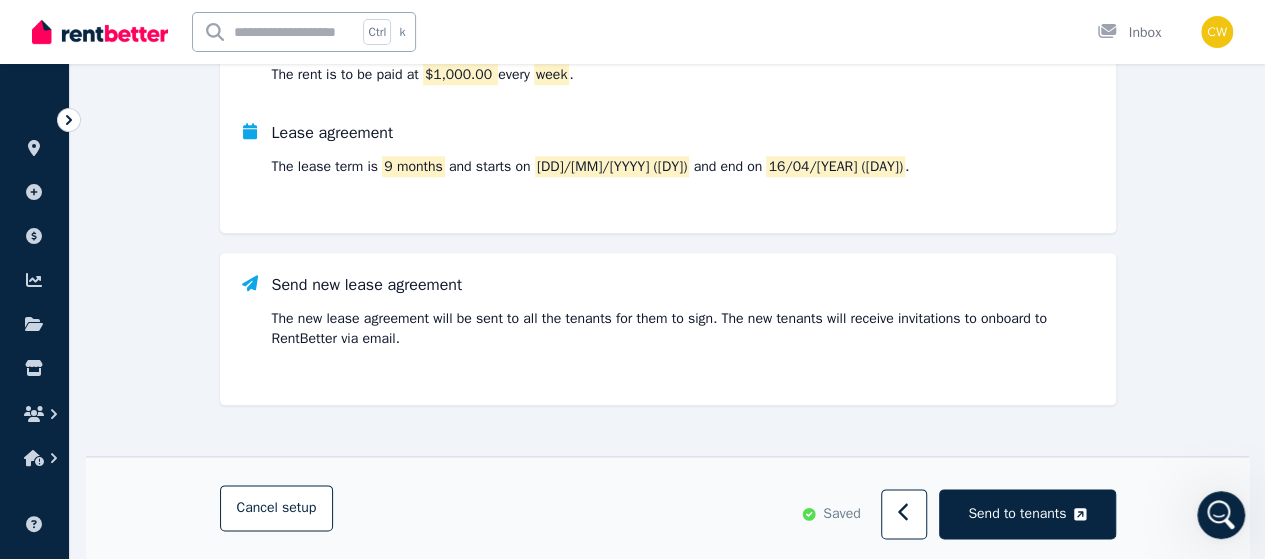 scroll, scrollTop: 952, scrollLeft: 0, axis: vertical 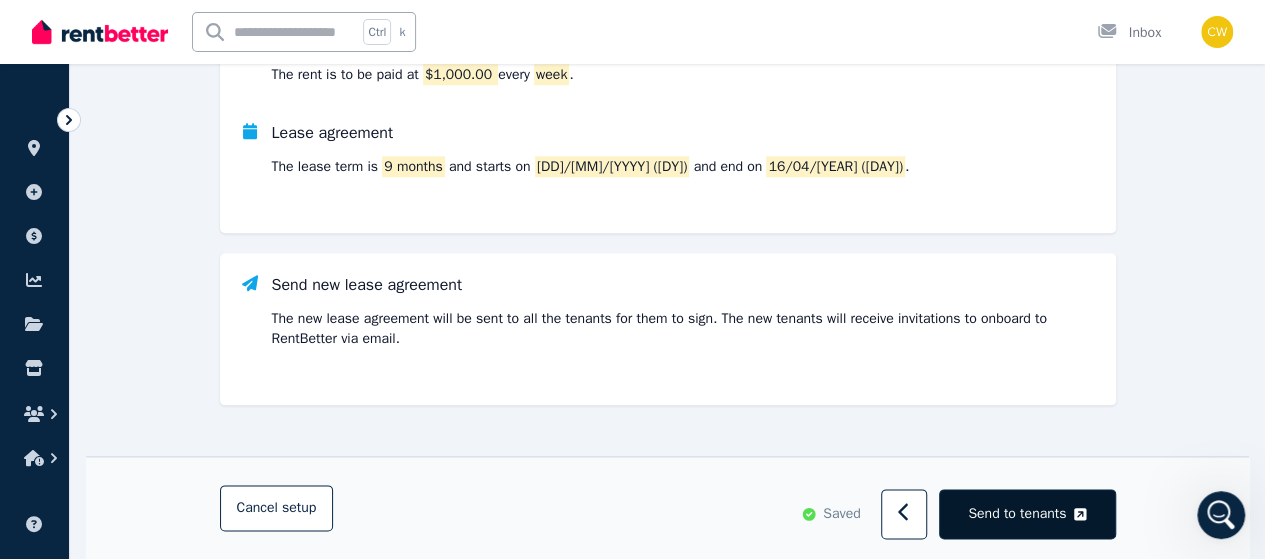 click on "Send to tenants" at bounding box center [1017, 514] 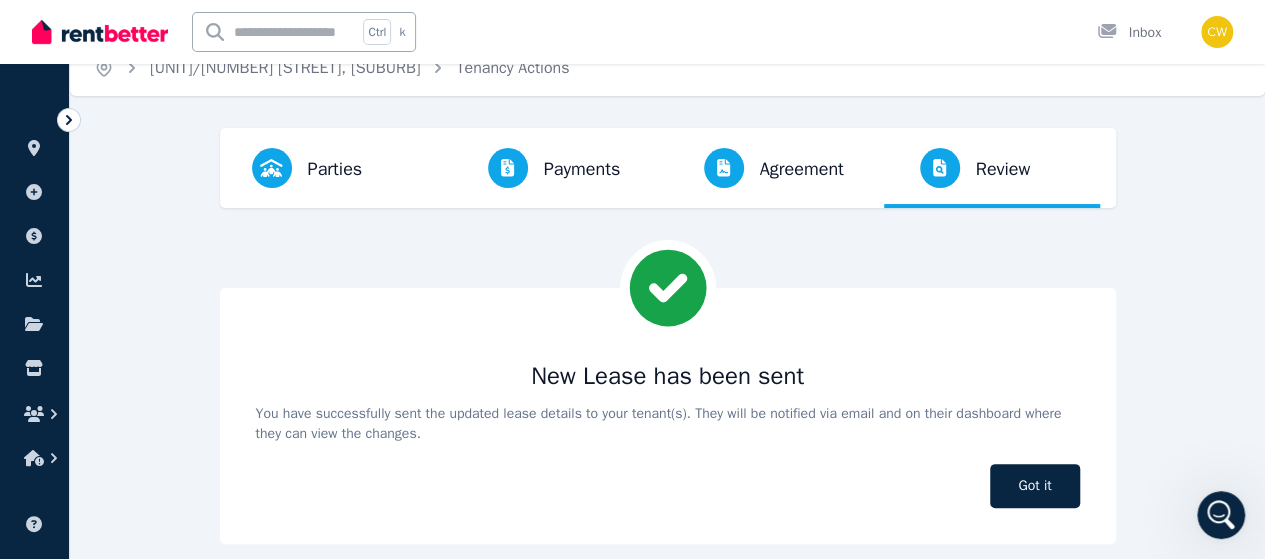 scroll, scrollTop: 44, scrollLeft: 0, axis: vertical 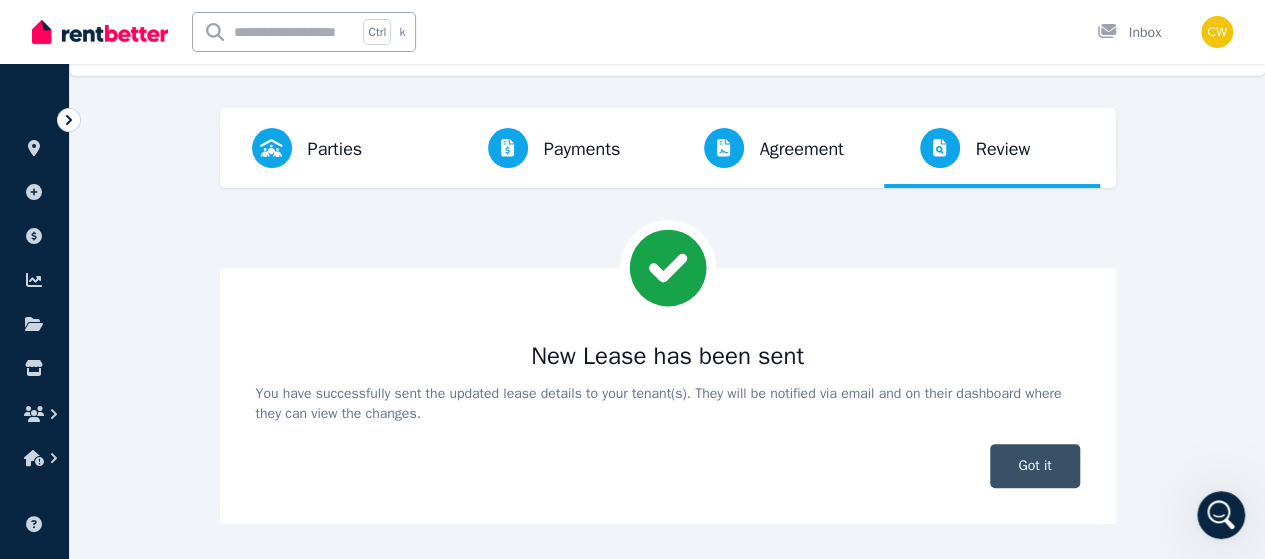 click on "Got it" at bounding box center [1034, 466] 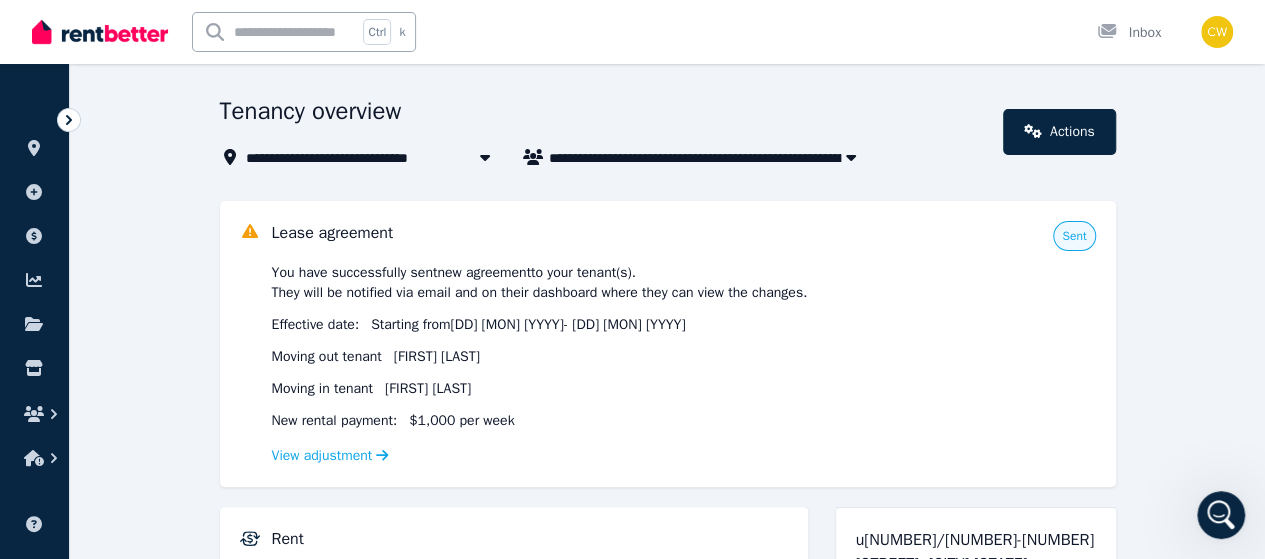 scroll, scrollTop: 0, scrollLeft: 0, axis: both 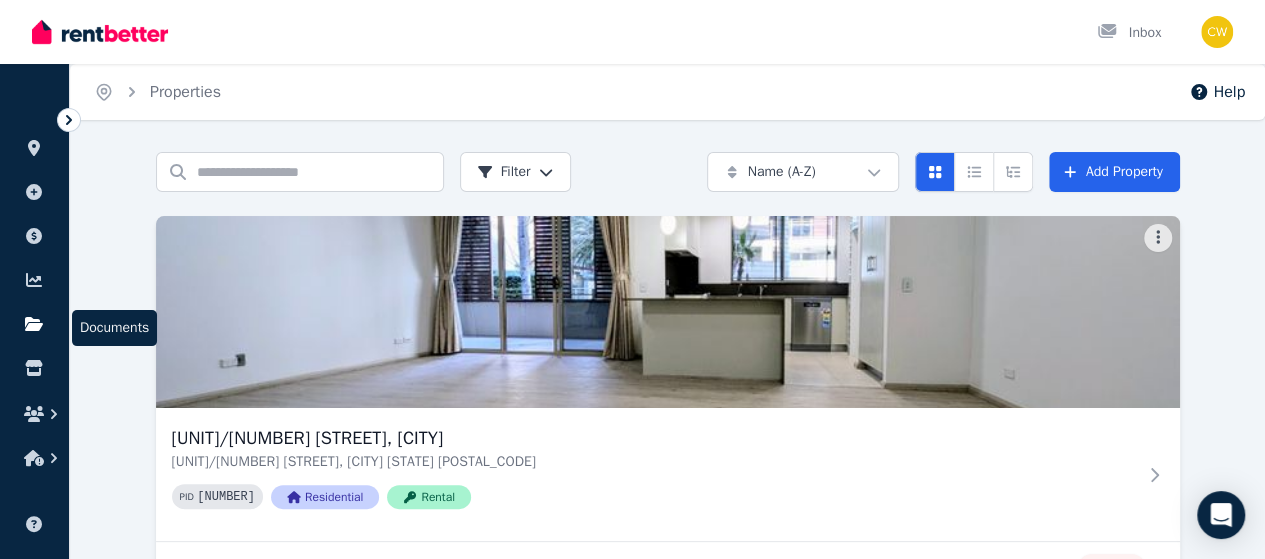 click 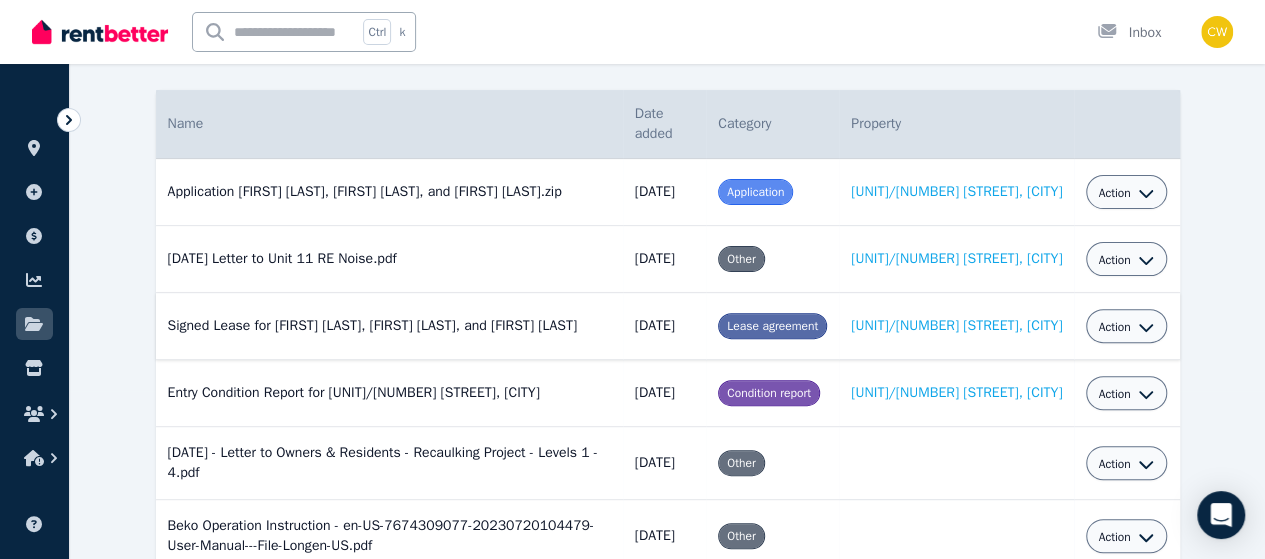 scroll, scrollTop: 200, scrollLeft: 0, axis: vertical 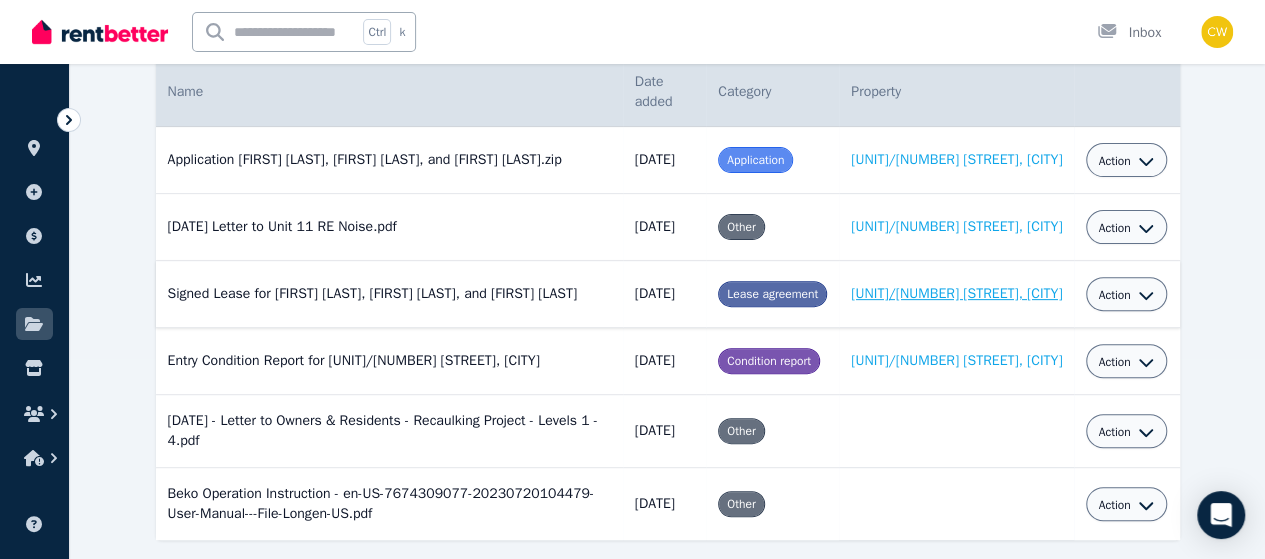click on "[UNIT]/[NUMBER] [STREET], [CITY]" at bounding box center [956, 293] 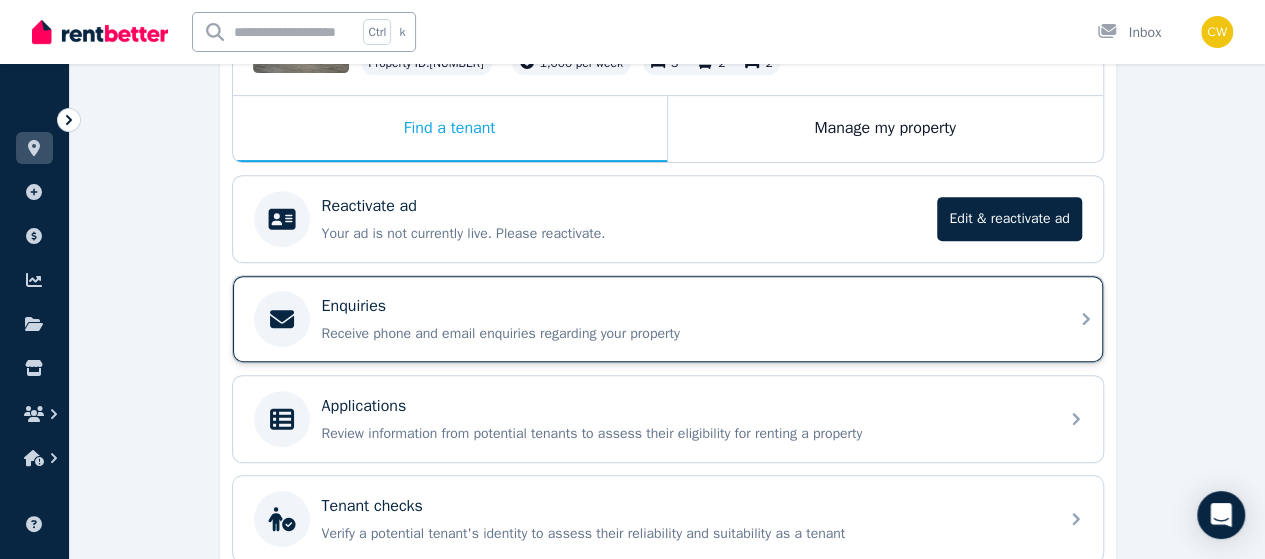 scroll, scrollTop: 84, scrollLeft: 0, axis: vertical 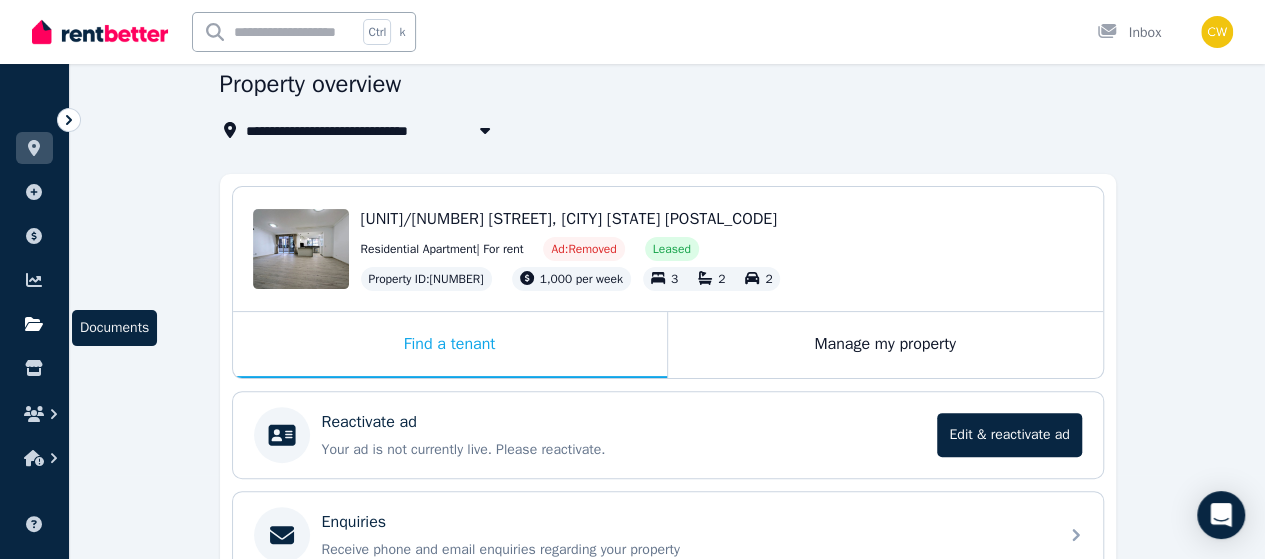 click at bounding box center [34, 324] 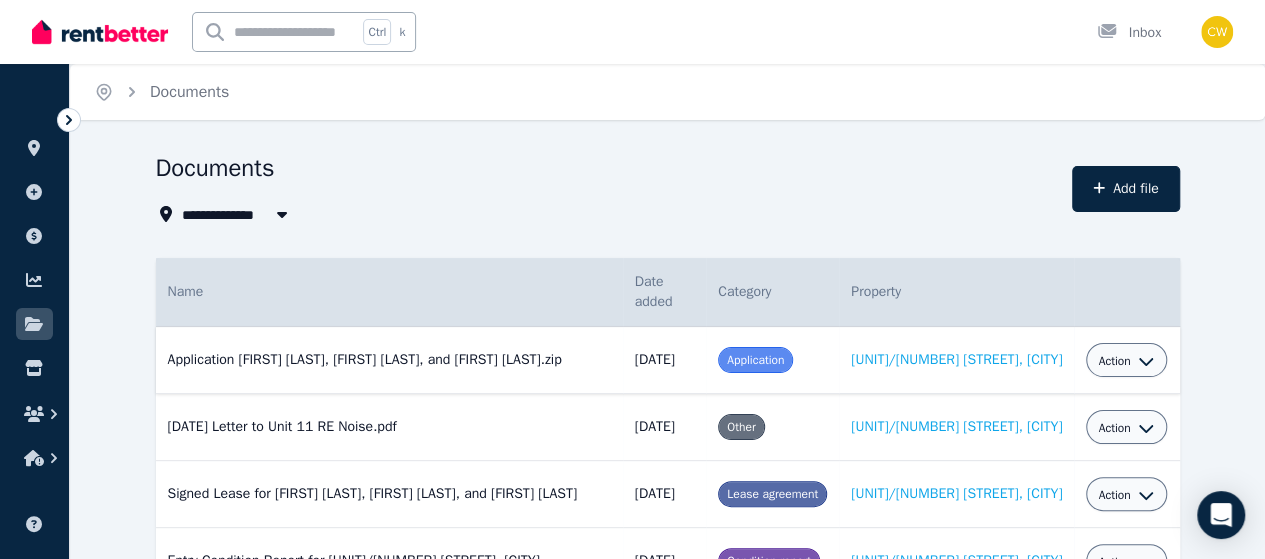 scroll, scrollTop: 100, scrollLeft: 0, axis: vertical 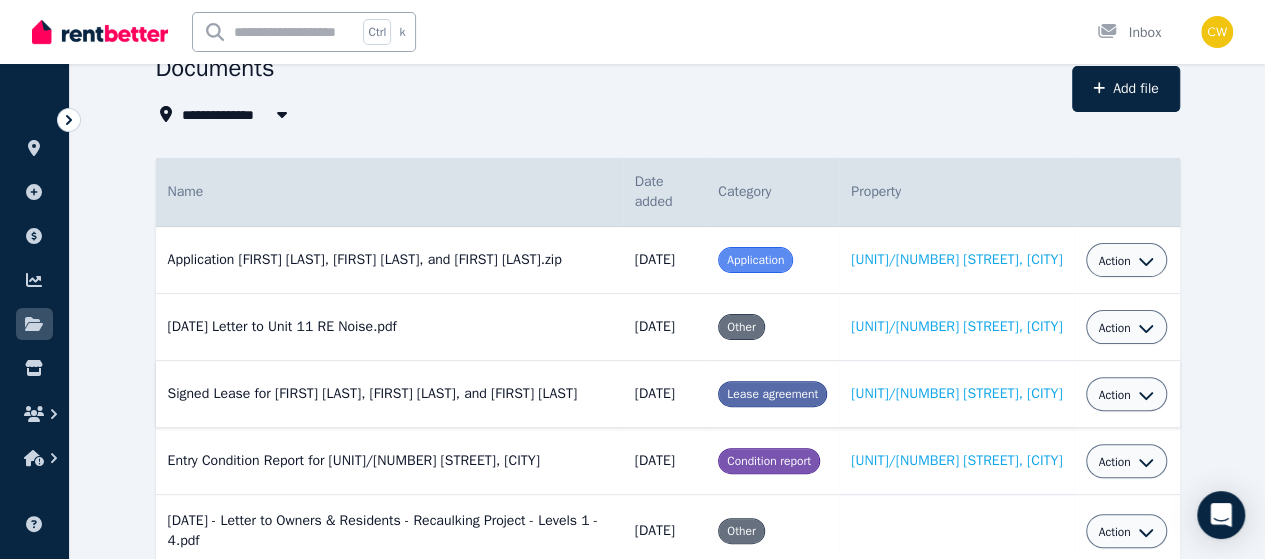 click on "Action" at bounding box center (1126, 395) 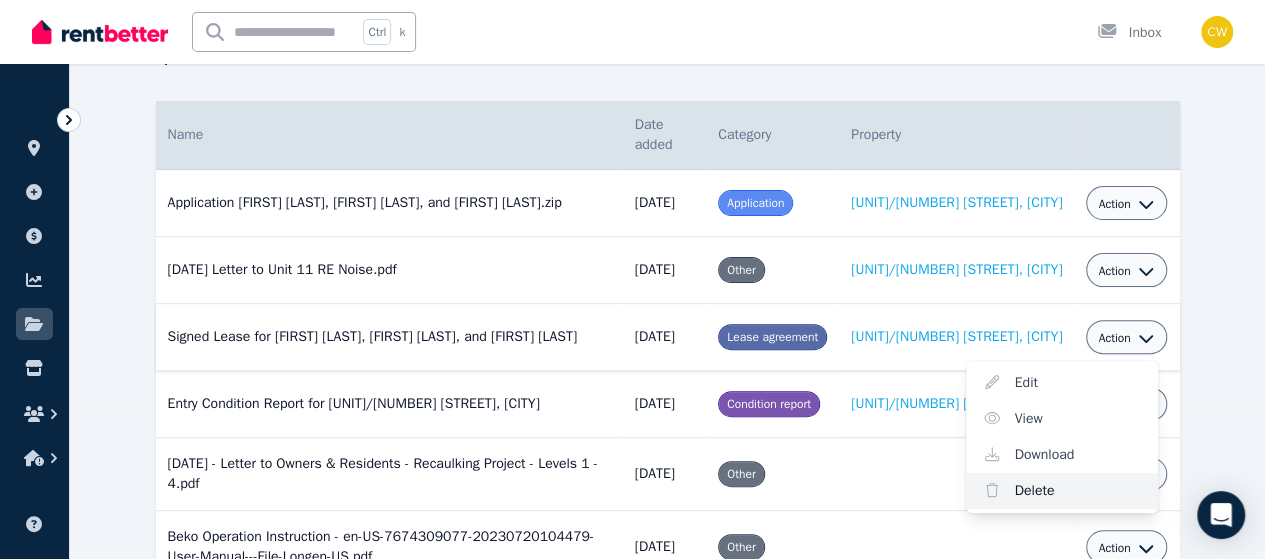 scroll, scrollTop: 200, scrollLeft: 0, axis: vertical 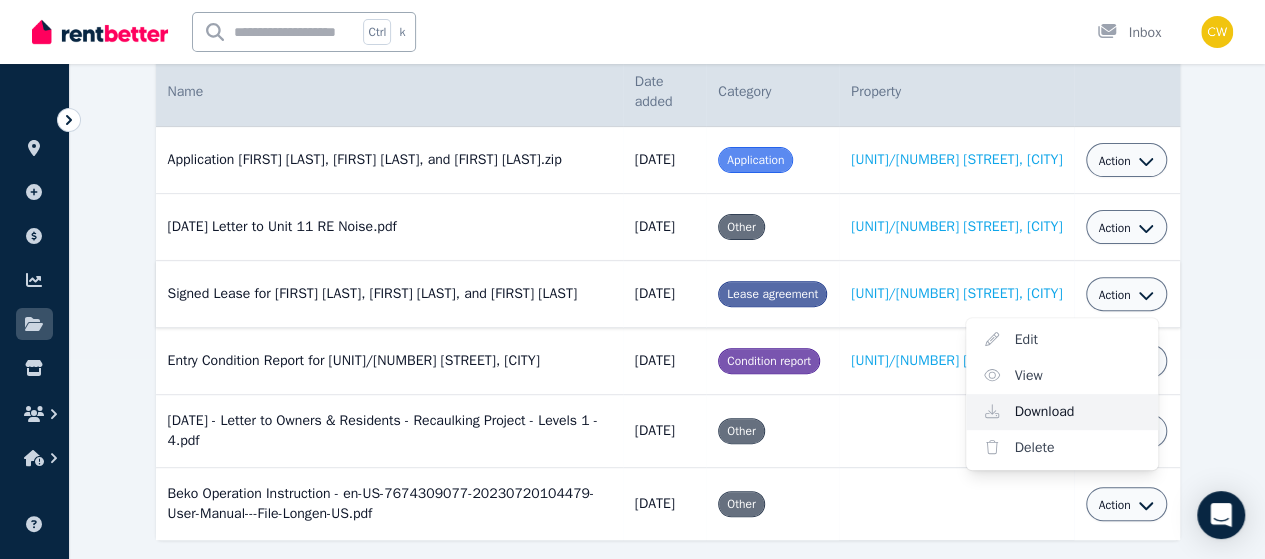 click on "Download" at bounding box center [1062, 412] 